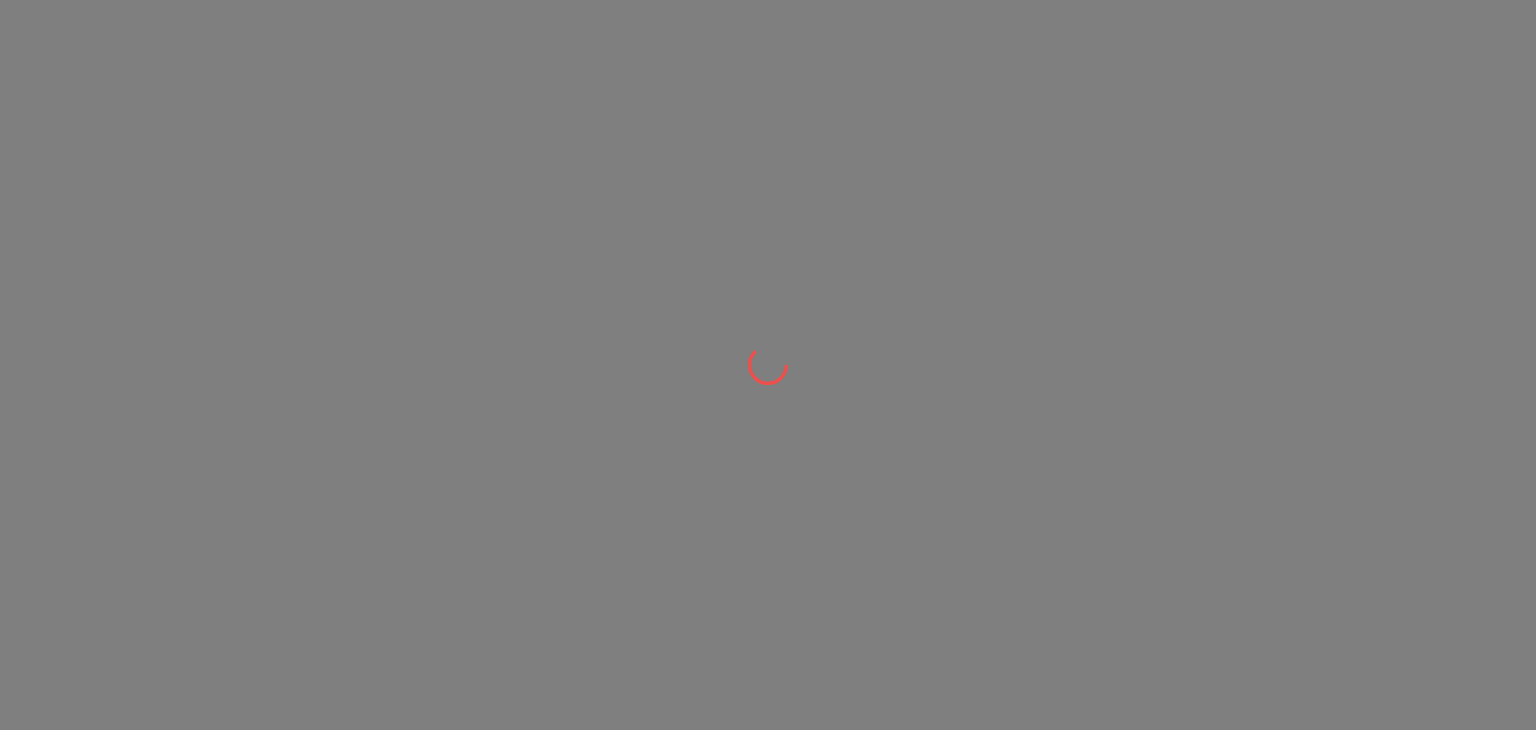 scroll, scrollTop: 0, scrollLeft: 0, axis: both 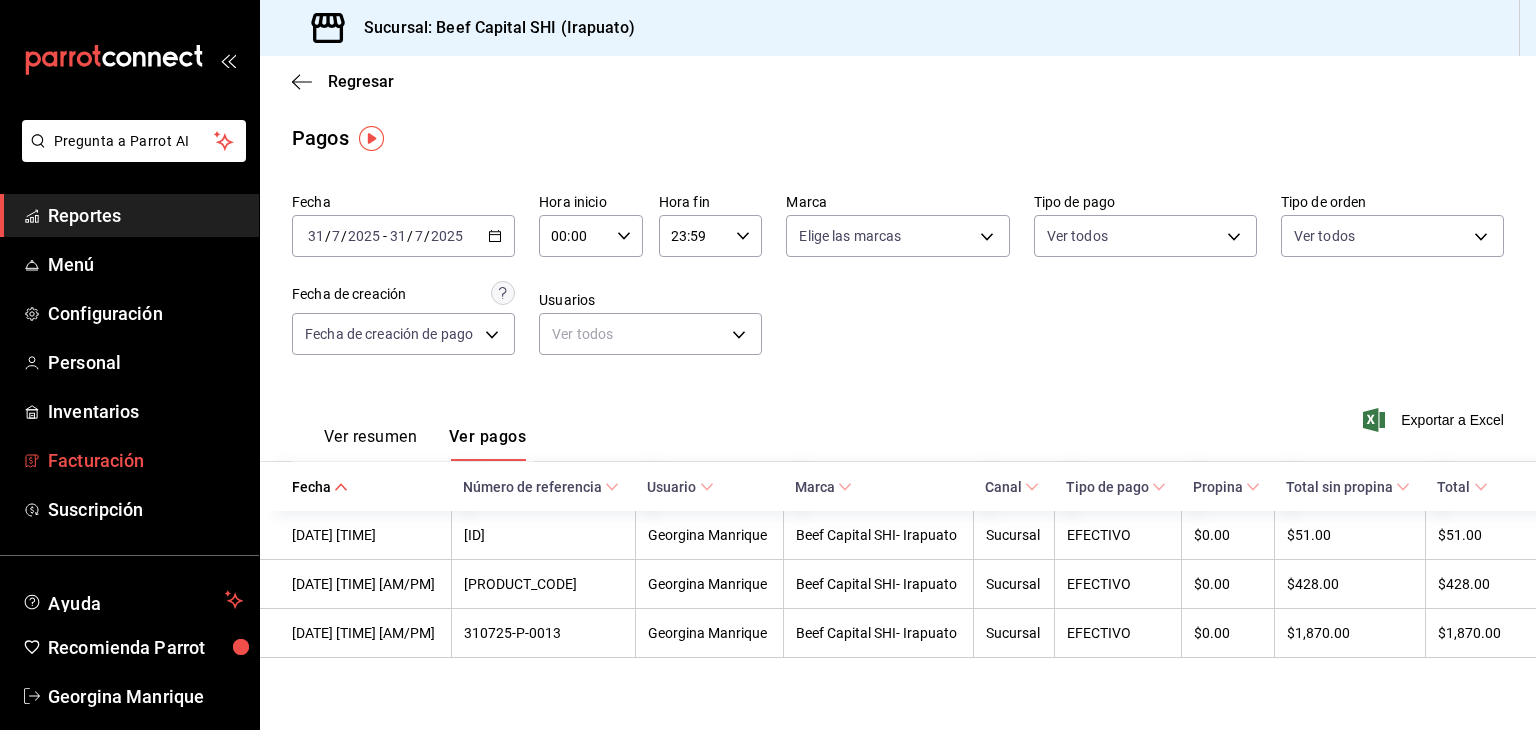 click on "Facturación" at bounding box center [145, 460] 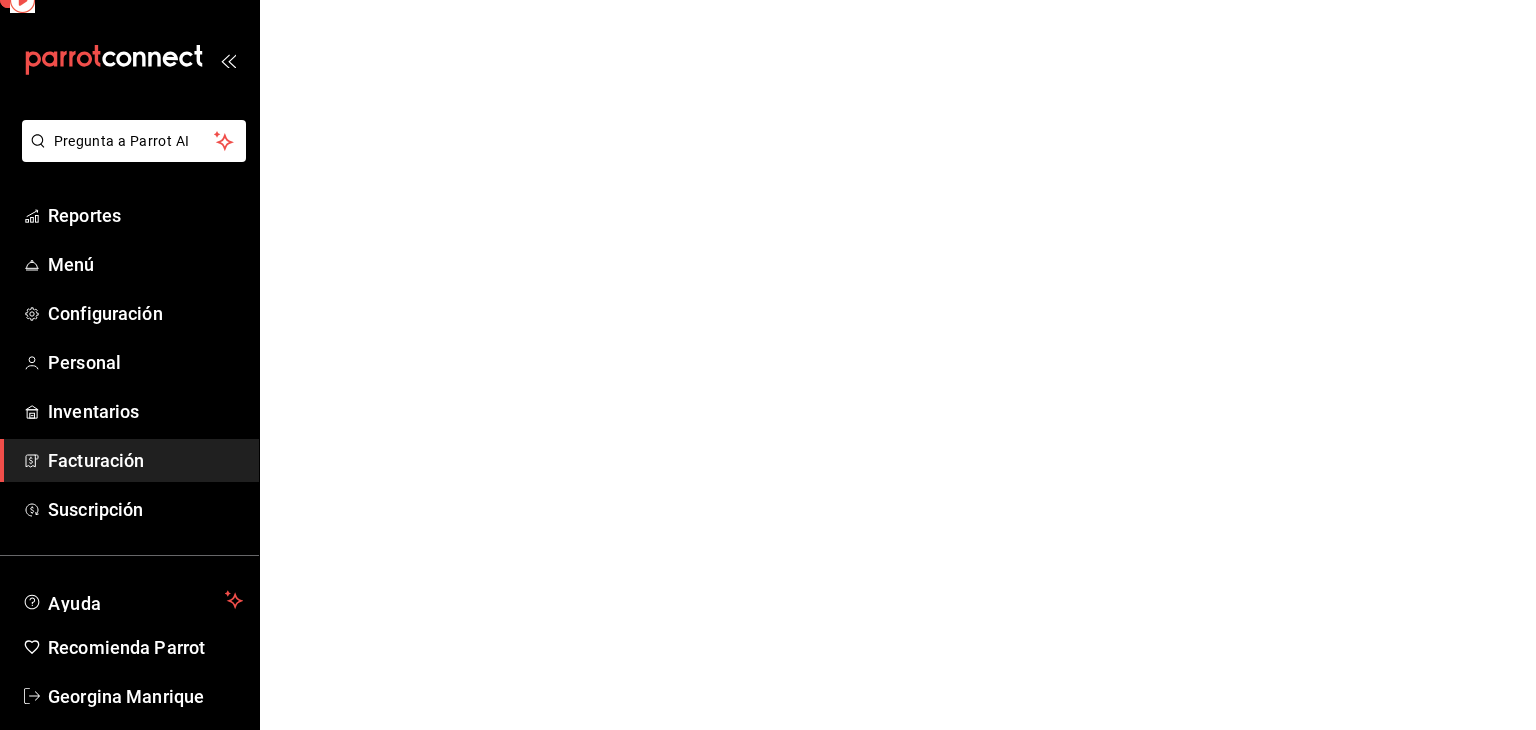 click on "Facturación" at bounding box center [145, 460] 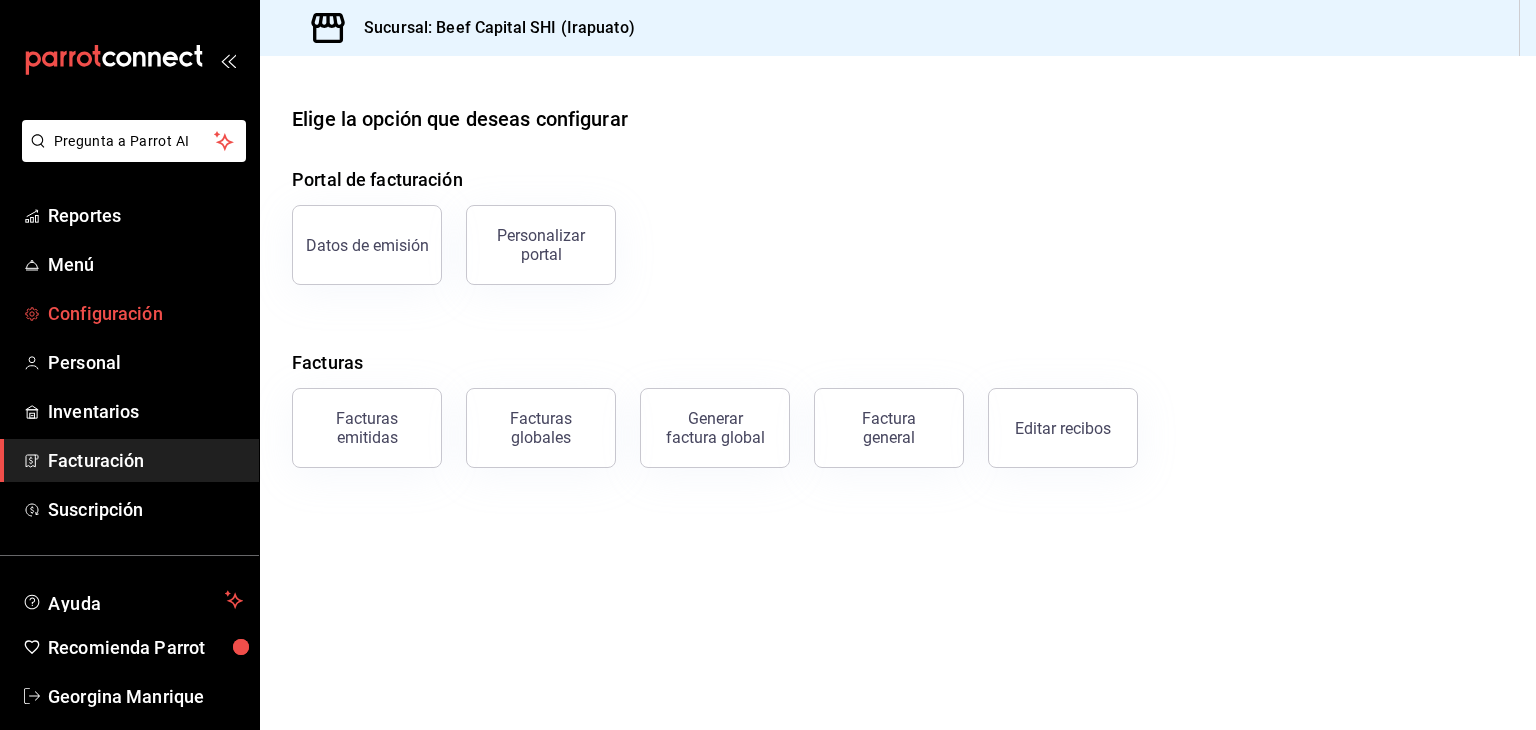 click on "Configuración" at bounding box center [145, 313] 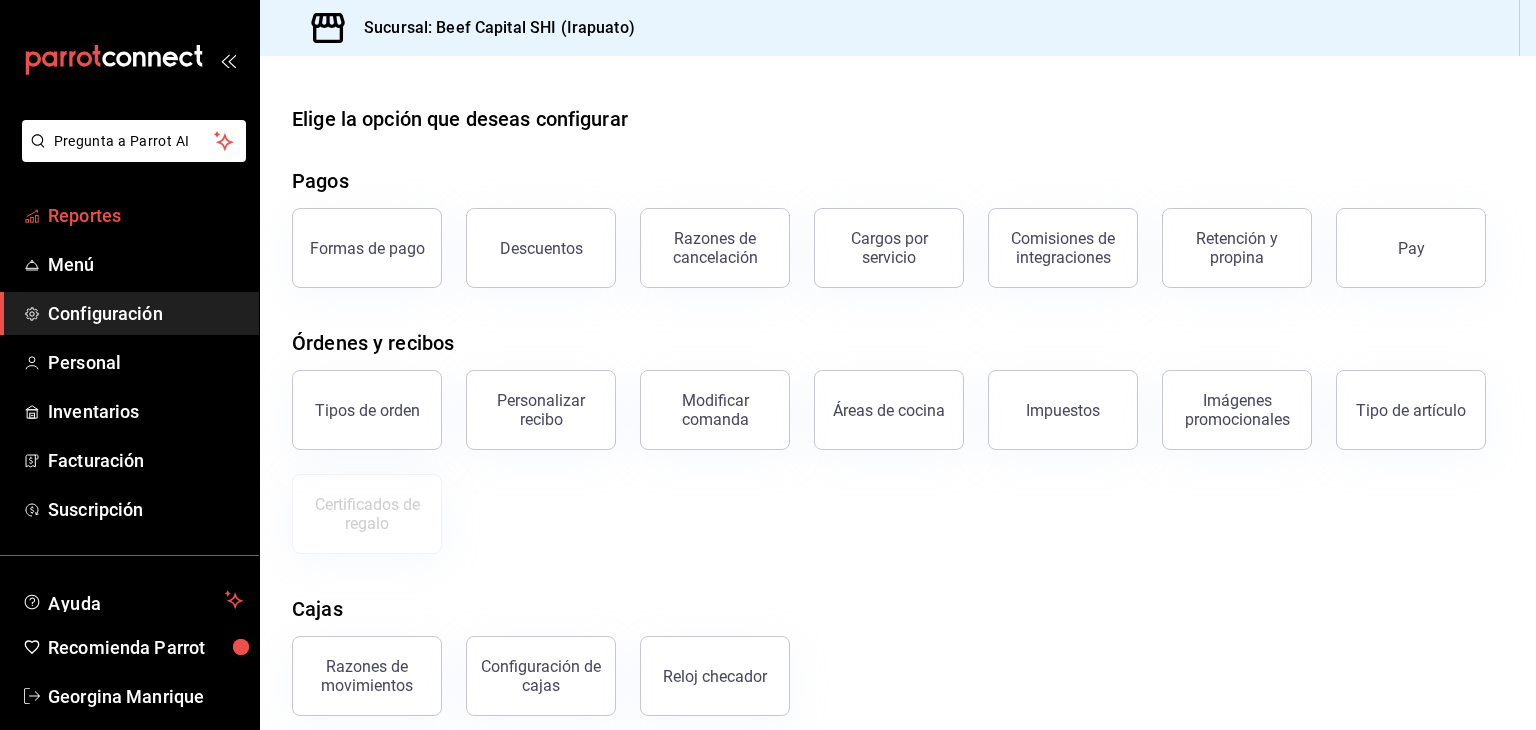 click on "Reportes" at bounding box center [145, 215] 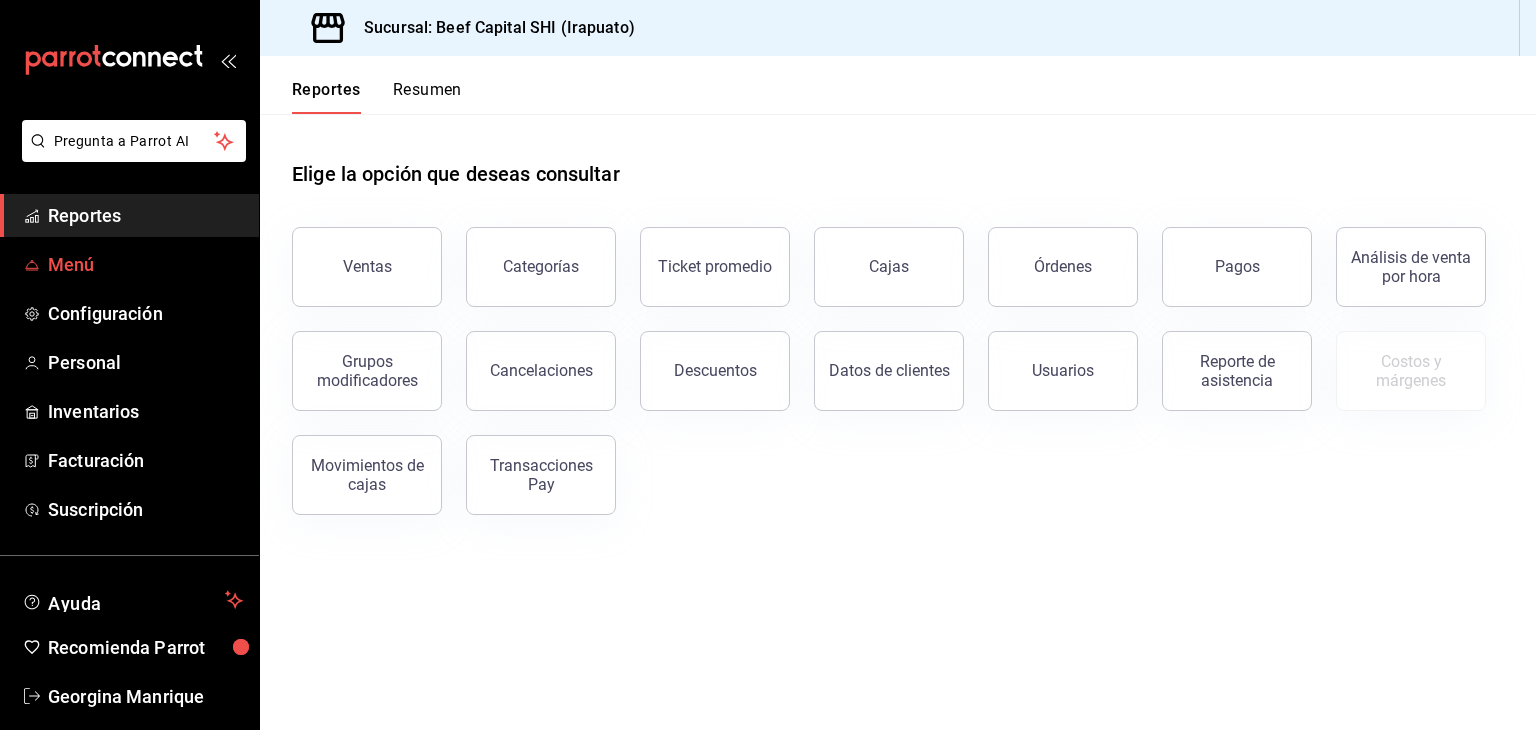 click on "Menú" at bounding box center [145, 264] 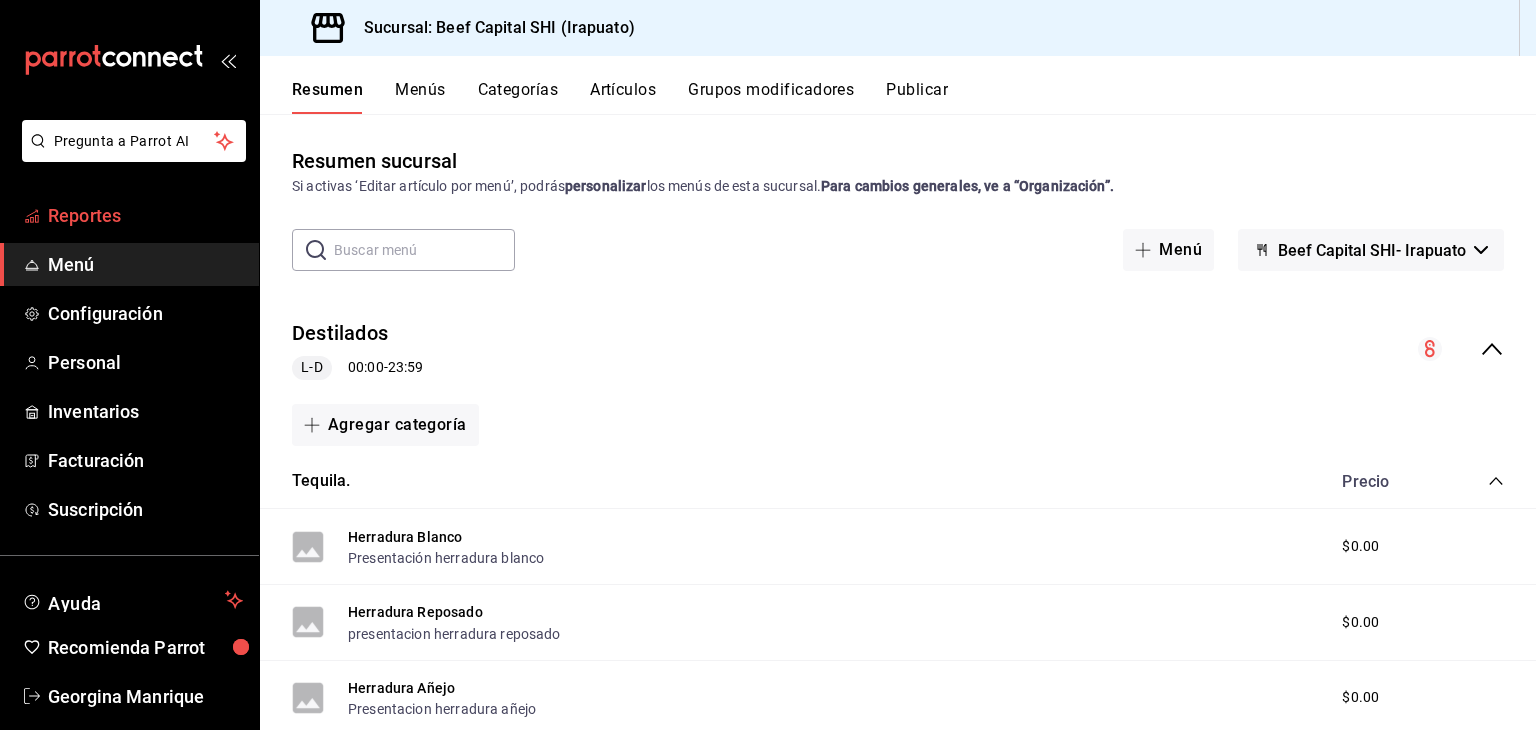 click on "Reportes" at bounding box center [145, 215] 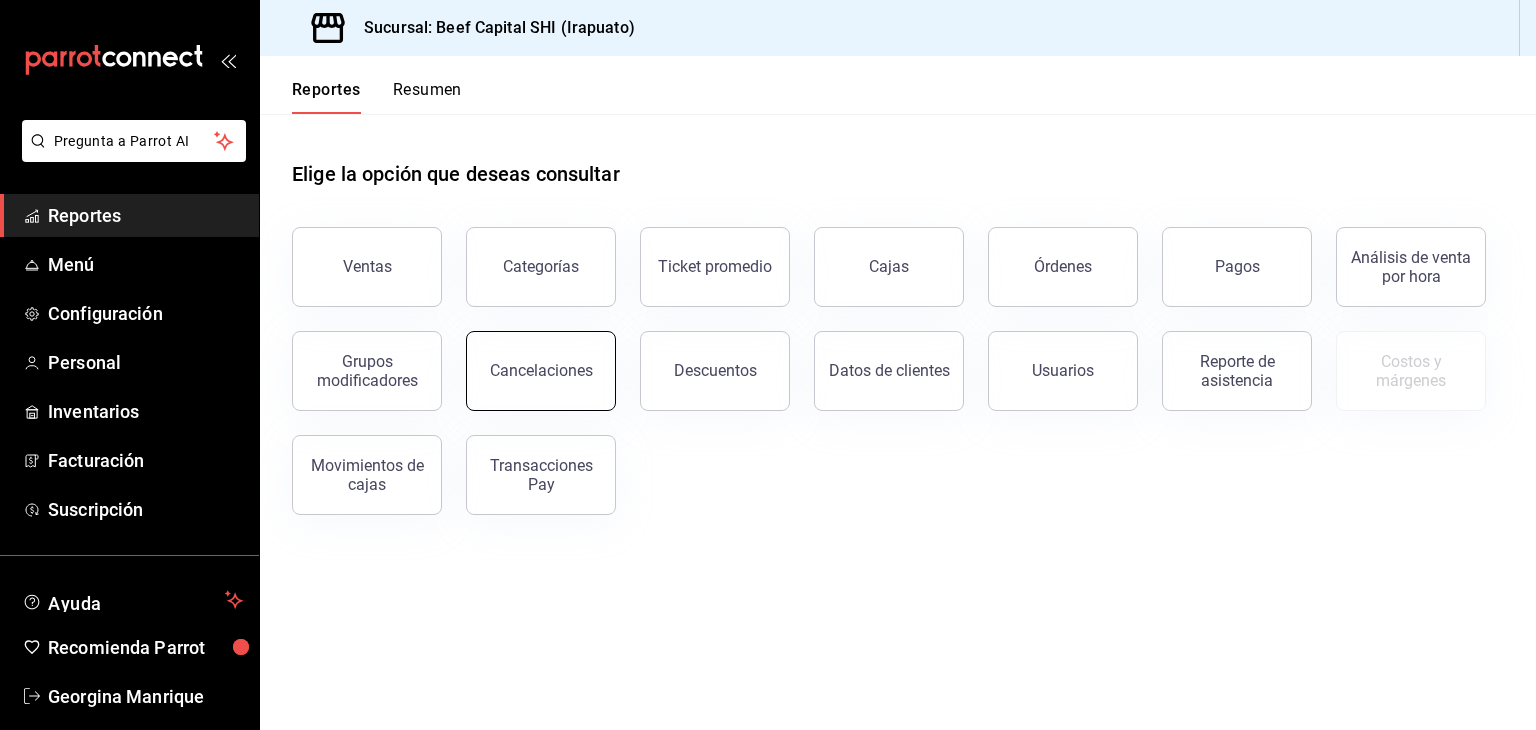 click on "Cancelaciones" at bounding box center (541, 371) 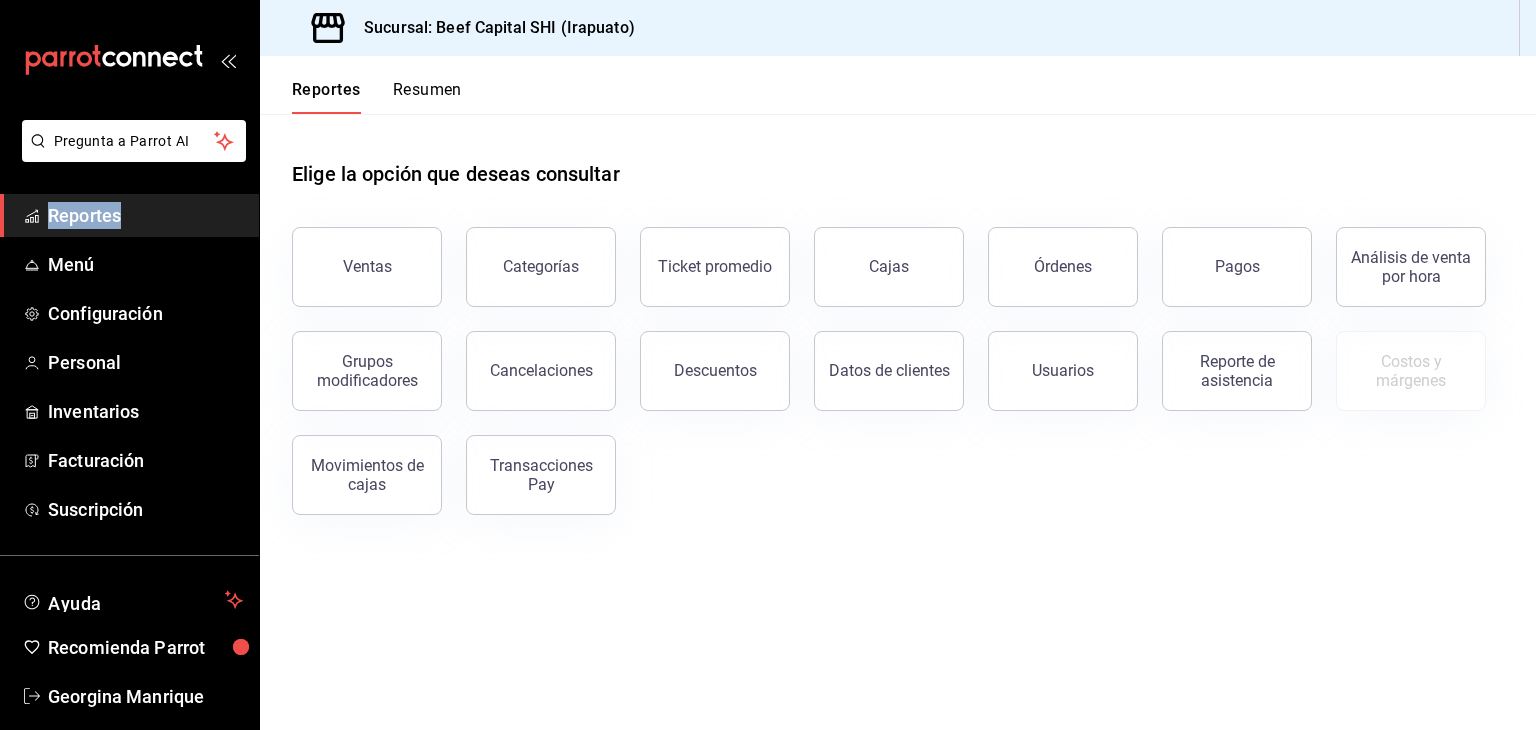 click on "[PERSON_NAME]" at bounding box center (768, 365) 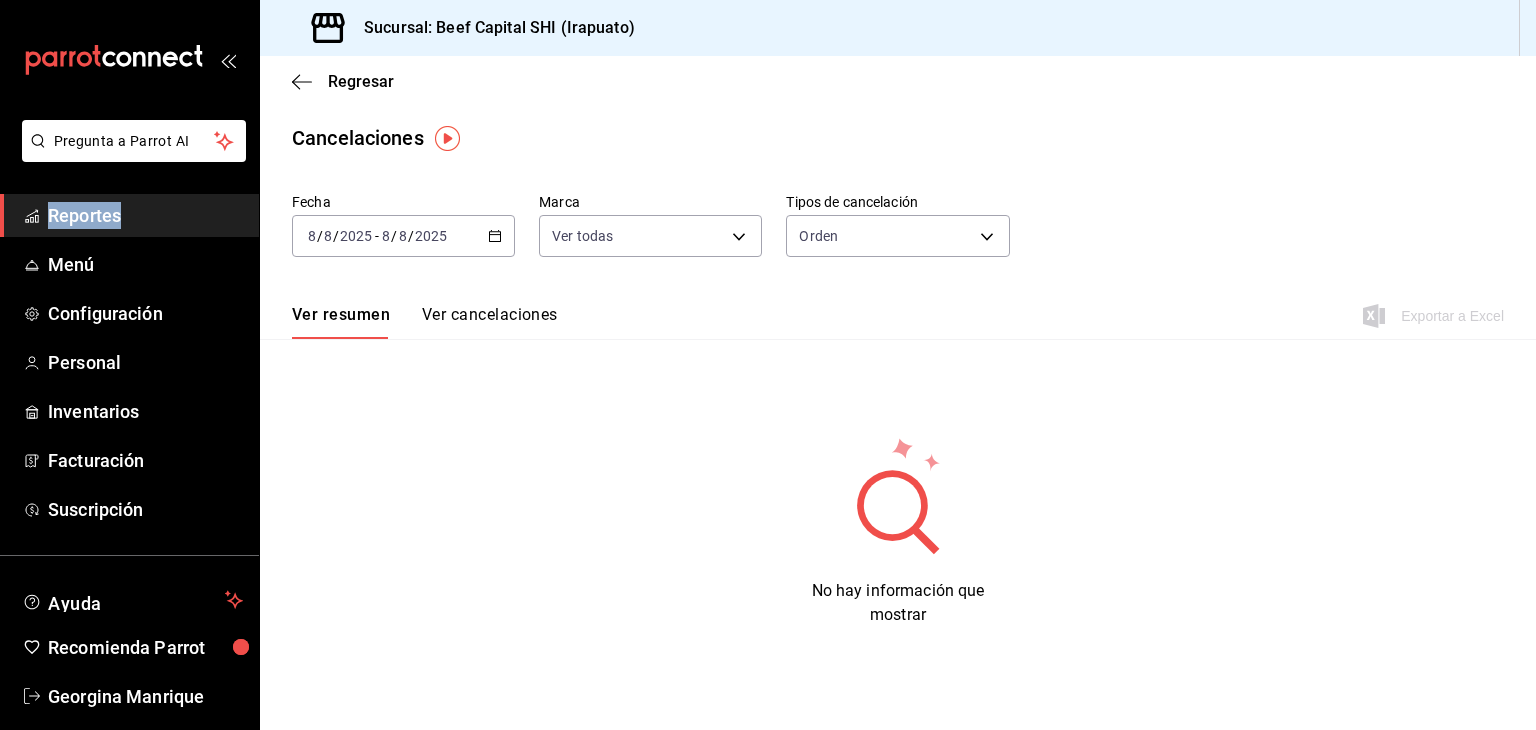 click 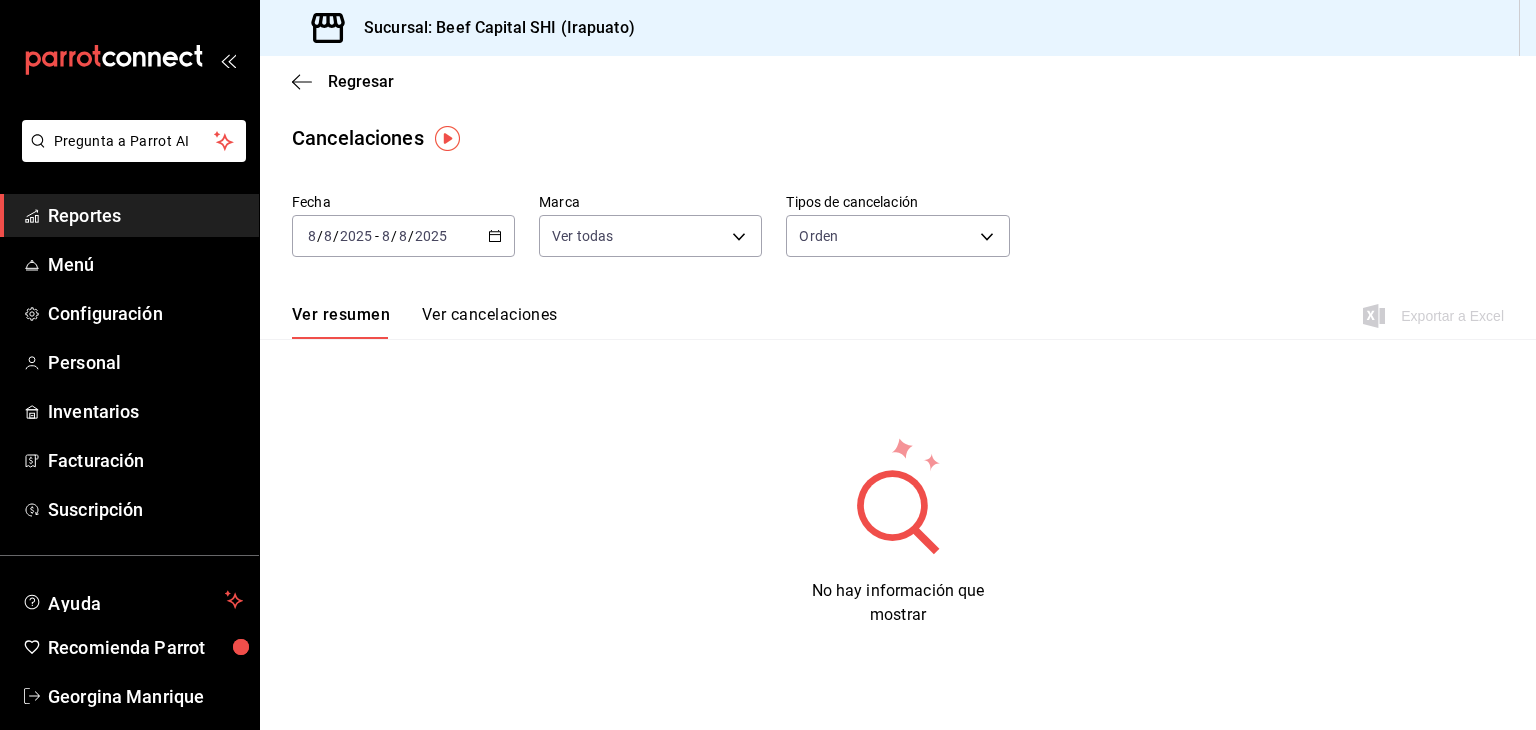 click on "2025-08-08 8 / 8 / 2025 - 2025-08-08 8 / 8 / 2025" at bounding box center [403, 236] 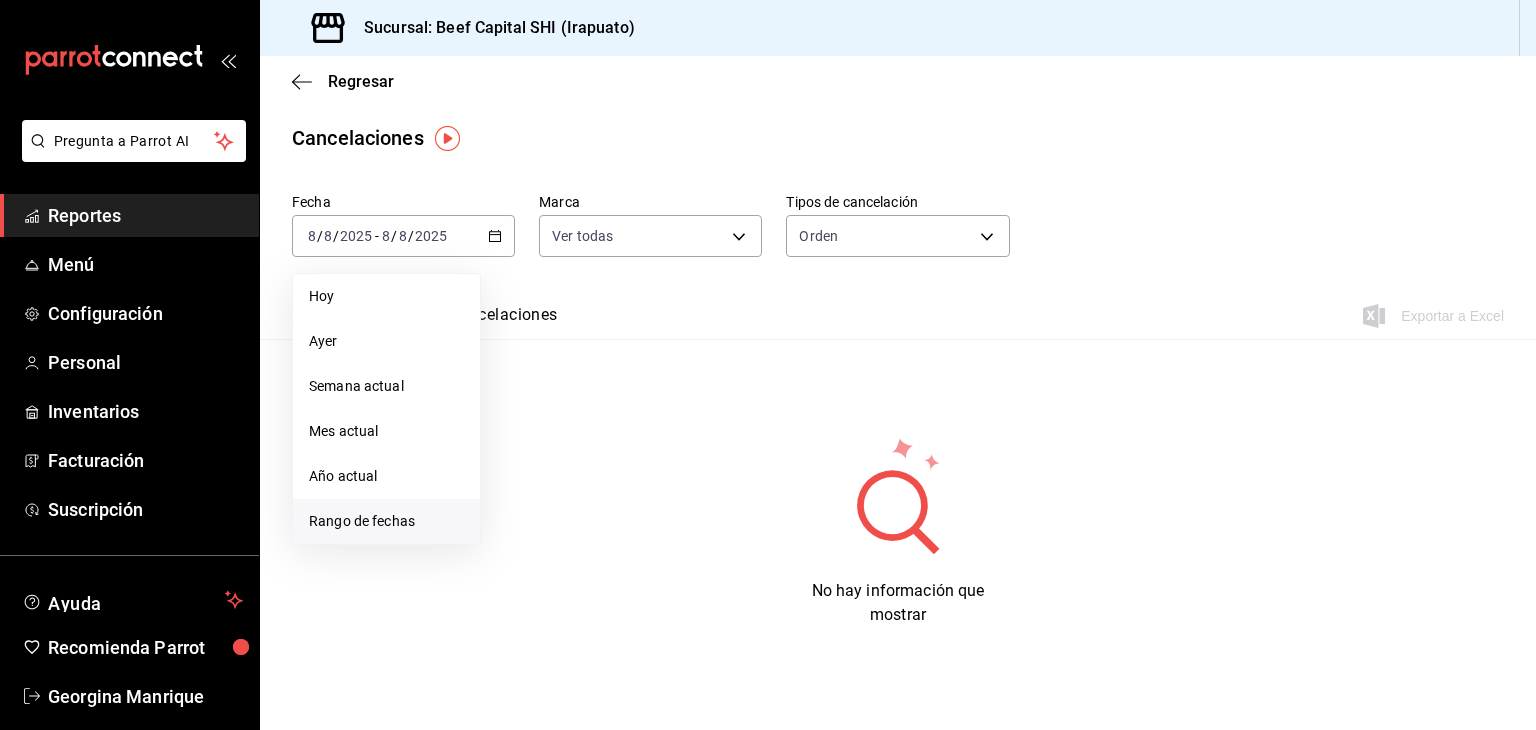 click on "Rango de fechas" at bounding box center [386, 521] 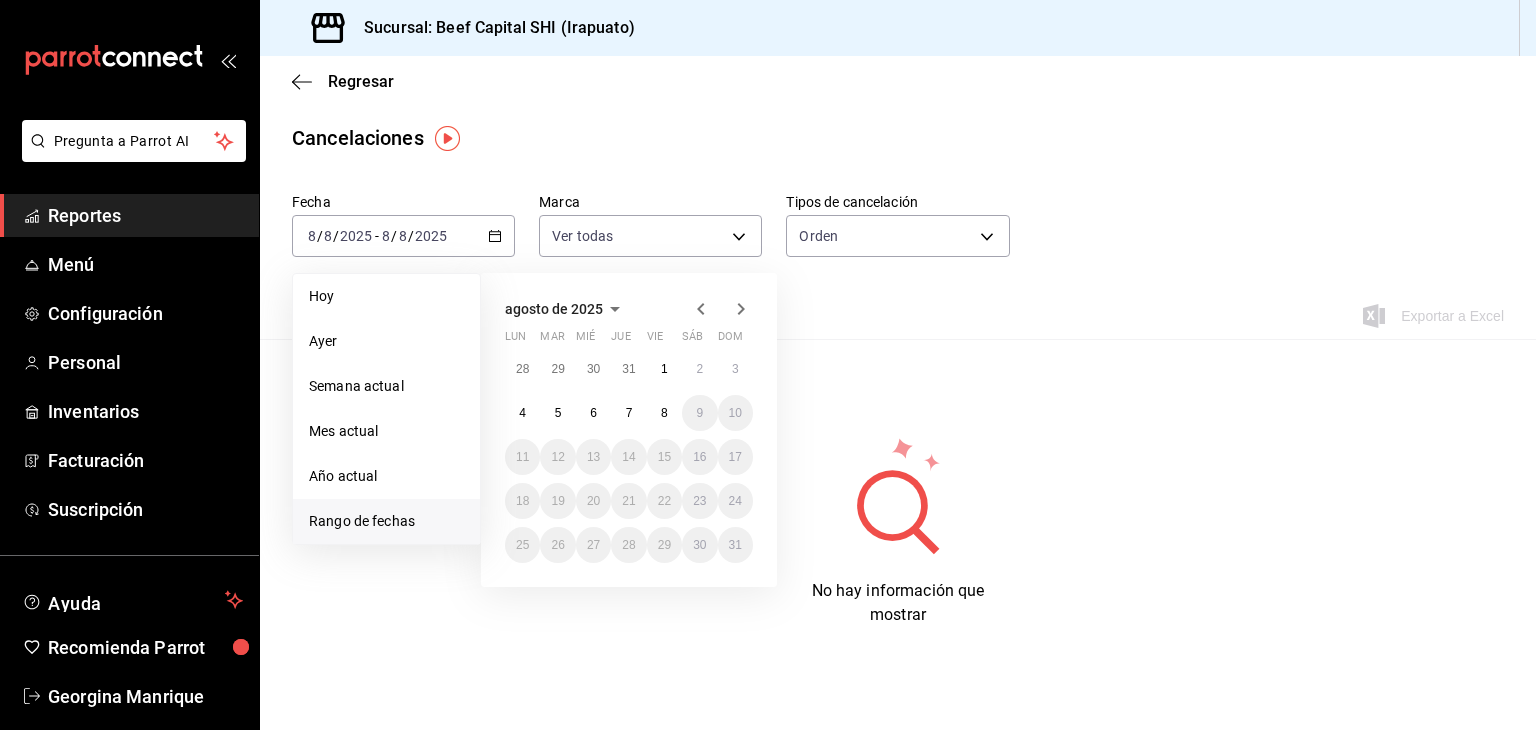click 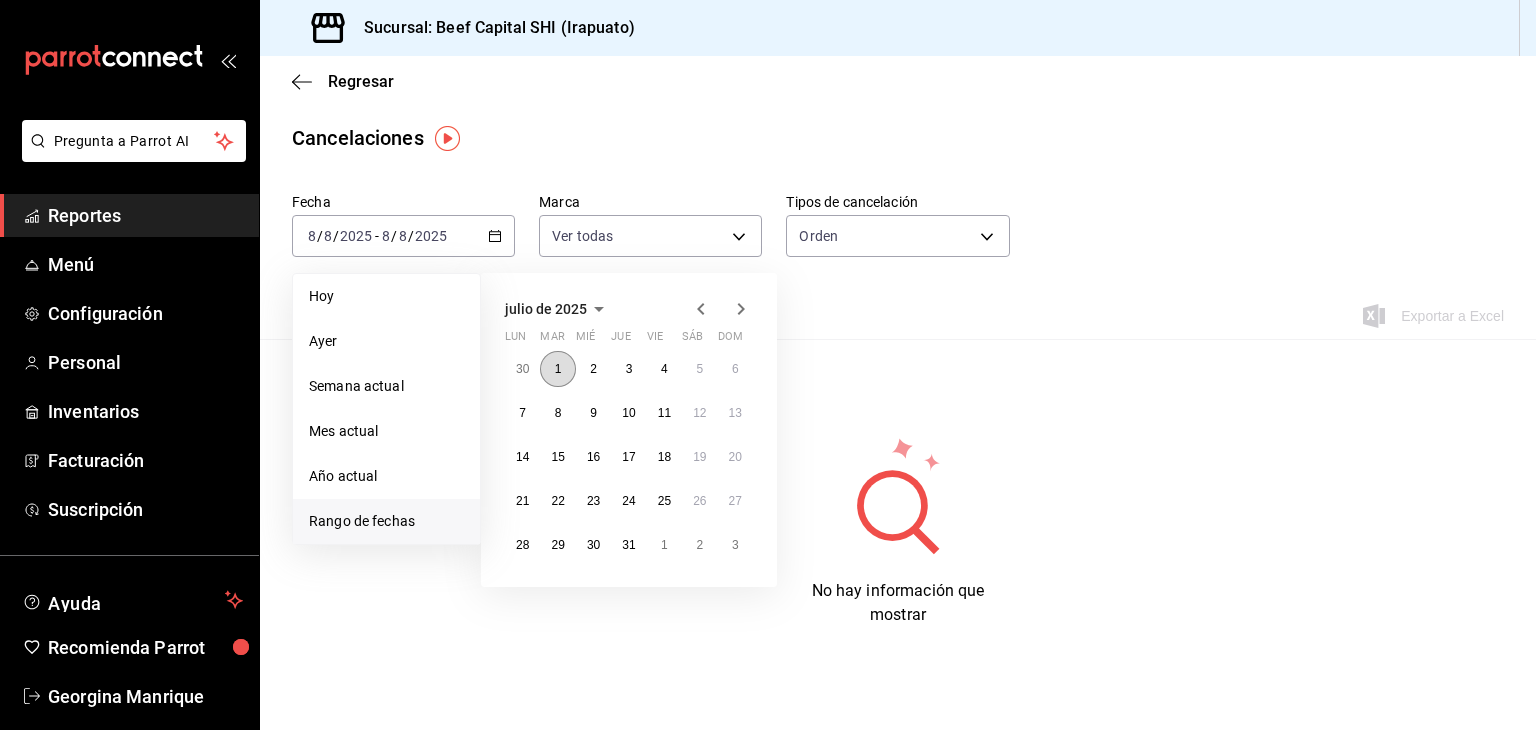 click on "1" at bounding box center (557, 369) 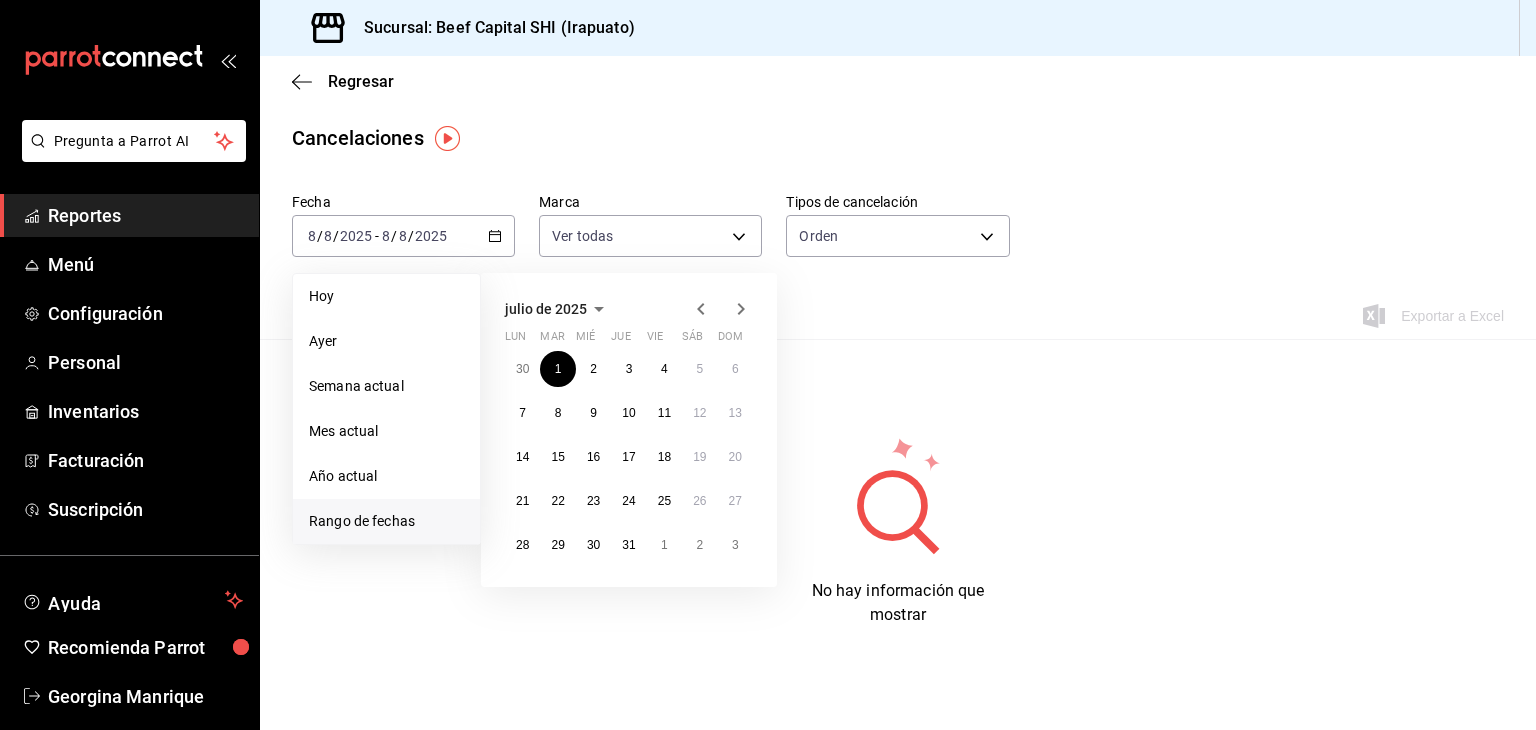 click 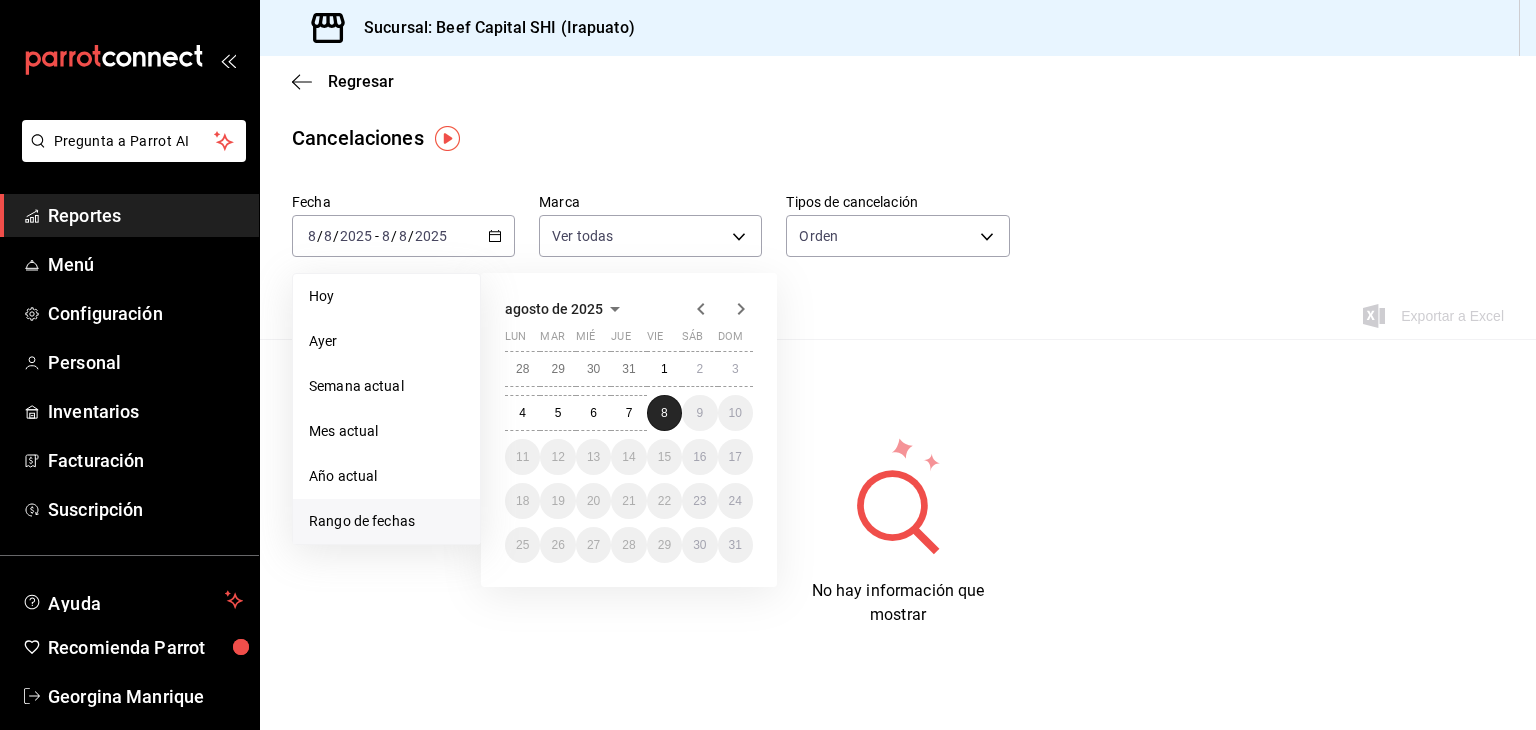 click on "8" at bounding box center (664, 413) 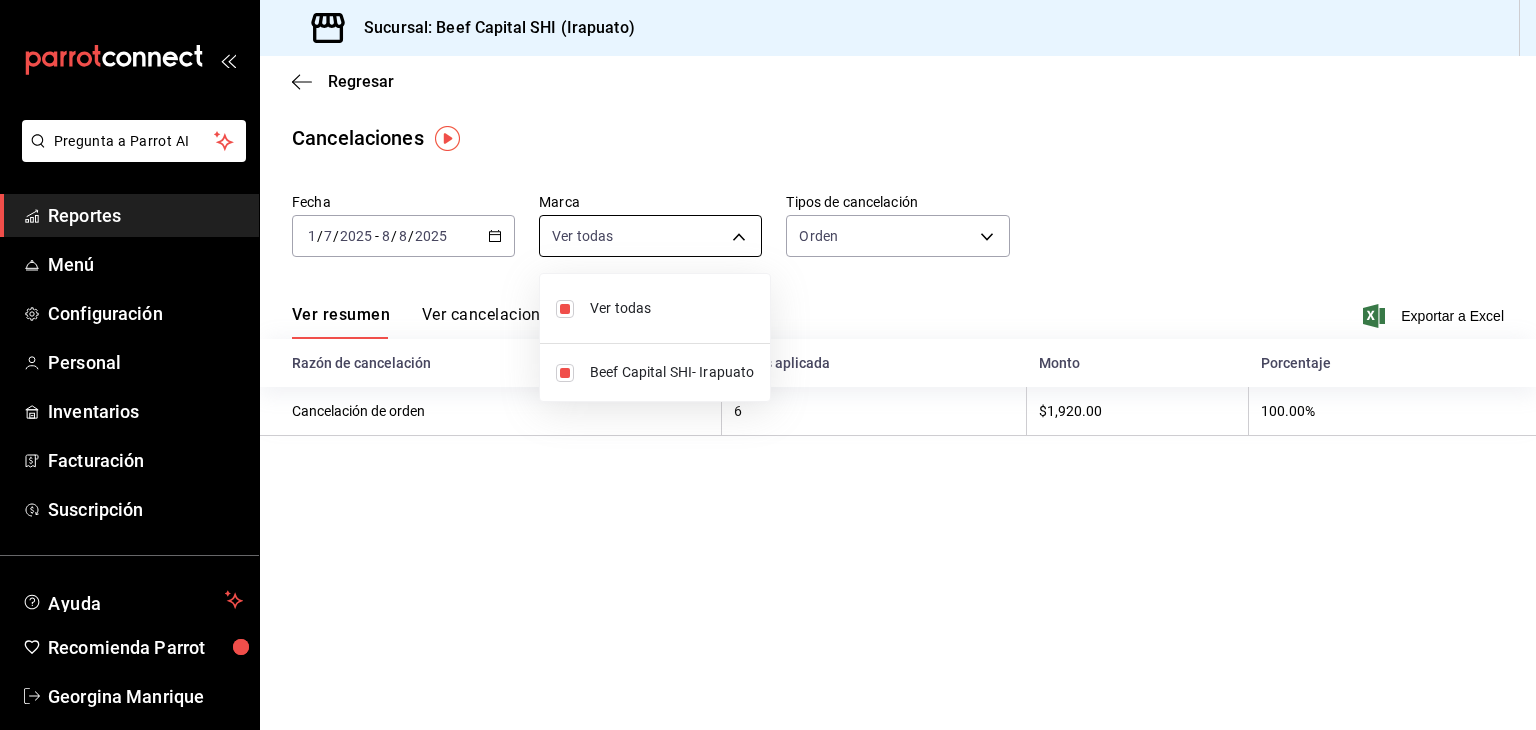 click on "[PERSON_NAME]" at bounding box center [768, 365] 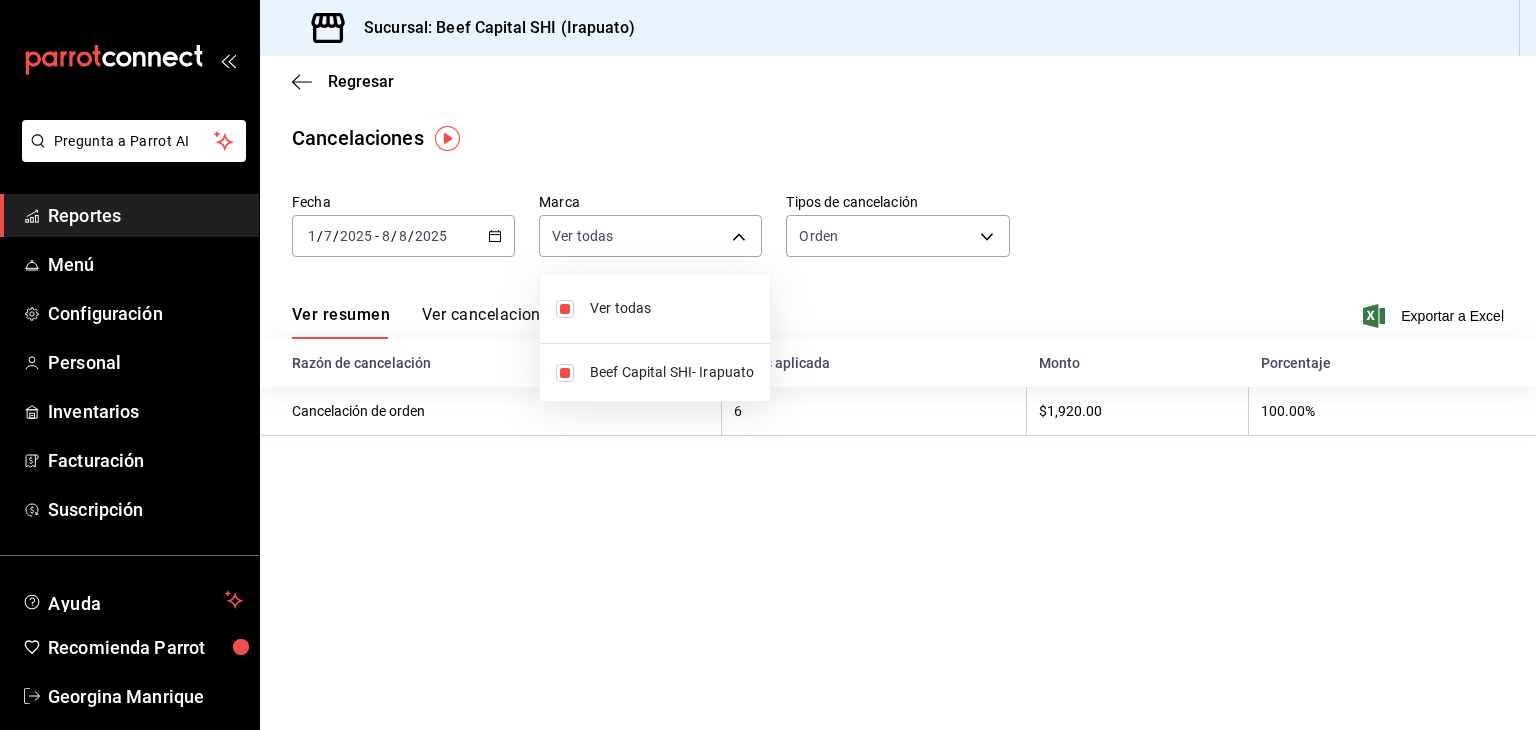 click at bounding box center (768, 365) 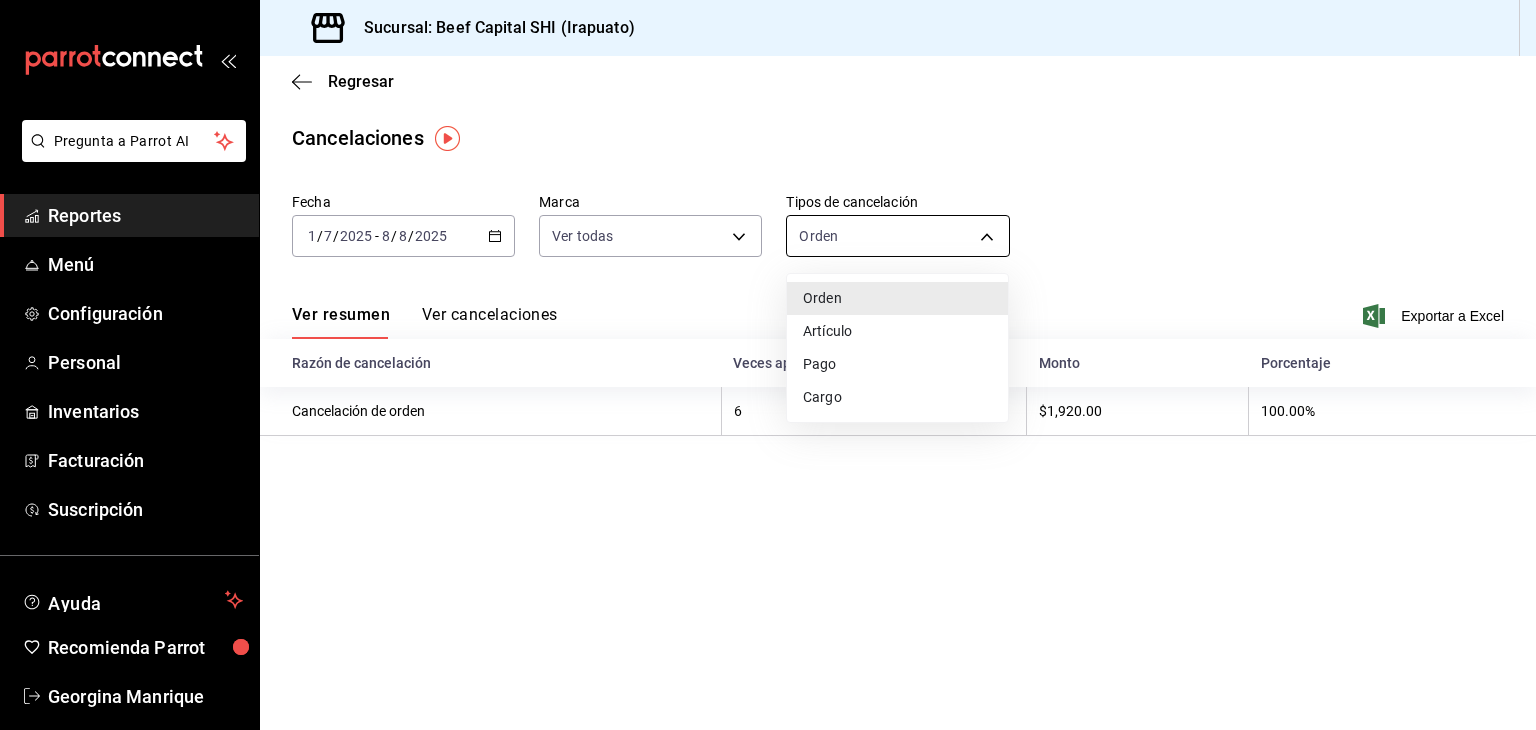 click on "[PERSON_NAME]" at bounding box center (768, 365) 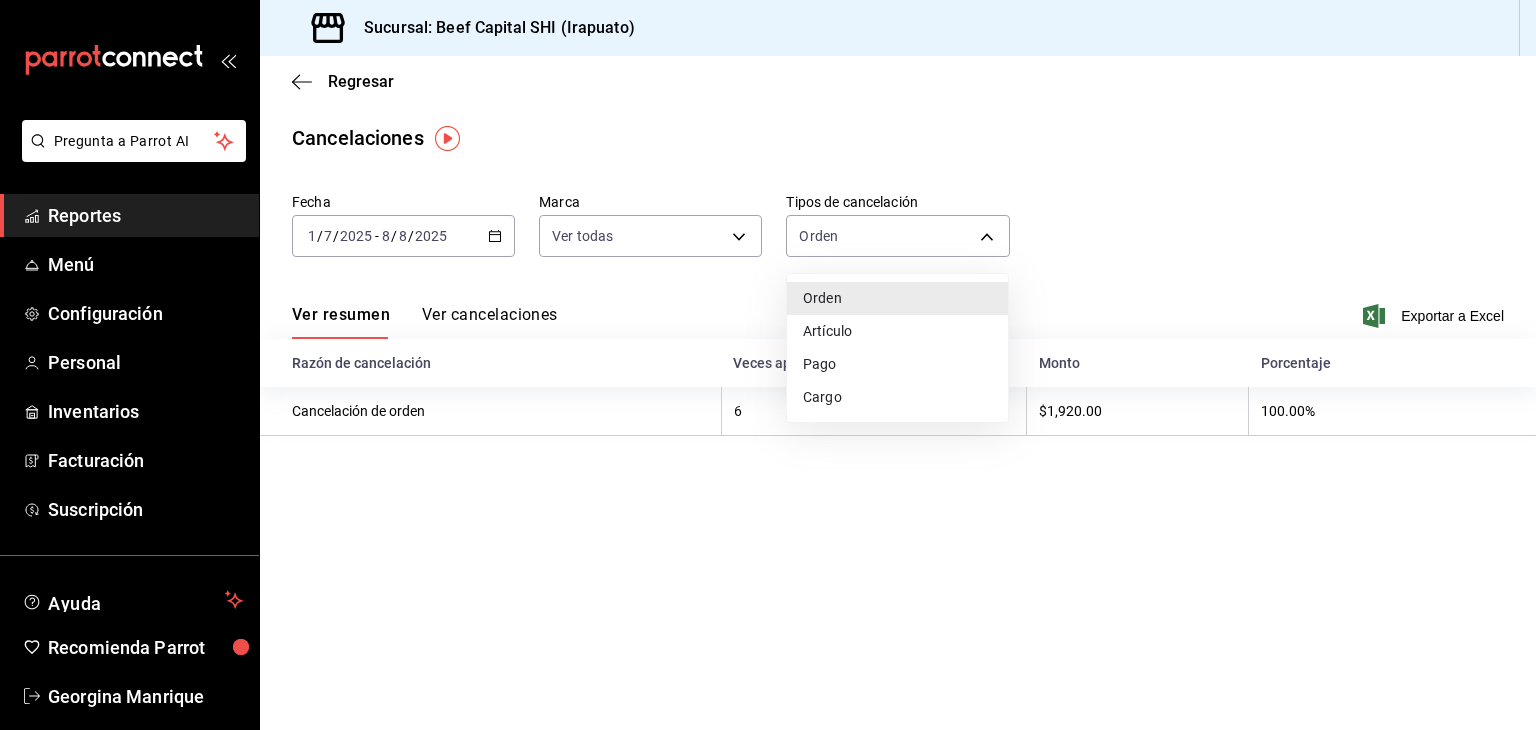 click on "Artículo" at bounding box center [897, 331] 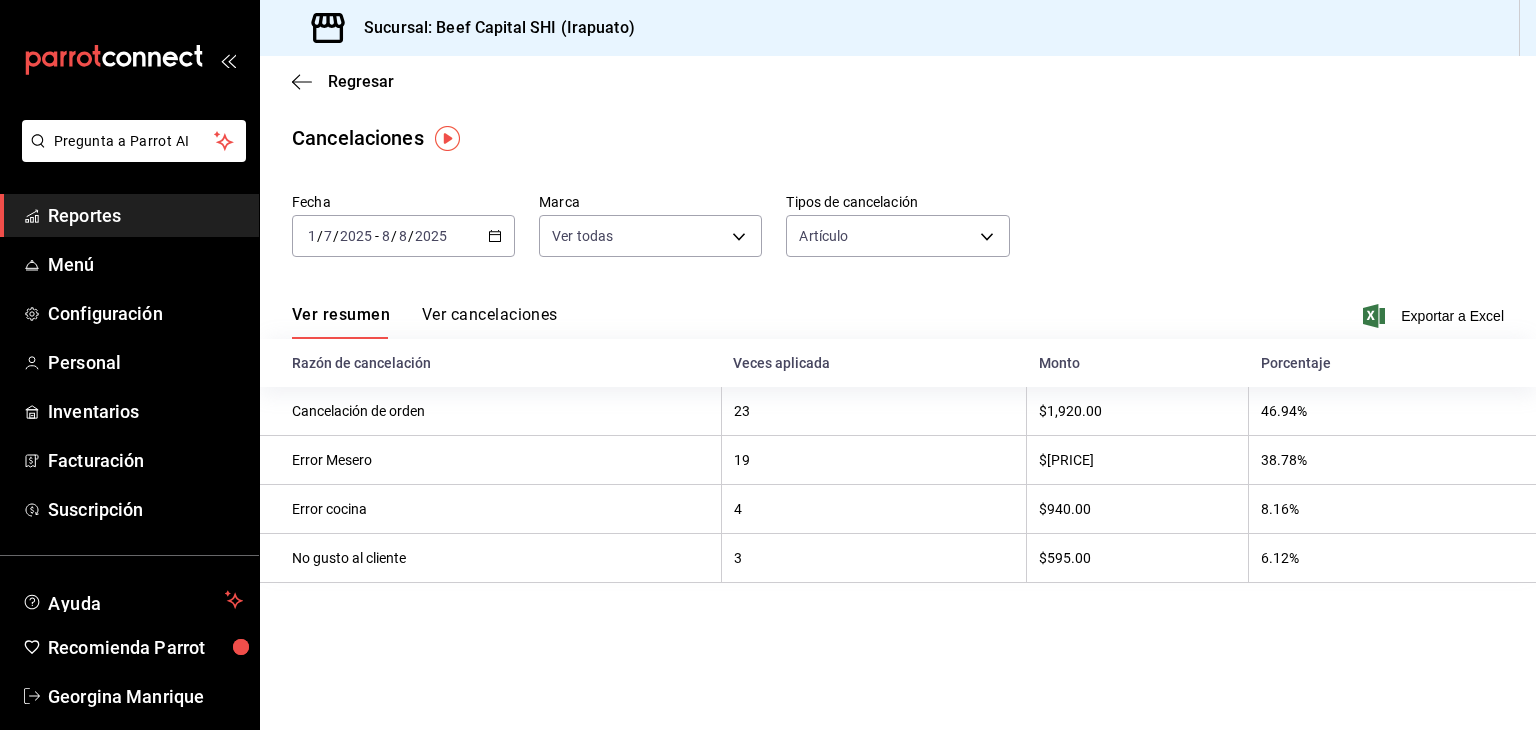 click on "Ver cancelaciones" at bounding box center [490, 322] 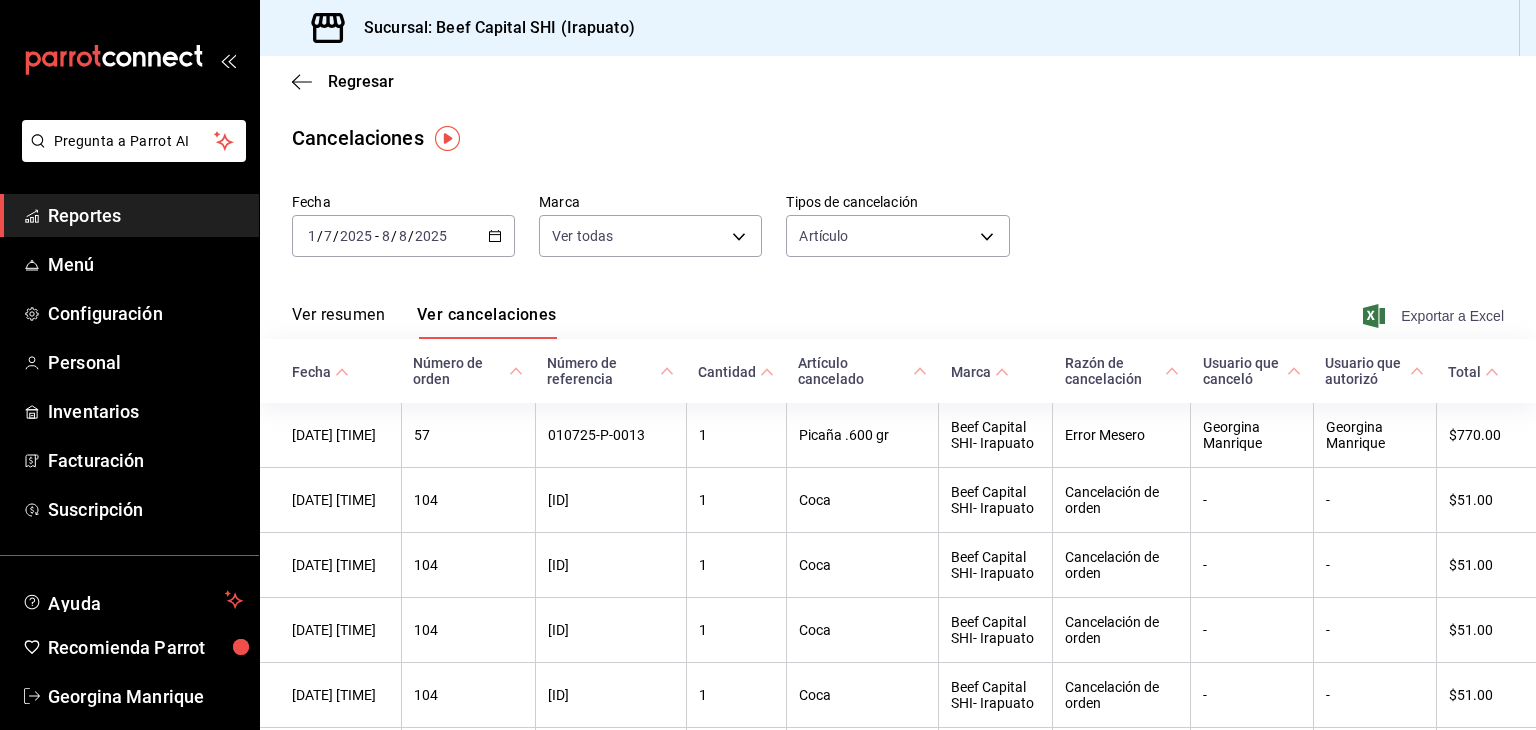 click on "Exportar a Excel" at bounding box center (1435, 316) 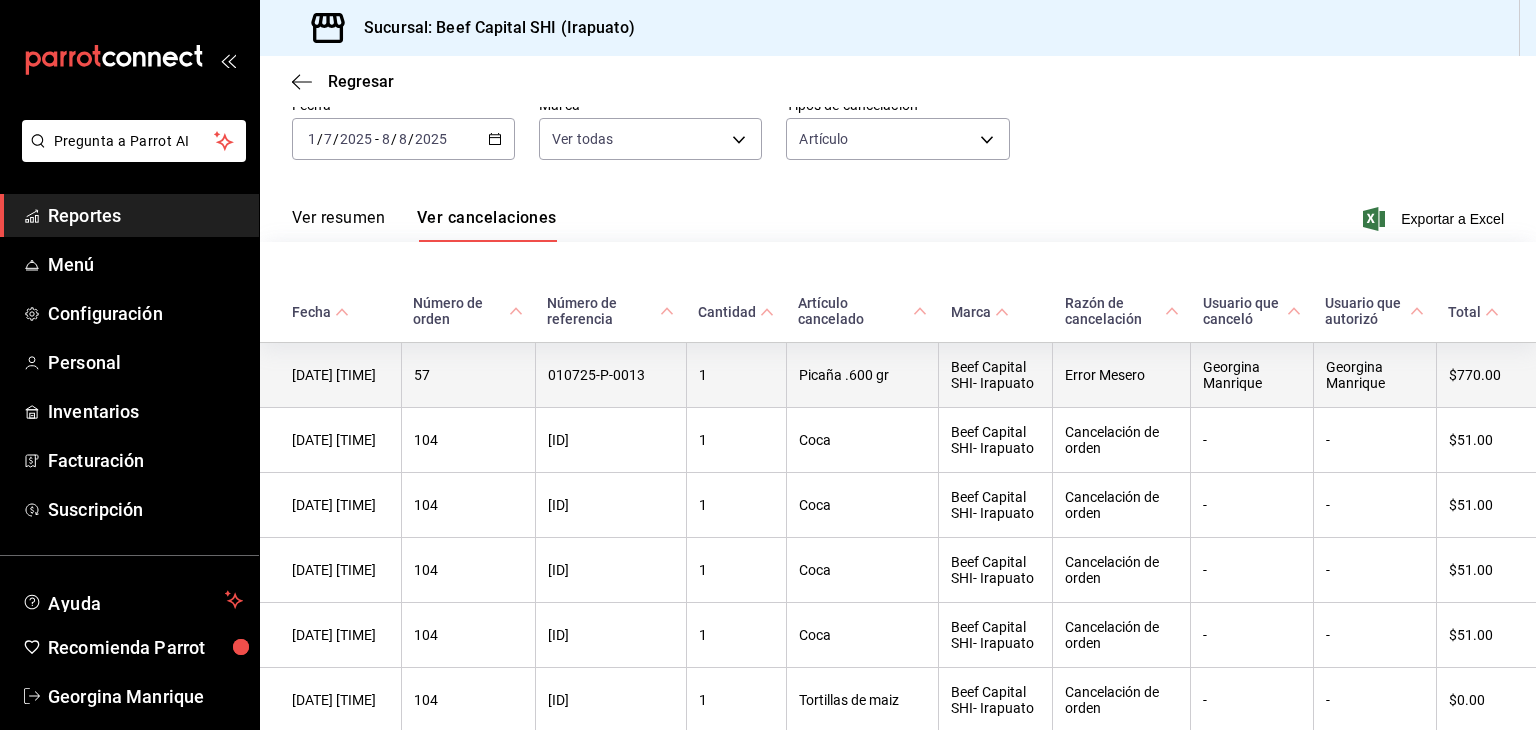 scroll, scrollTop: 0, scrollLeft: 0, axis: both 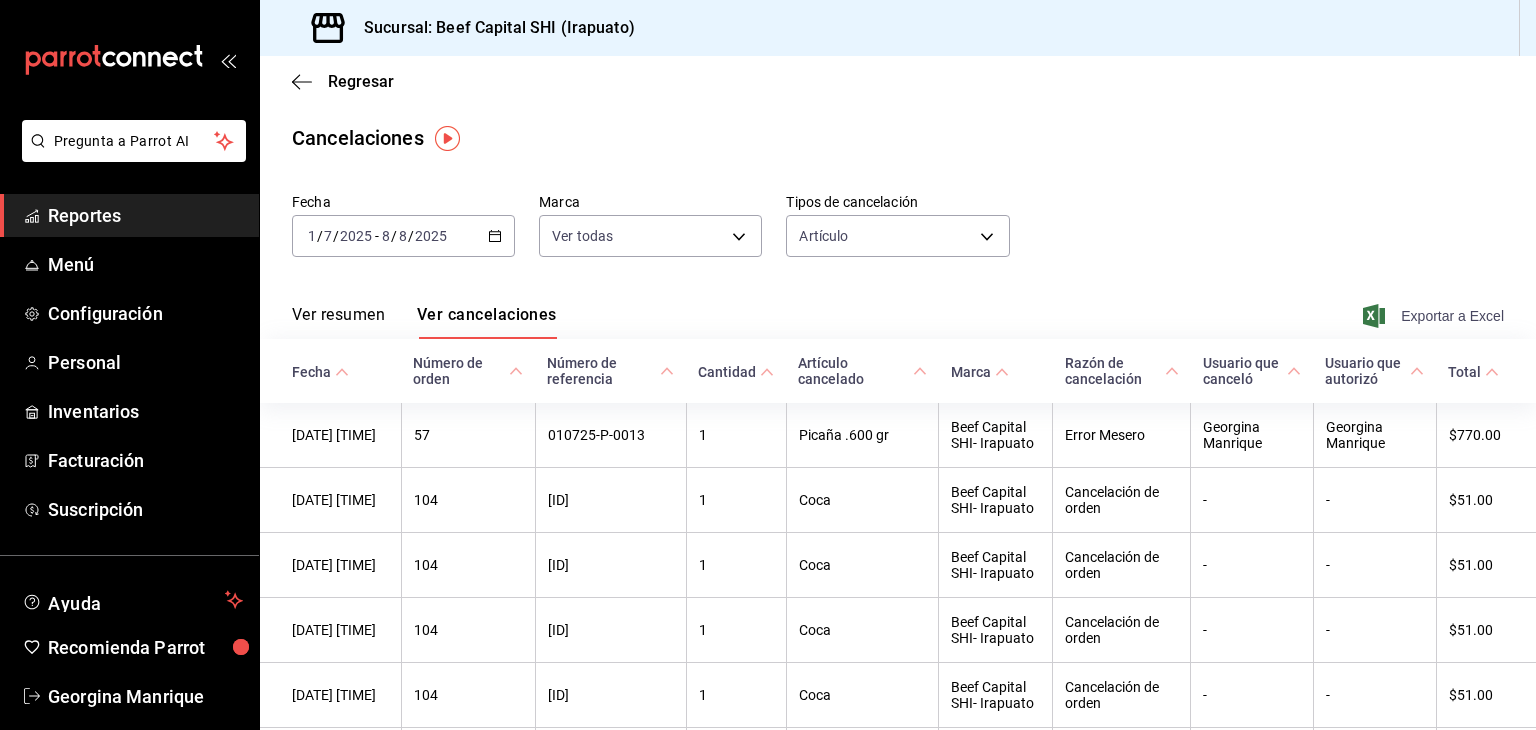 click on "Exportar a Excel" at bounding box center (1435, 316) 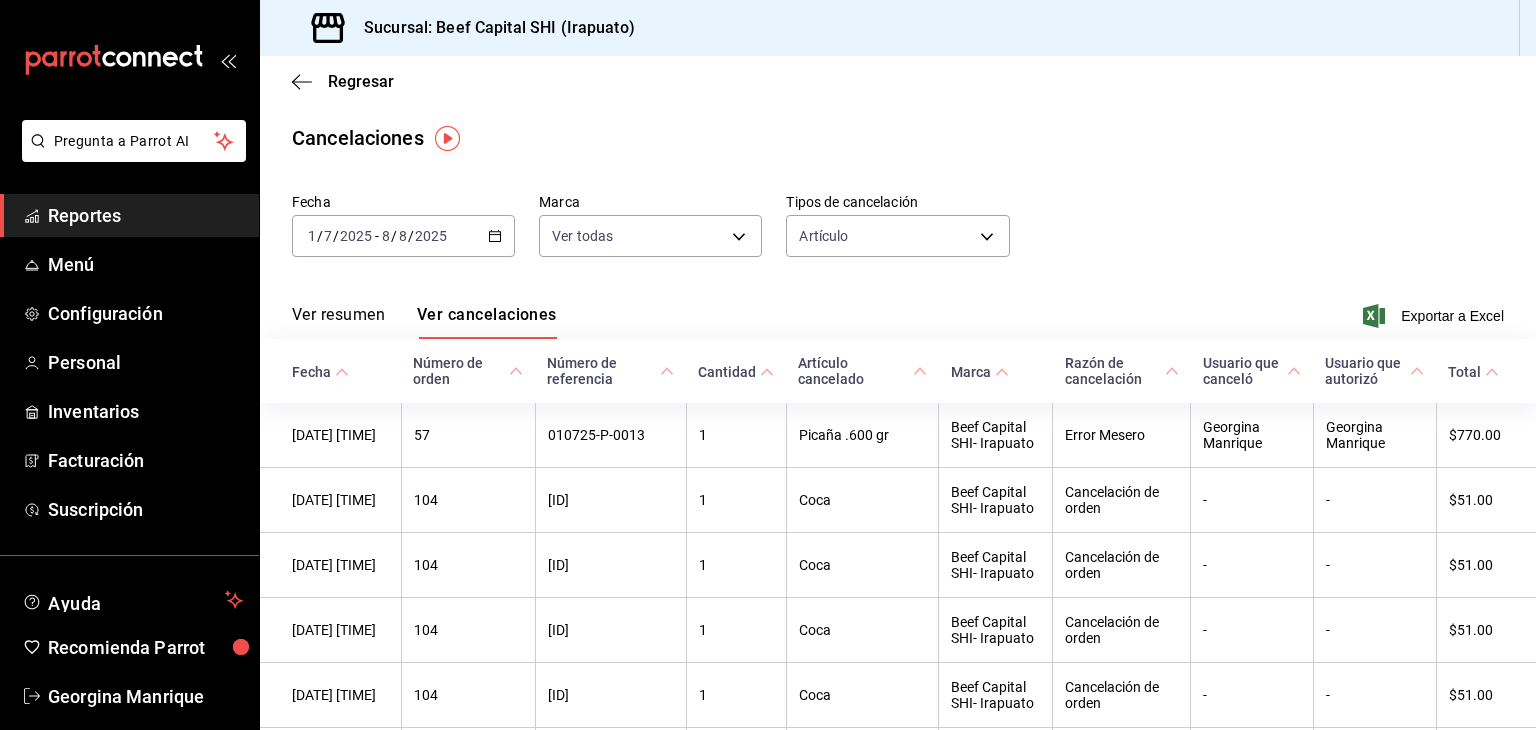 click on "Ver resumen" at bounding box center [338, 322] 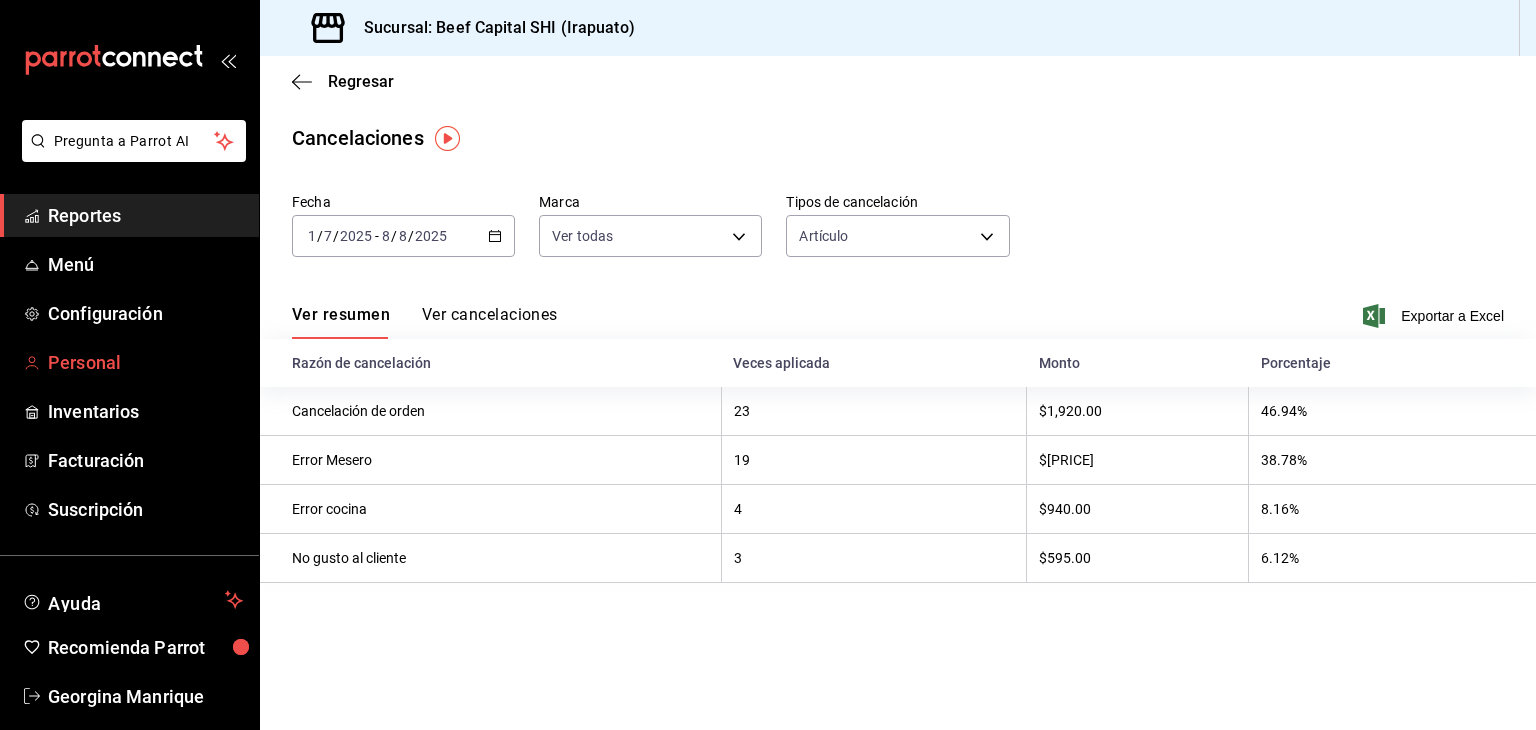 click on "Personal" at bounding box center [145, 362] 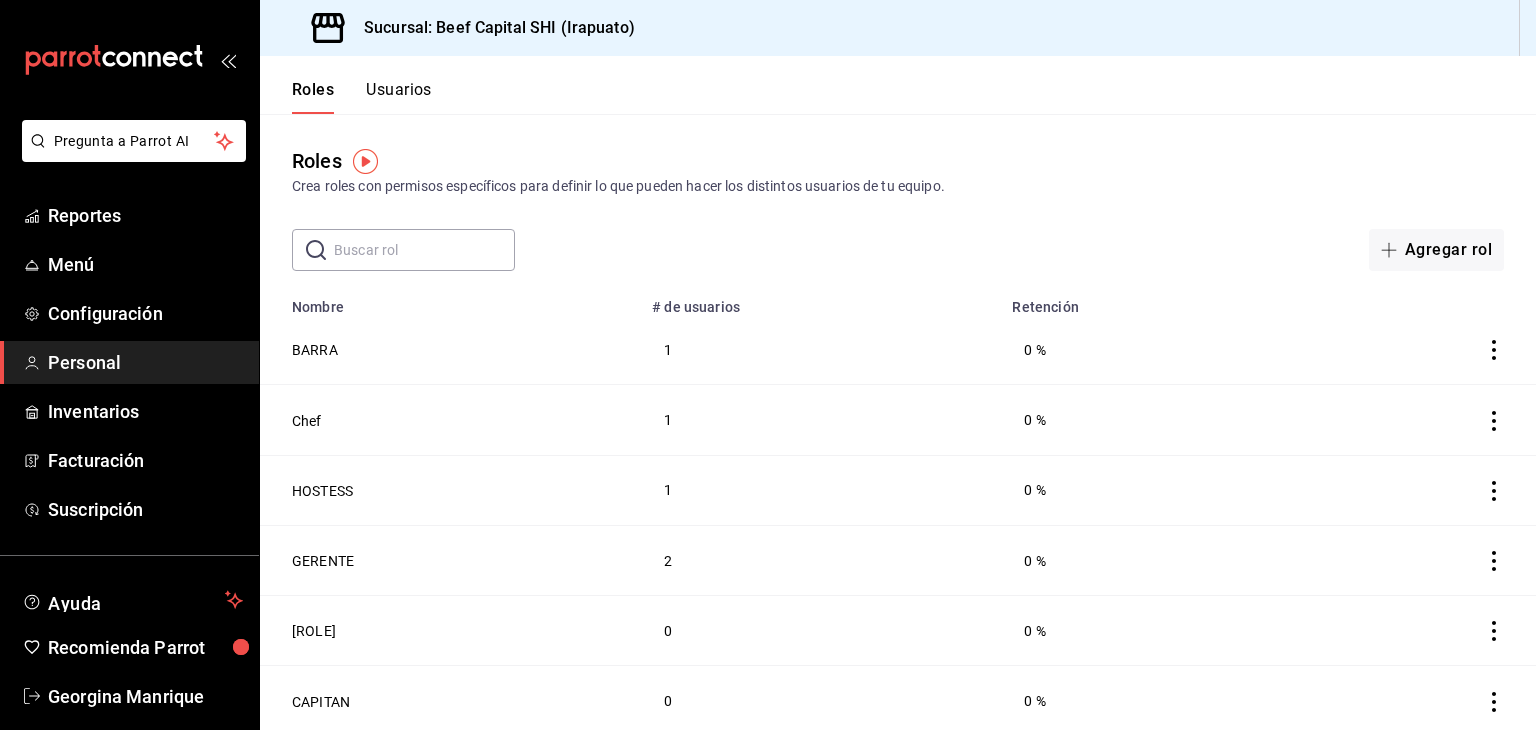 click on "Personal" at bounding box center (145, 362) 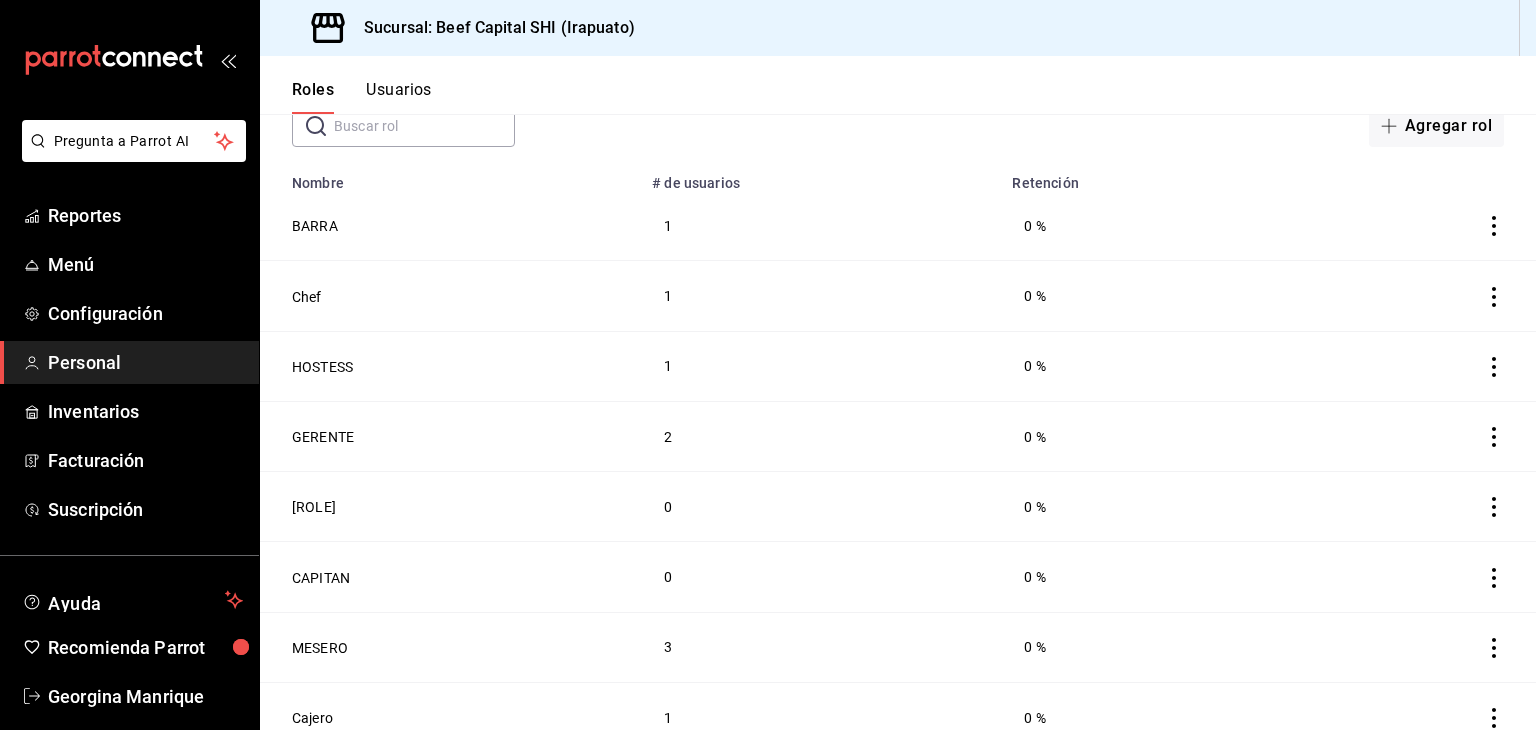 scroll, scrollTop: 148, scrollLeft: 0, axis: vertical 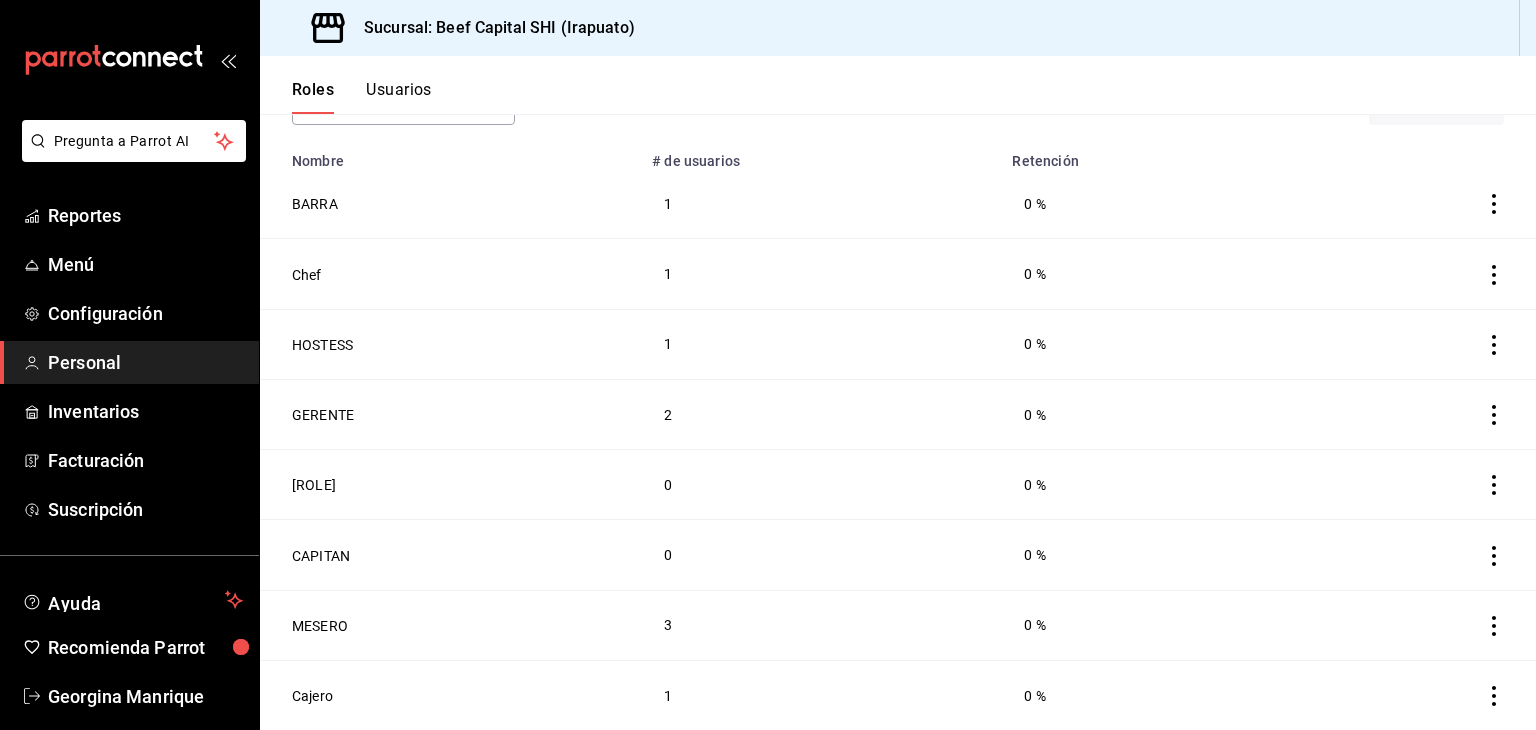 click 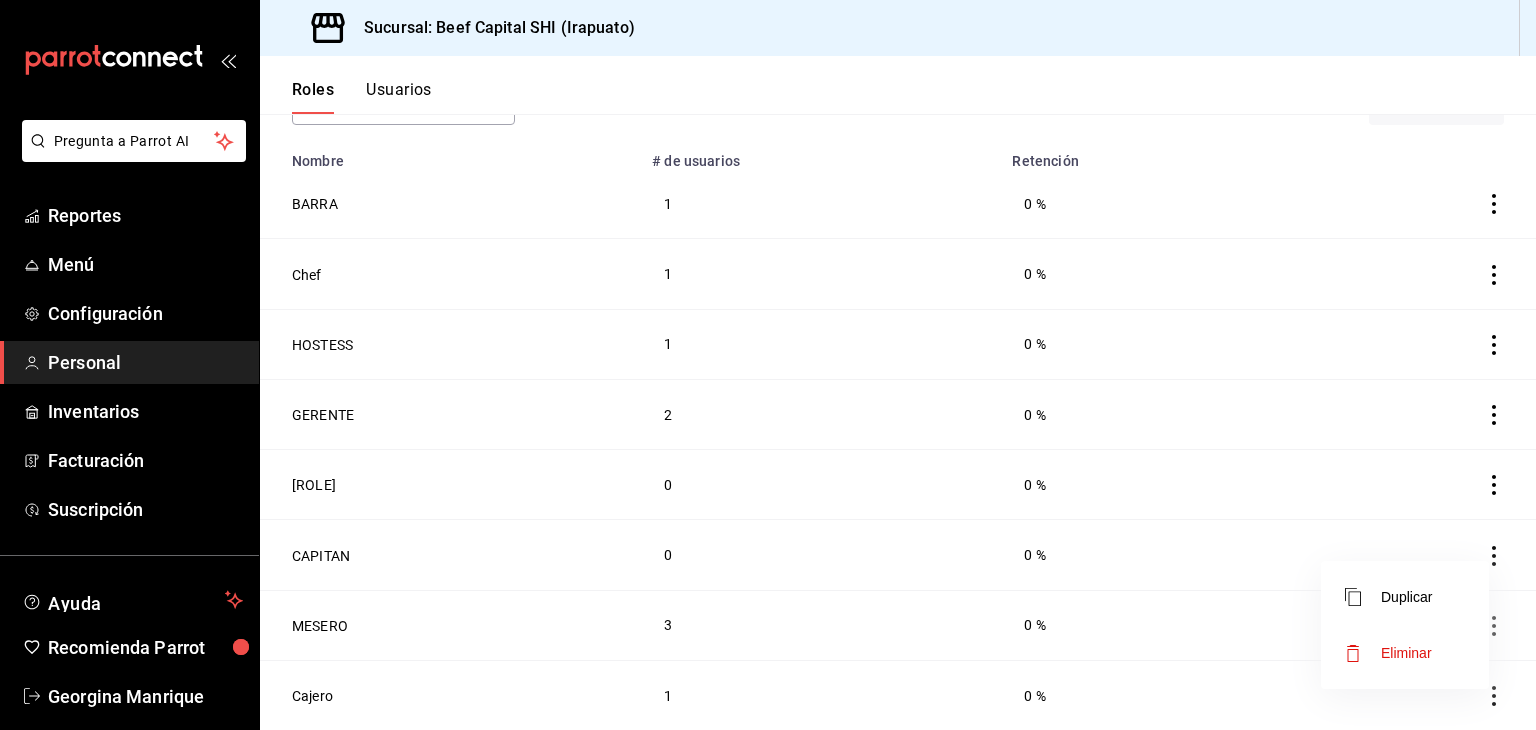 click at bounding box center [768, 365] 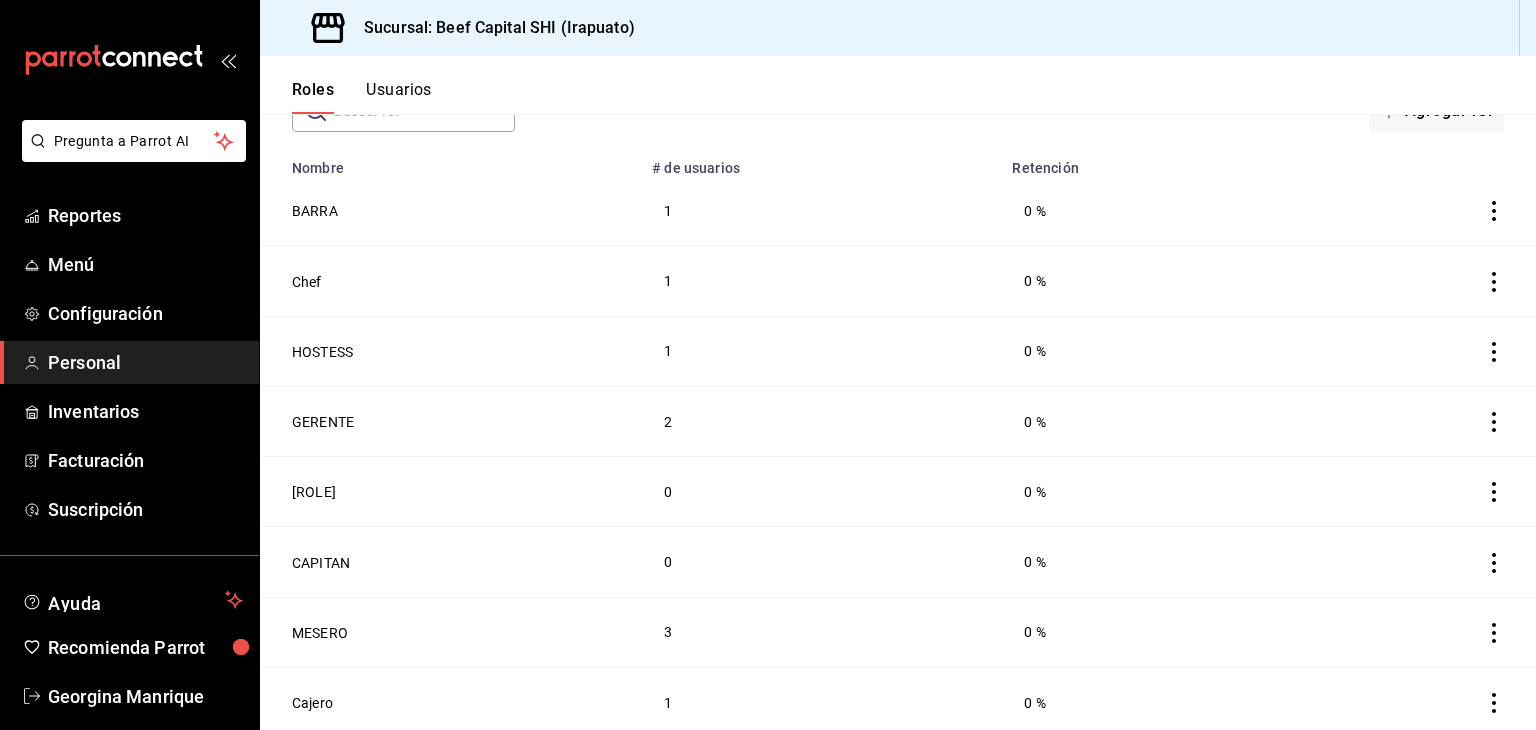scroll, scrollTop: 148, scrollLeft: 0, axis: vertical 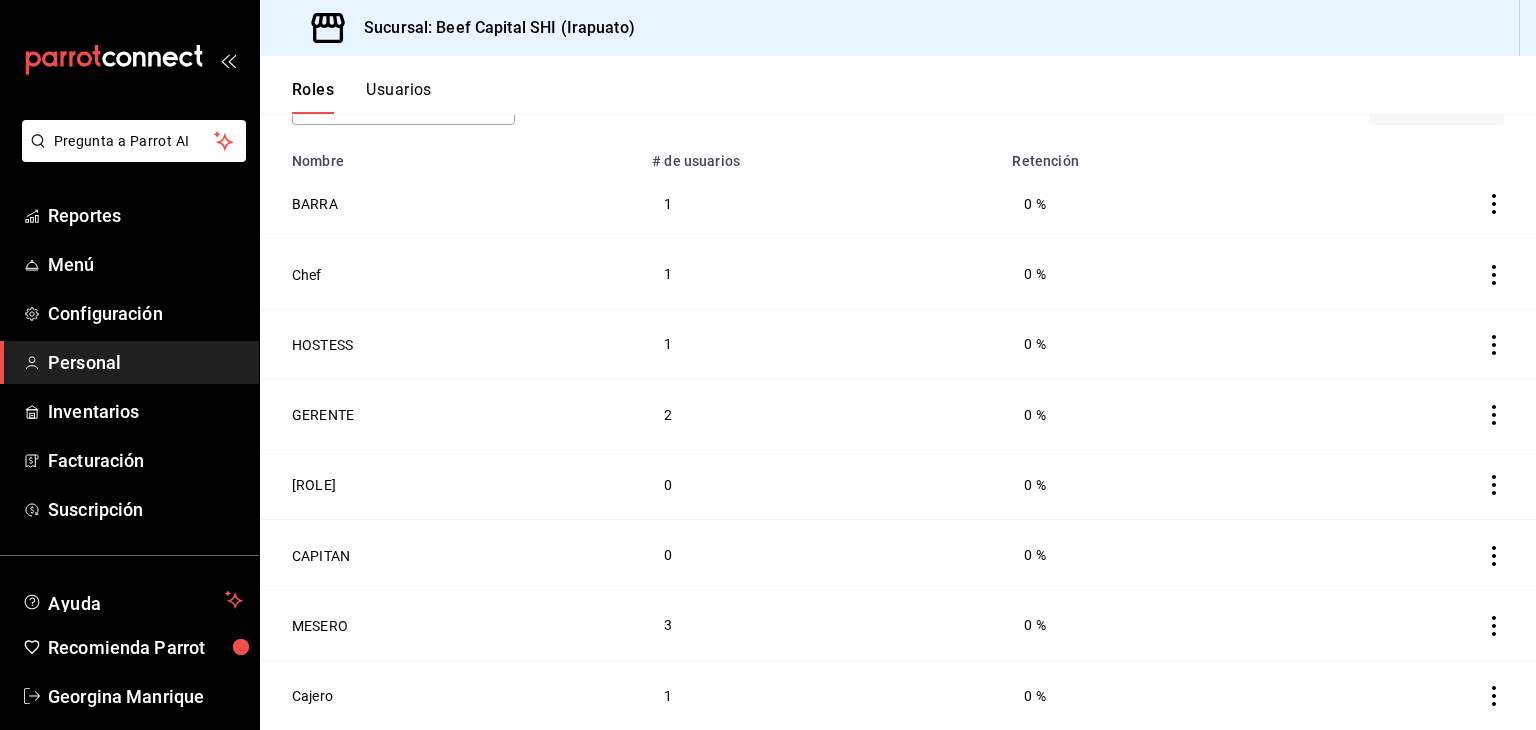 click on "Roles Usuarios" at bounding box center [898, 85] 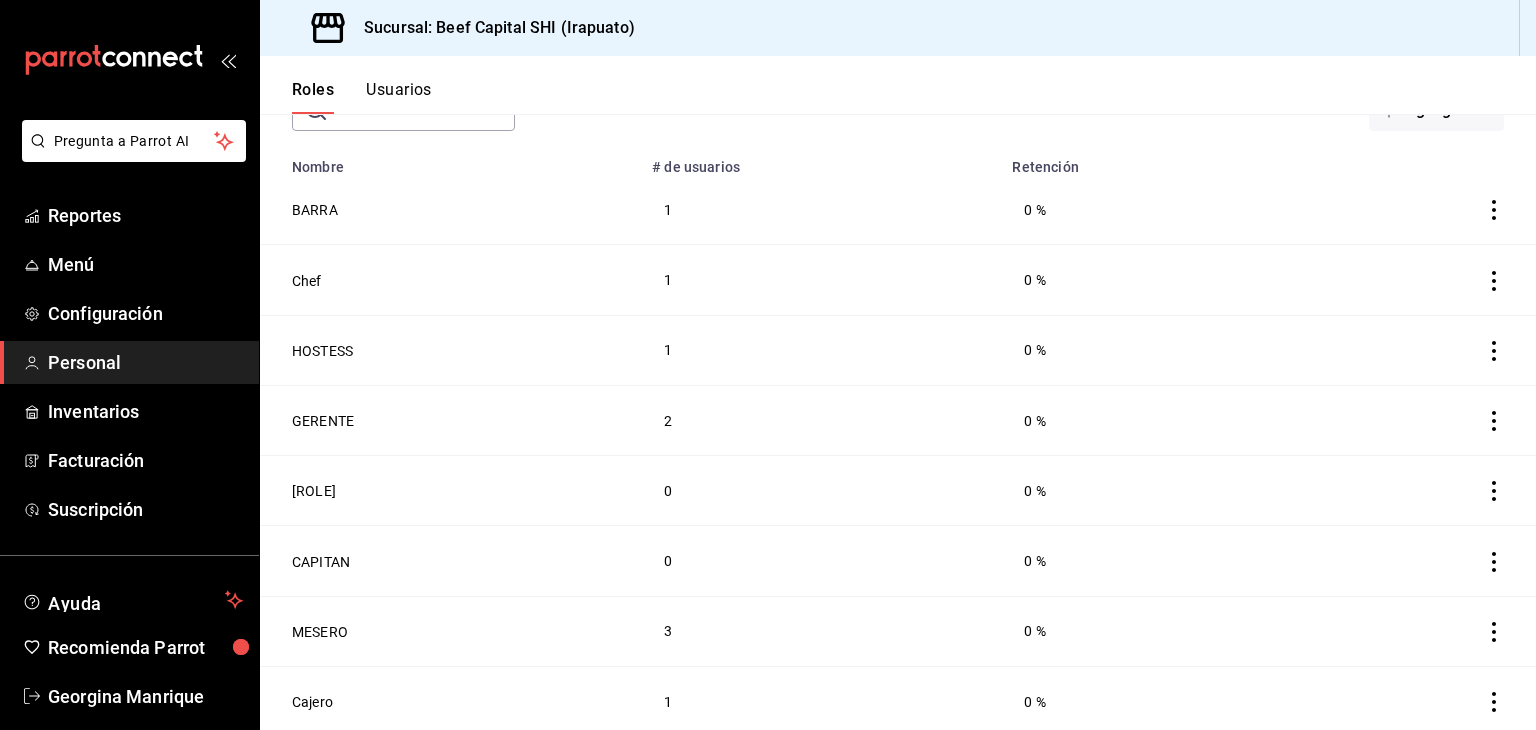 scroll, scrollTop: 148, scrollLeft: 0, axis: vertical 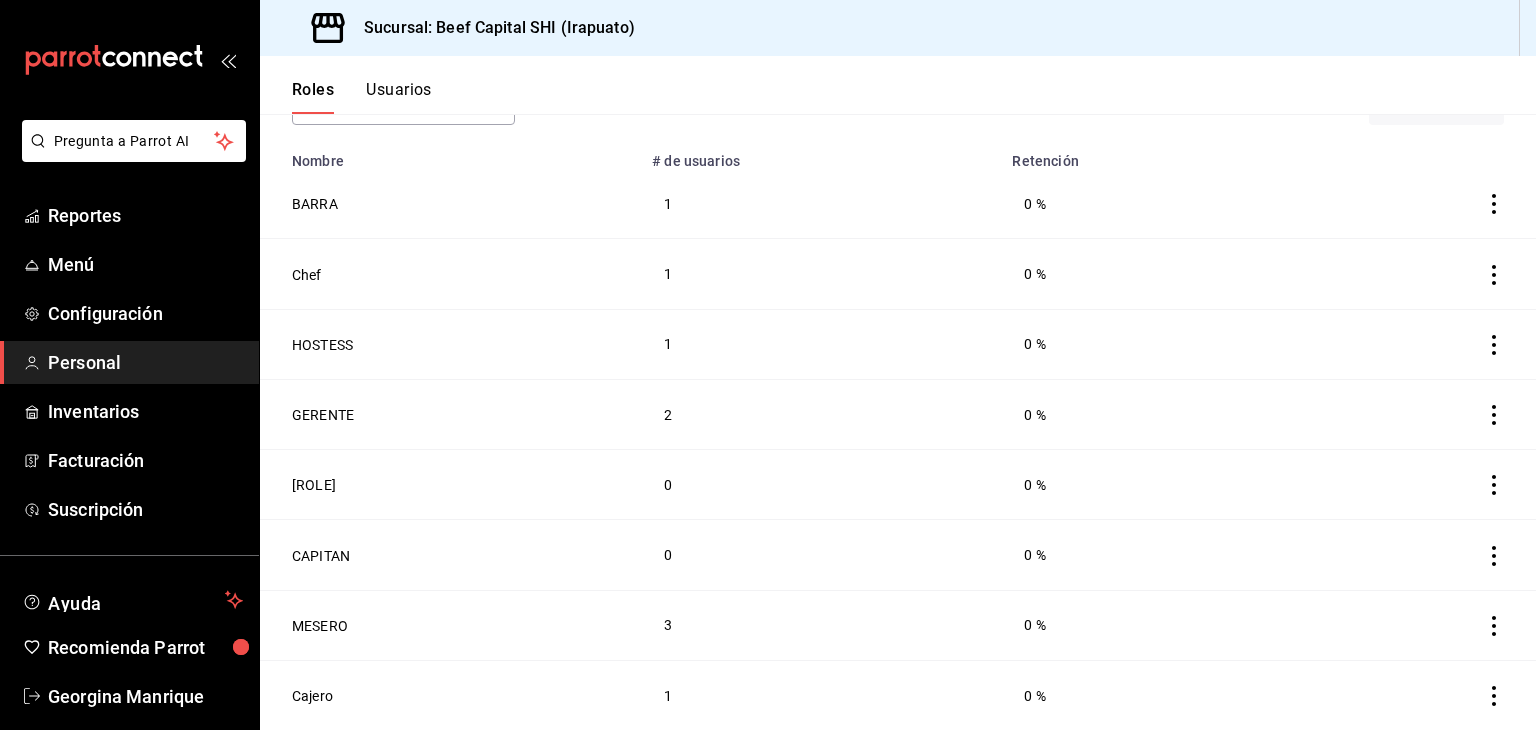 drag, startPoint x: 1480, startPoint y: 618, endPoint x: 1468, endPoint y: 631, distance: 17.691807 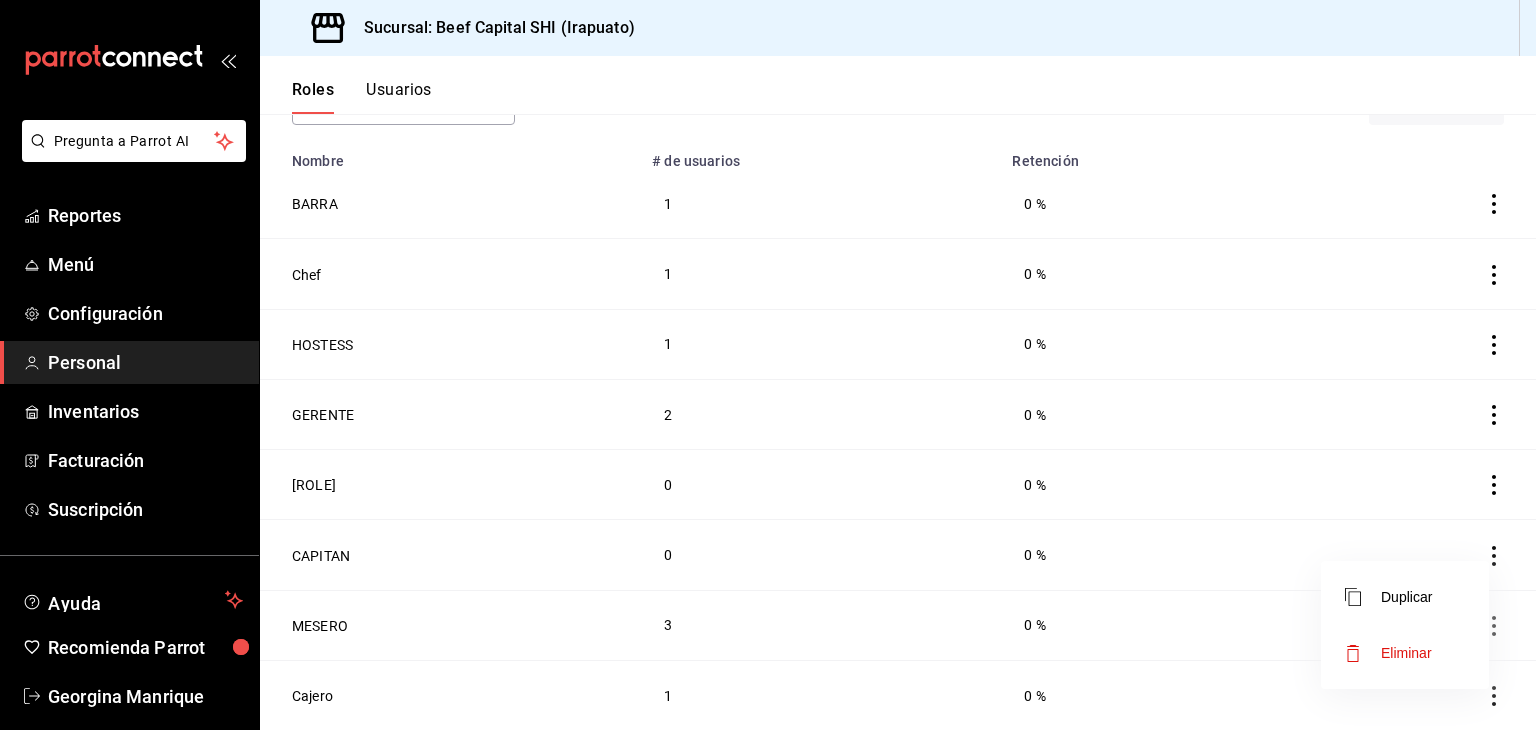 click at bounding box center [768, 365] 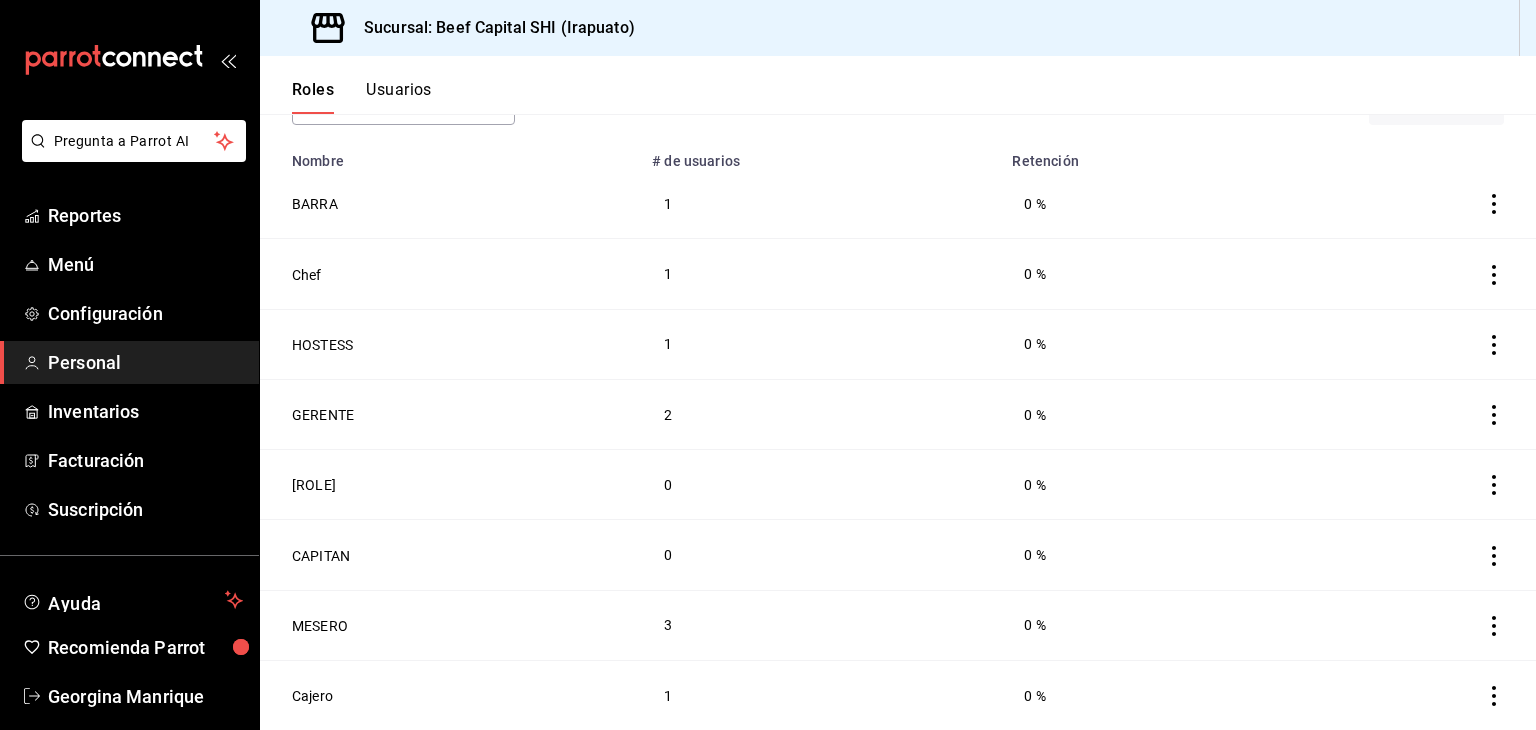 click on "MESERO" at bounding box center (320, 626) 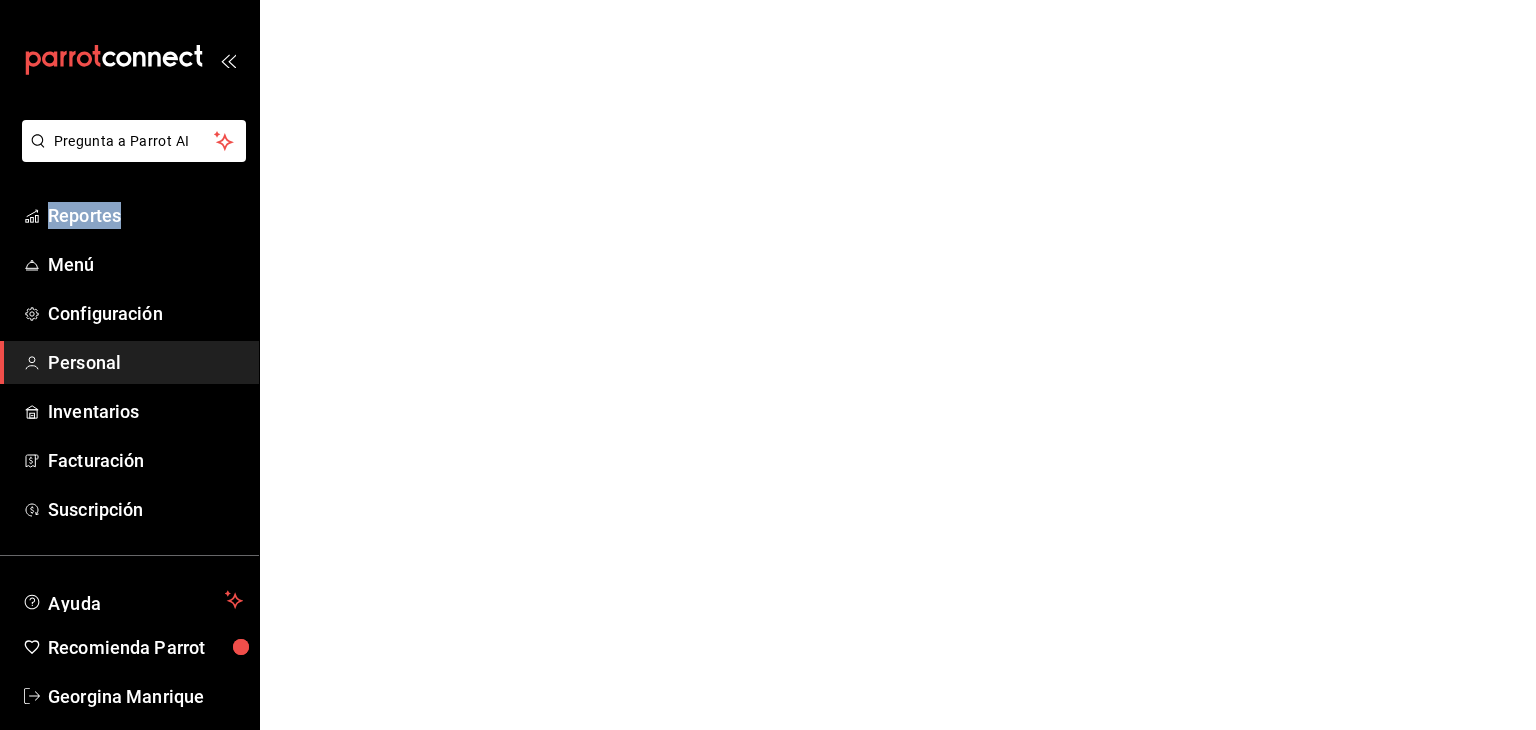 click on "[PERSON_NAME]
[PHONE]
[EMAIL]" at bounding box center [768, 0] 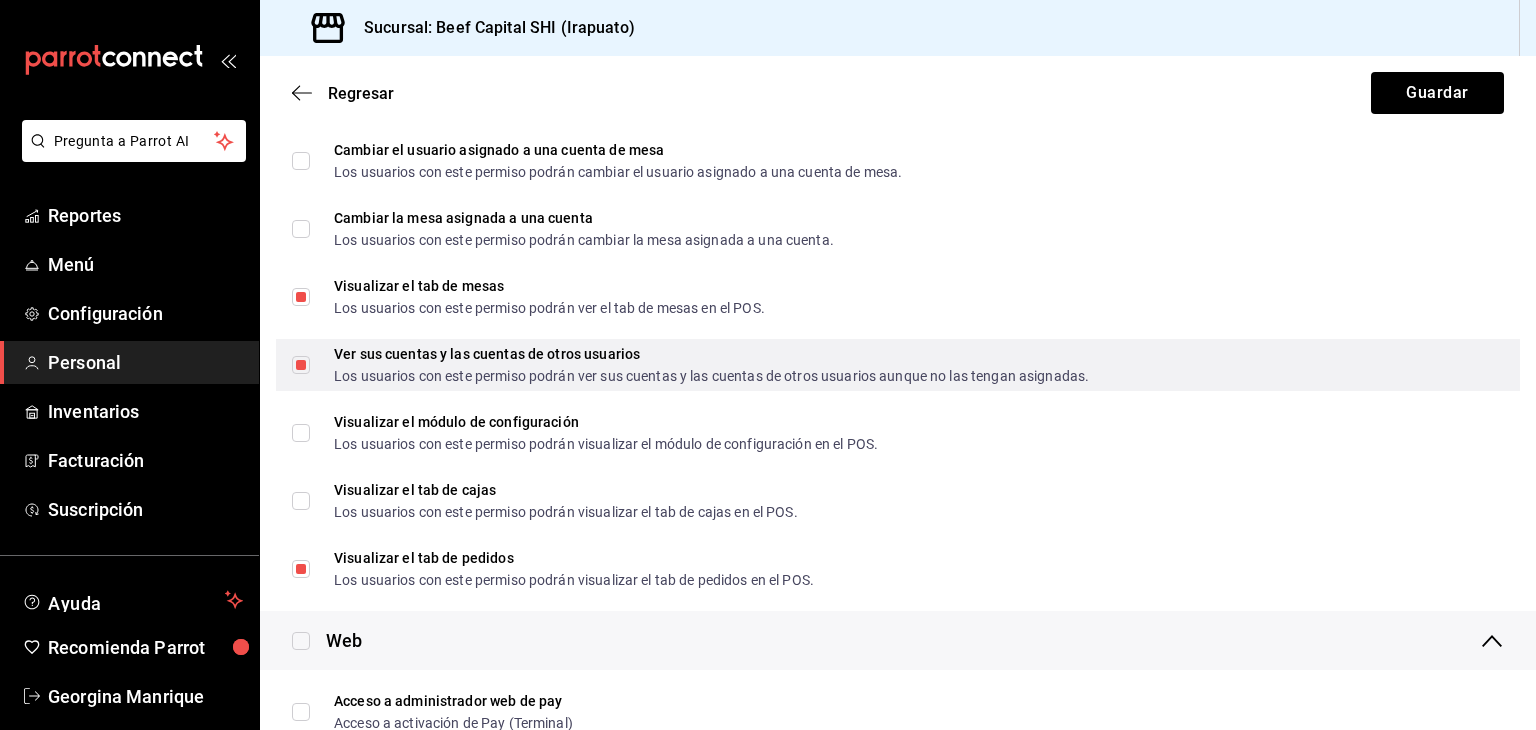 scroll, scrollTop: 900, scrollLeft: 0, axis: vertical 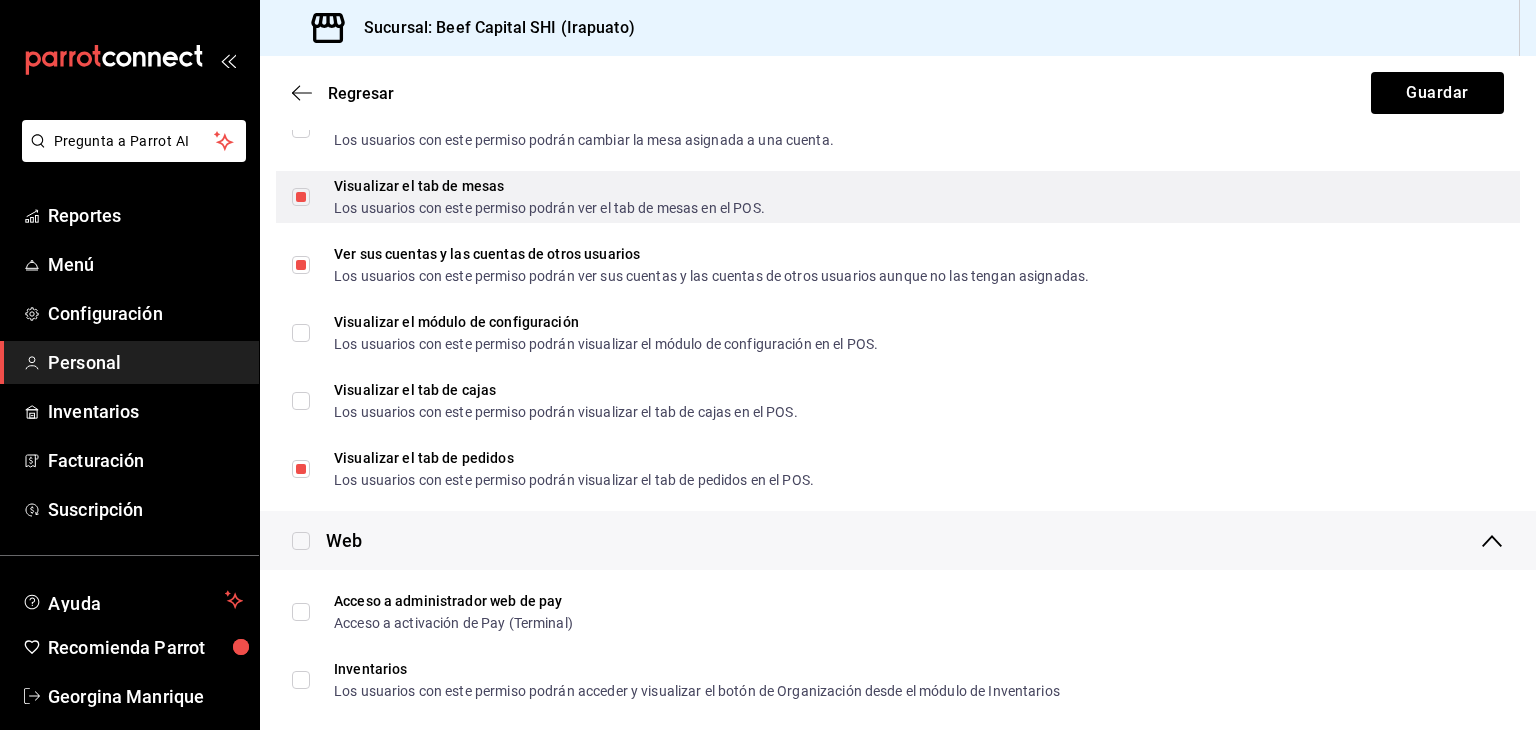 click on "Visualizar el tab de mesas Los usuarios con este permiso podrán ver el tab de mesas en el POS." at bounding box center (898, 197) 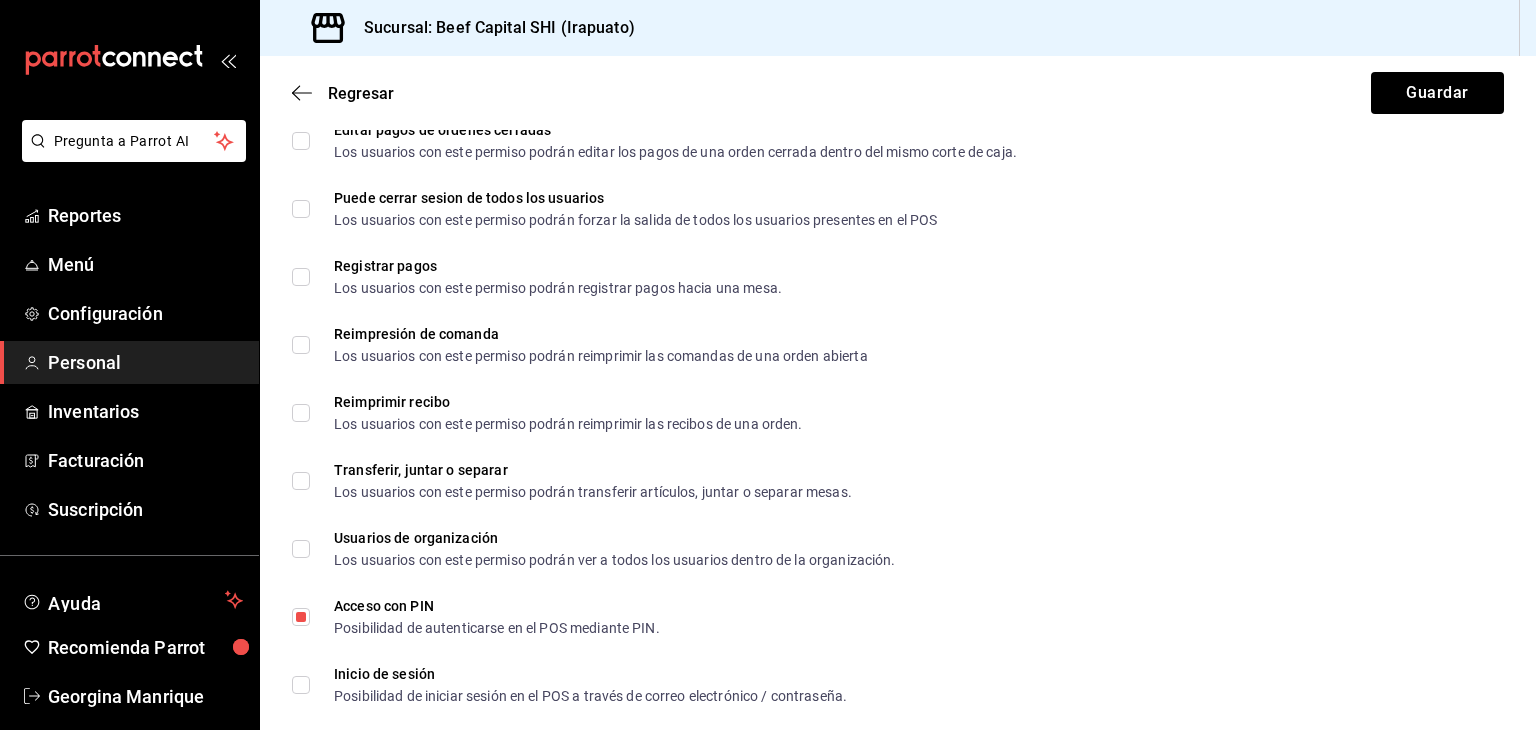 scroll, scrollTop: 3596, scrollLeft: 0, axis: vertical 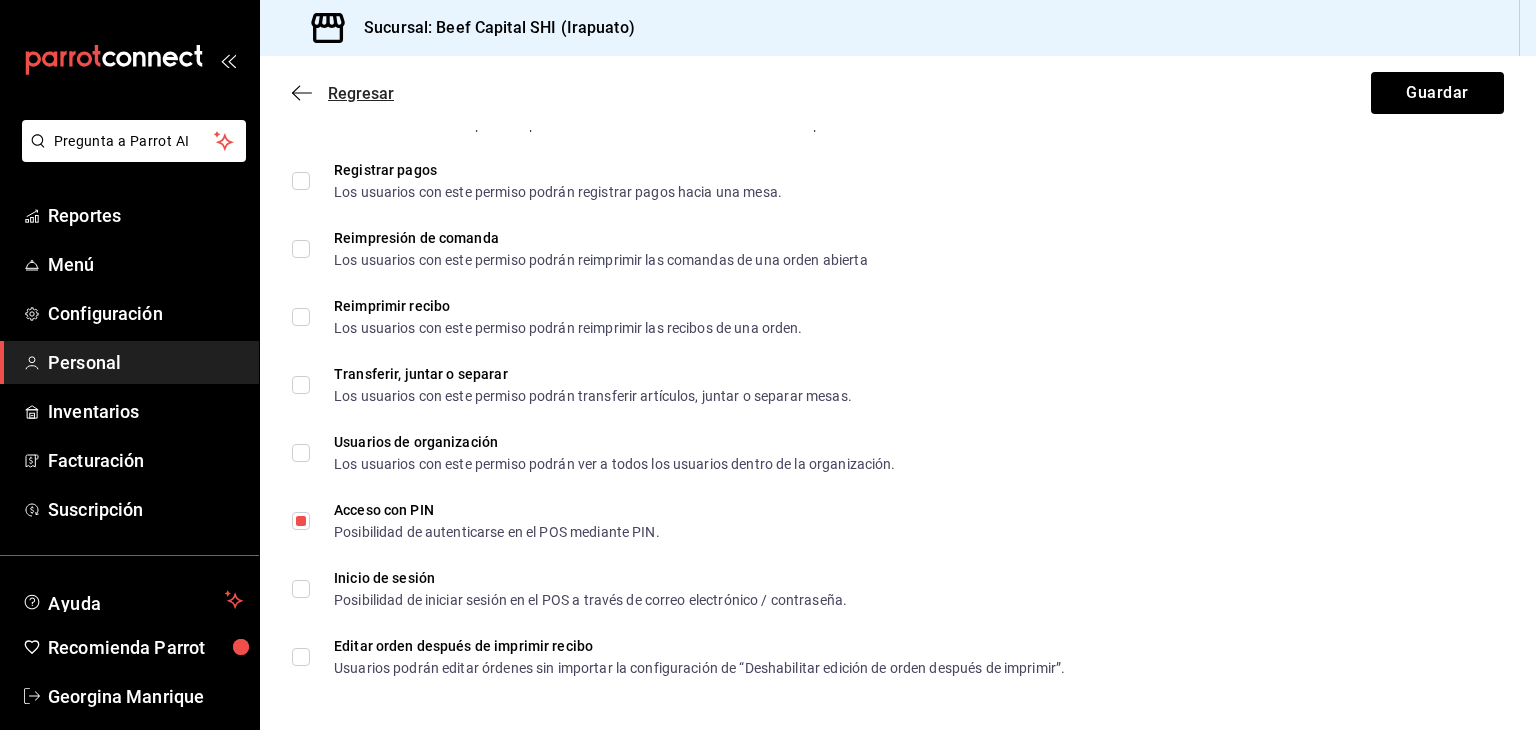 click 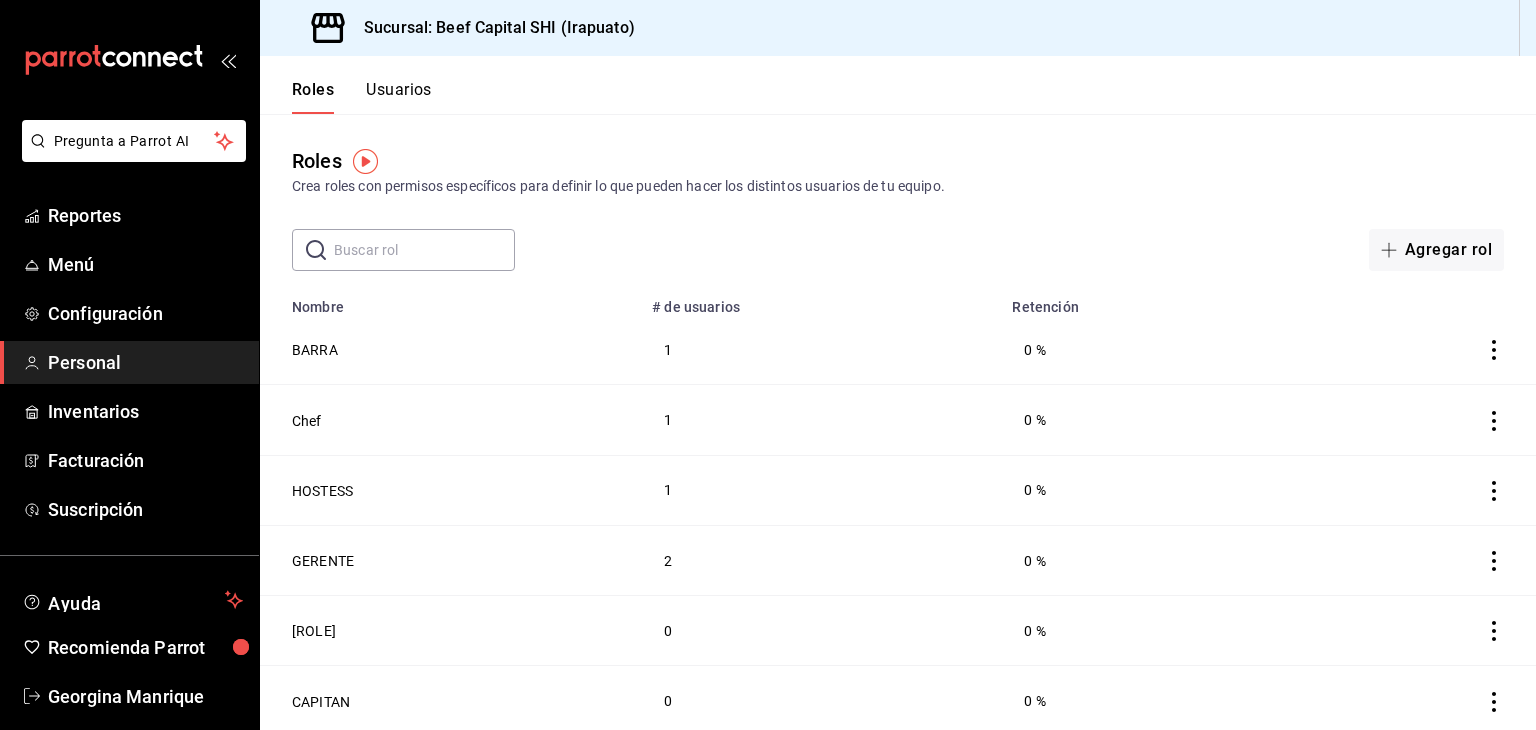 drag, startPoint x: 417, startPoint y: 92, endPoint x: 440, endPoint y: 158, distance: 69.89278 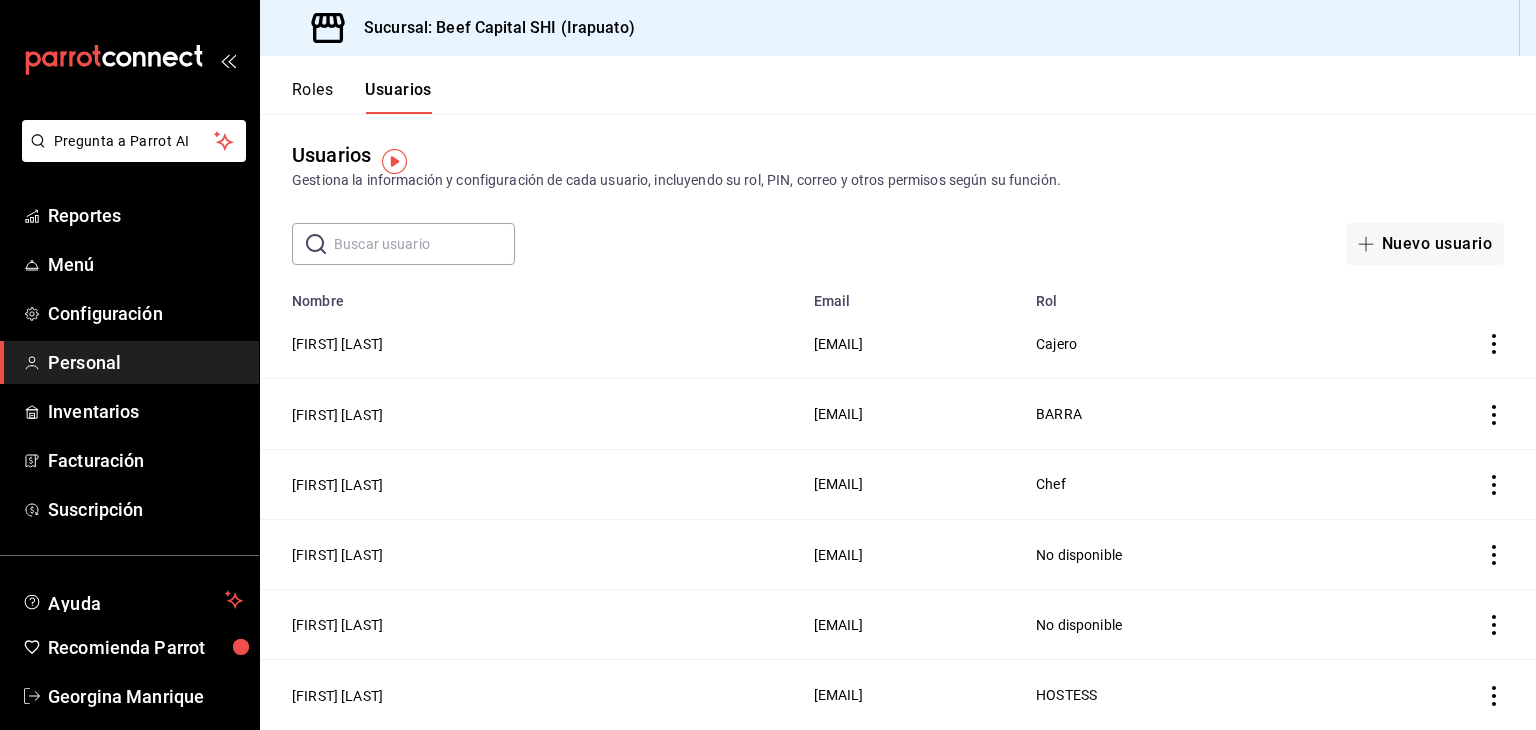 scroll, scrollTop: 0, scrollLeft: 0, axis: both 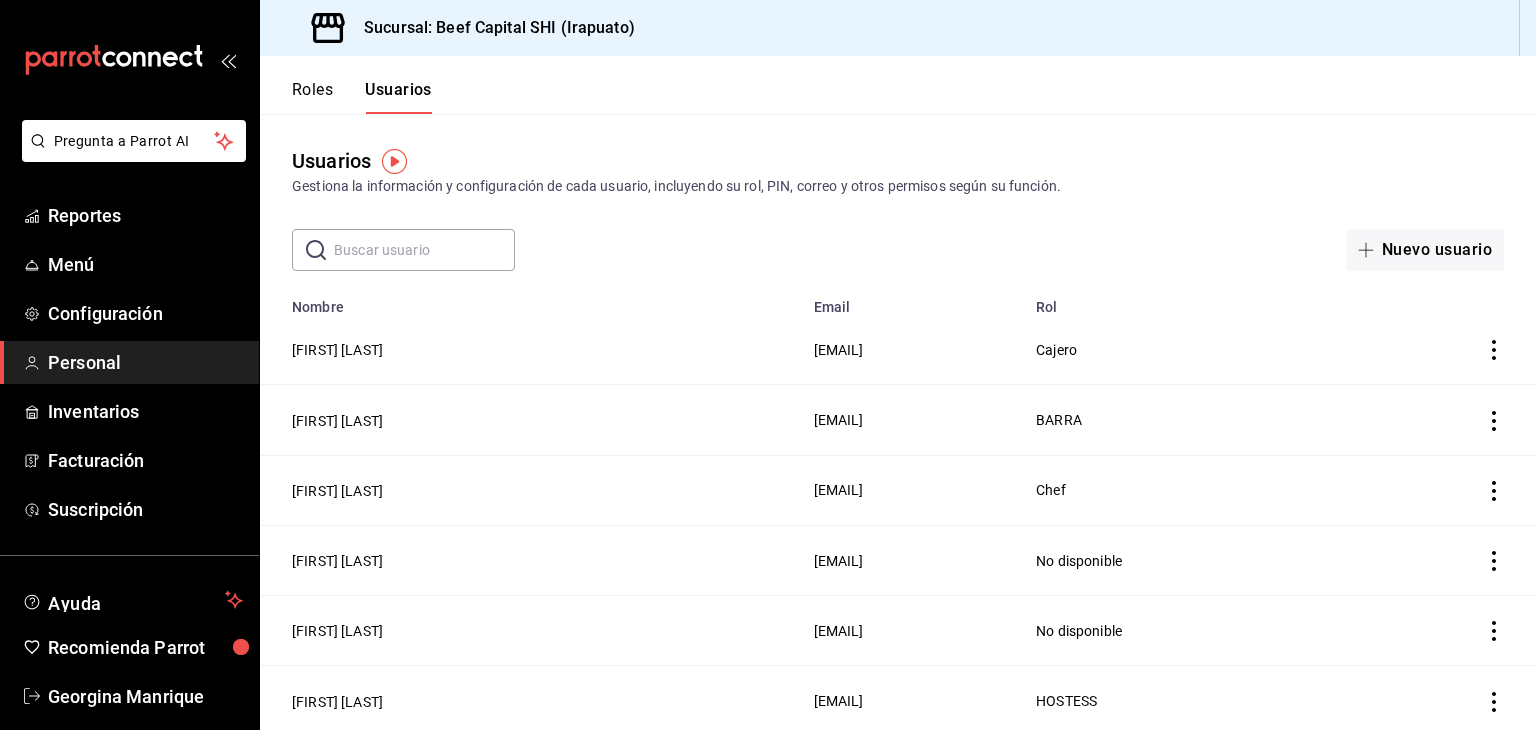 click at bounding box center [424, 250] 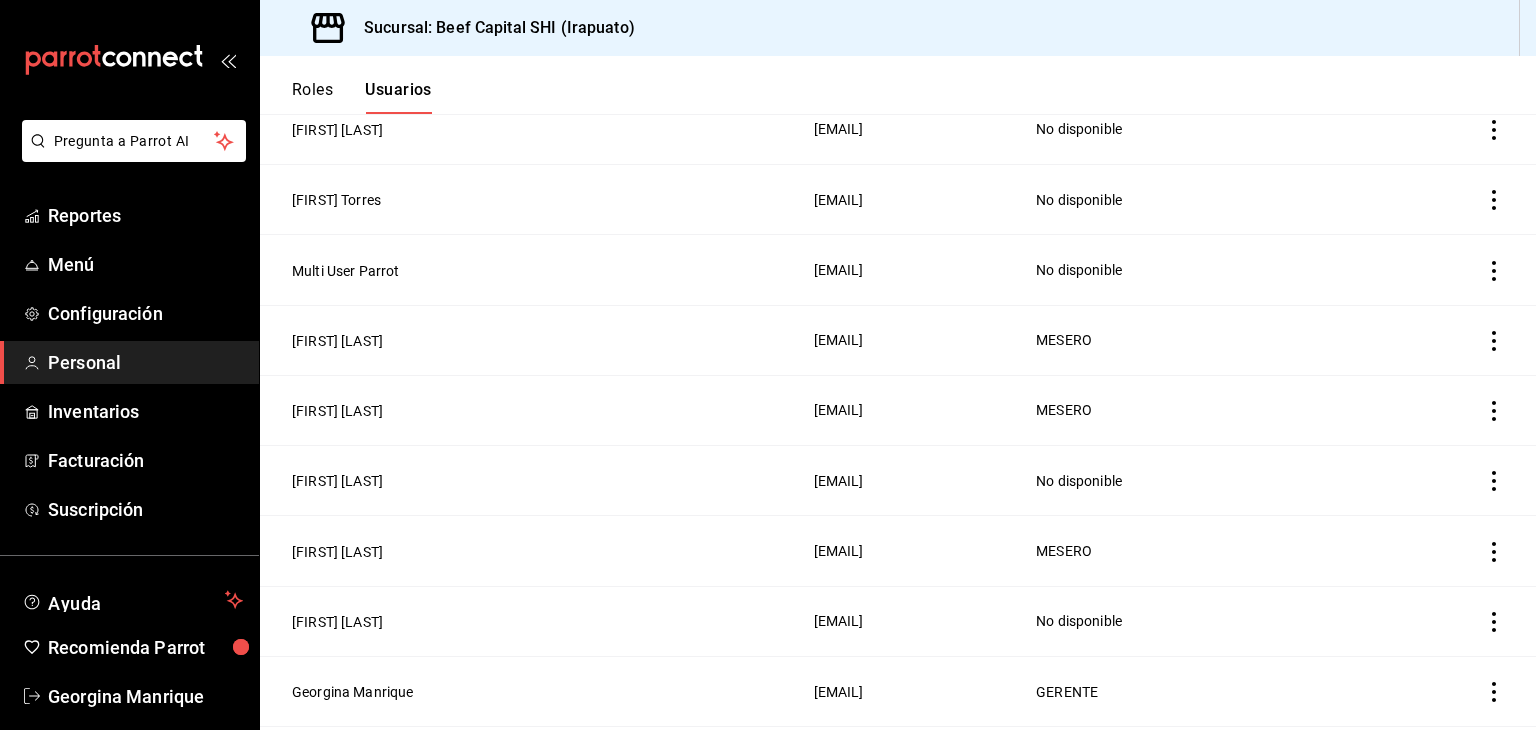 scroll, scrollTop: 1600, scrollLeft: 0, axis: vertical 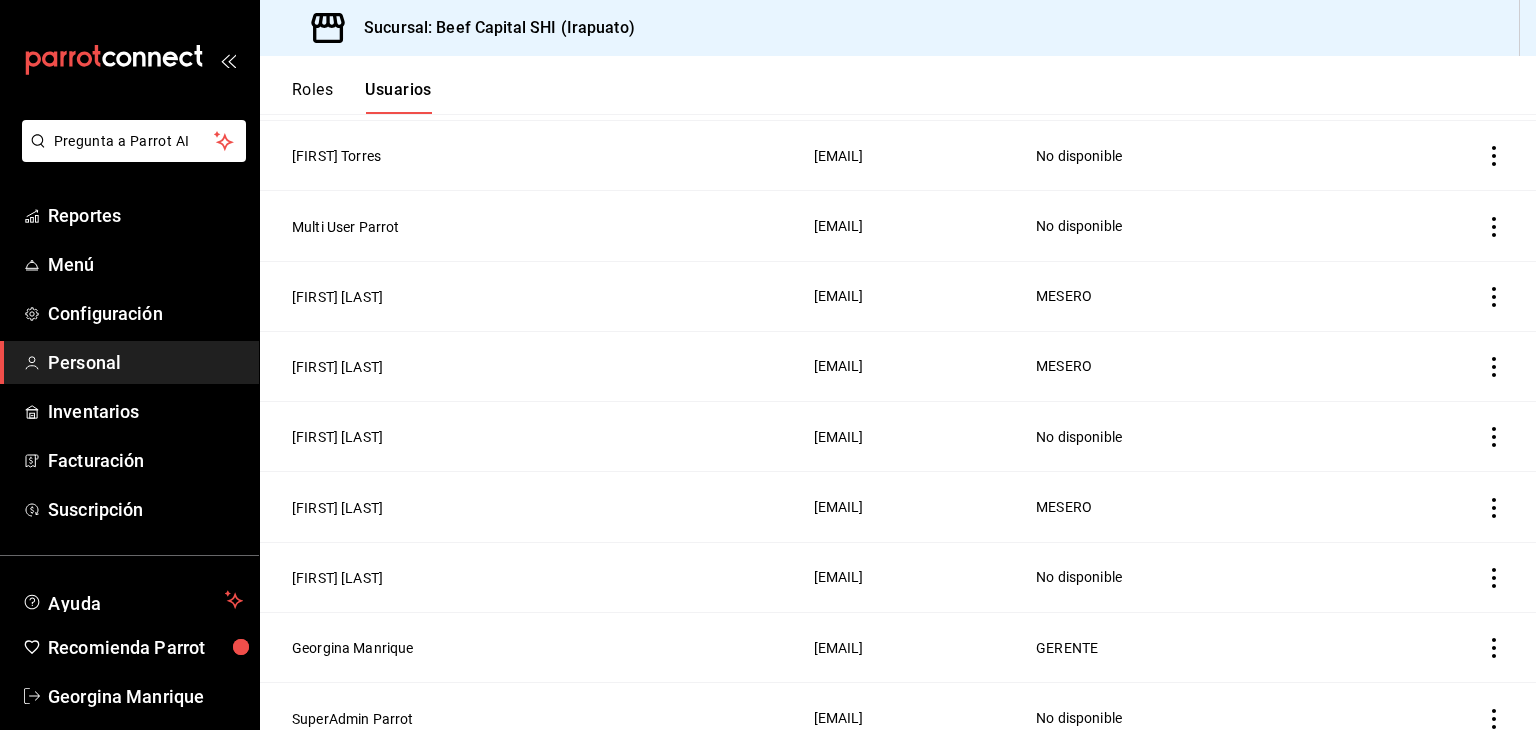 type on "[FIRST]" 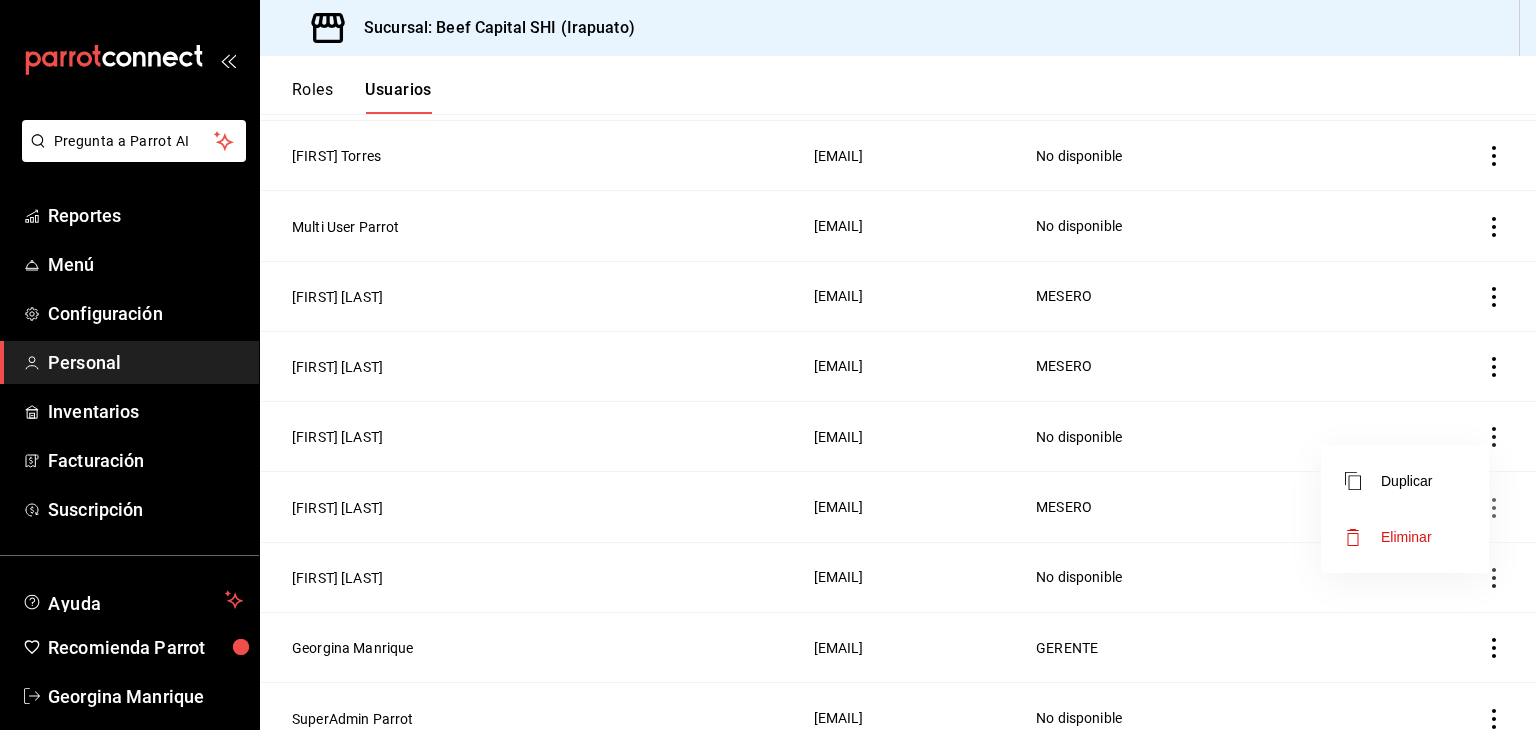 click at bounding box center [768, 365] 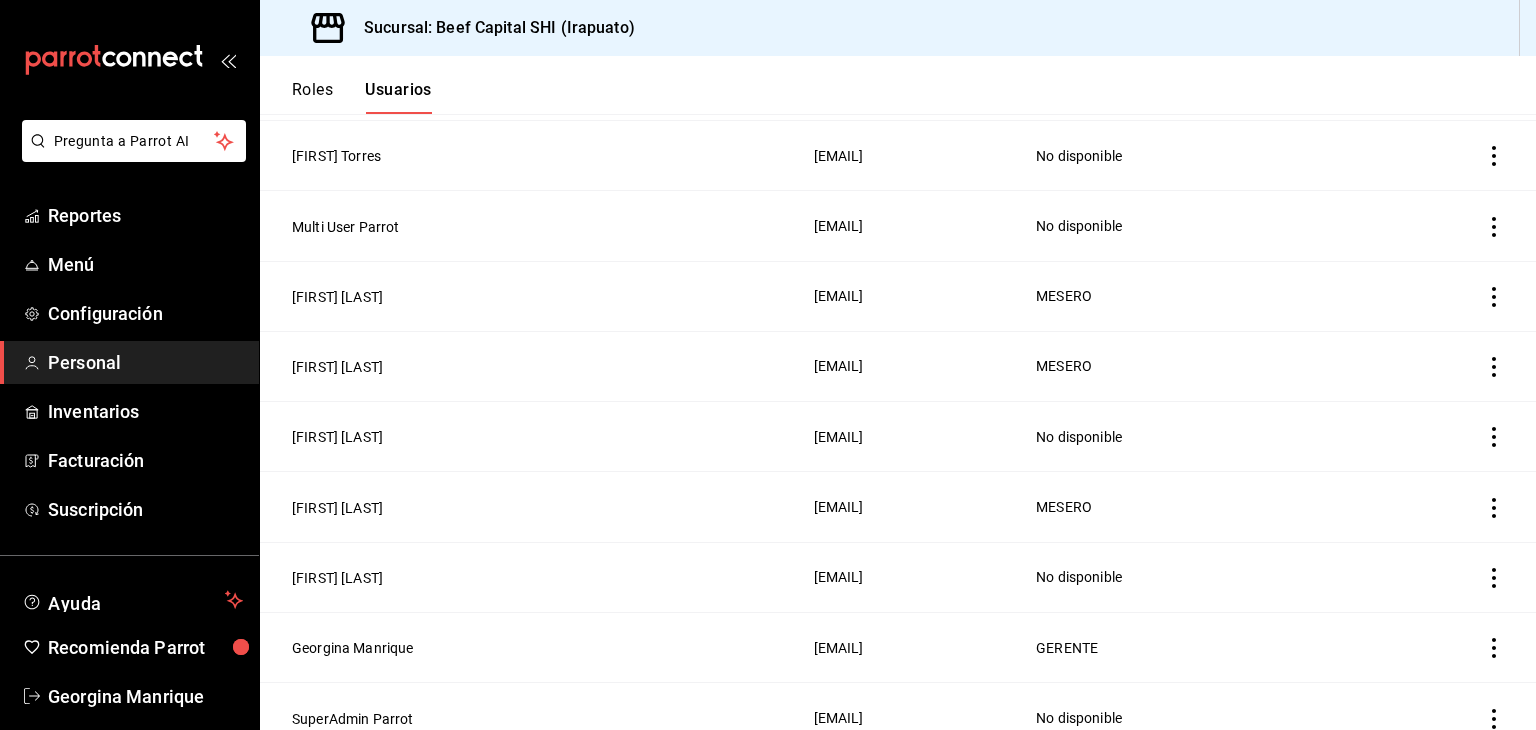 click on "[FIRST] [LAST]" at bounding box center (337, 508) 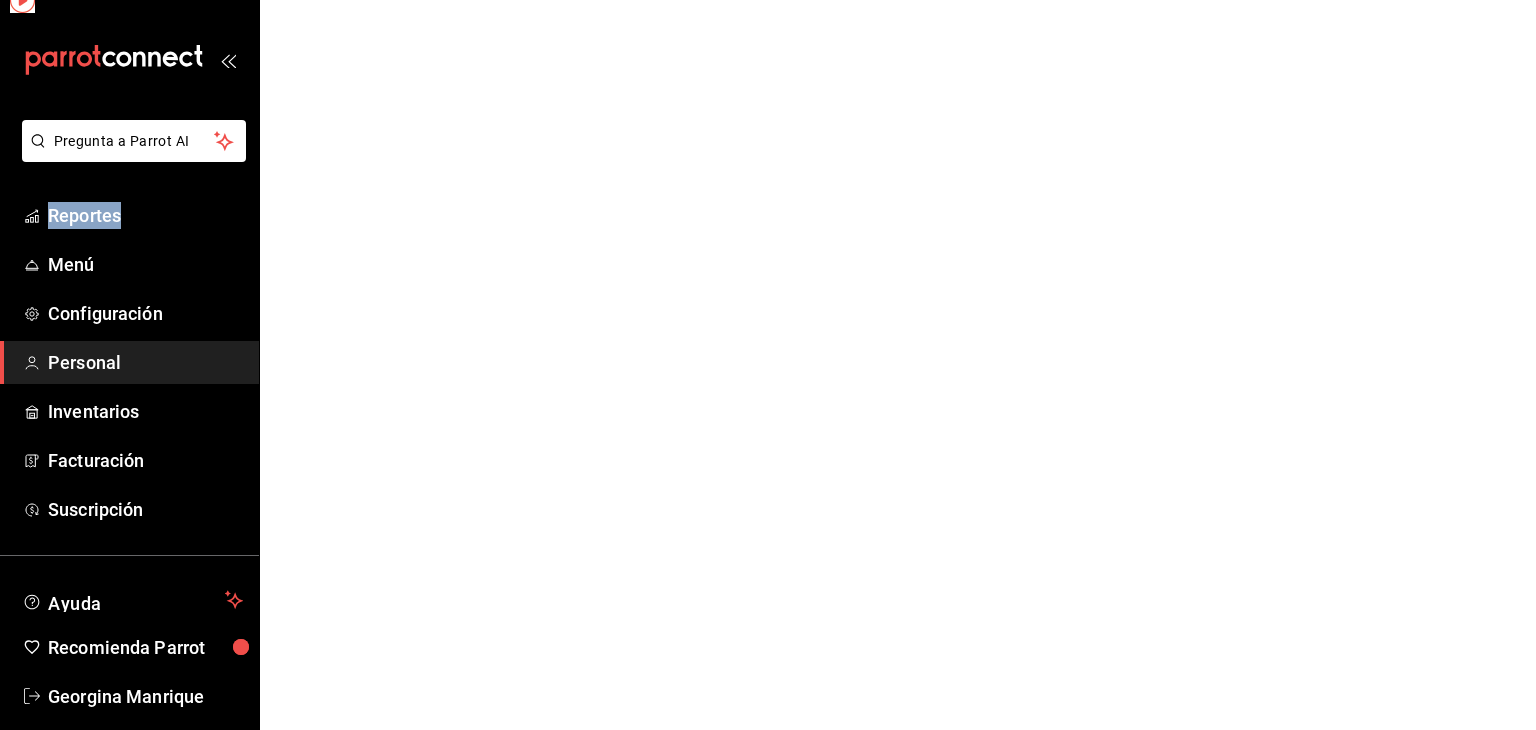 click on "[PERSON_NAME]
[PHONE]
[EMAIL]" at bounding box center [768, 0] 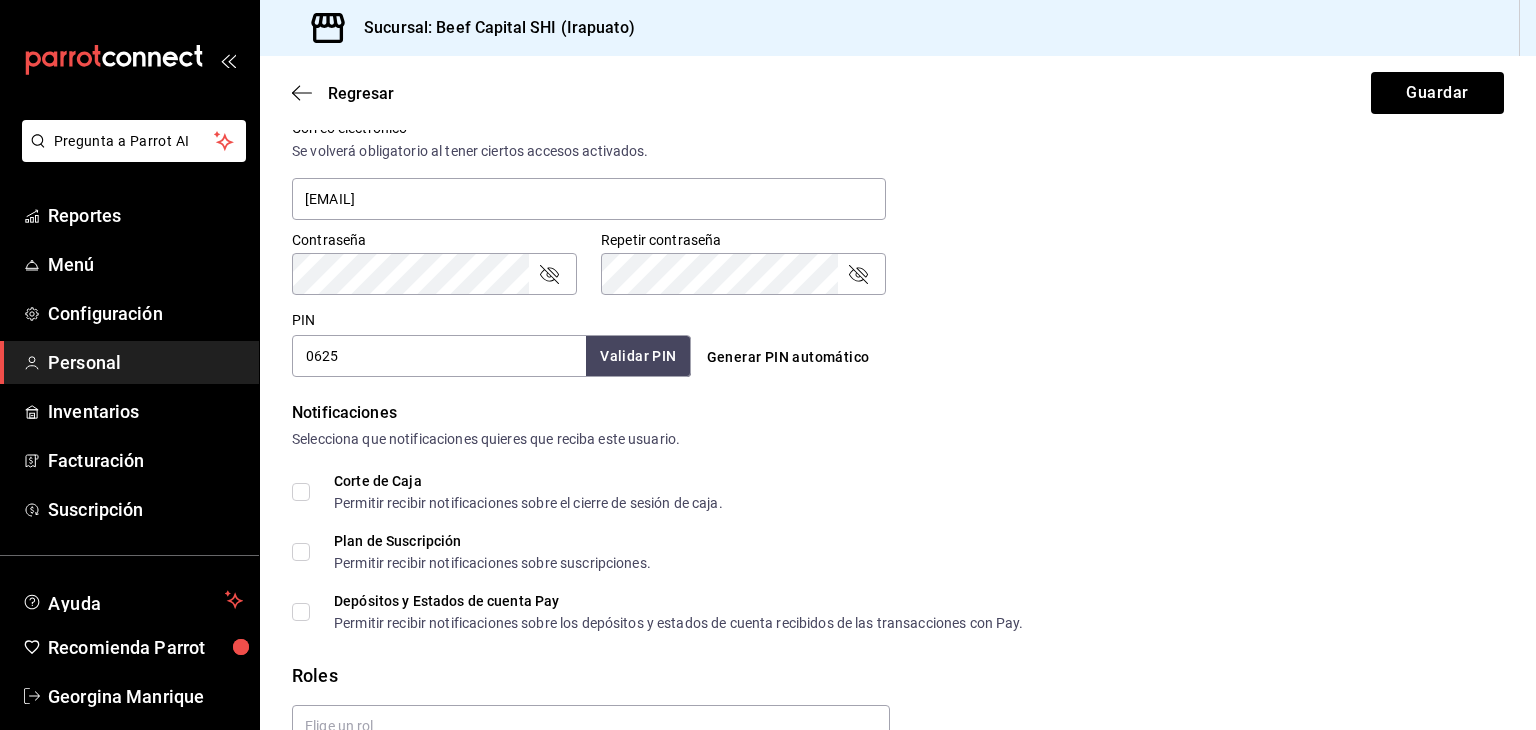 scroll, scrollTop: 934, scrollLeft: 0, axis: vertical 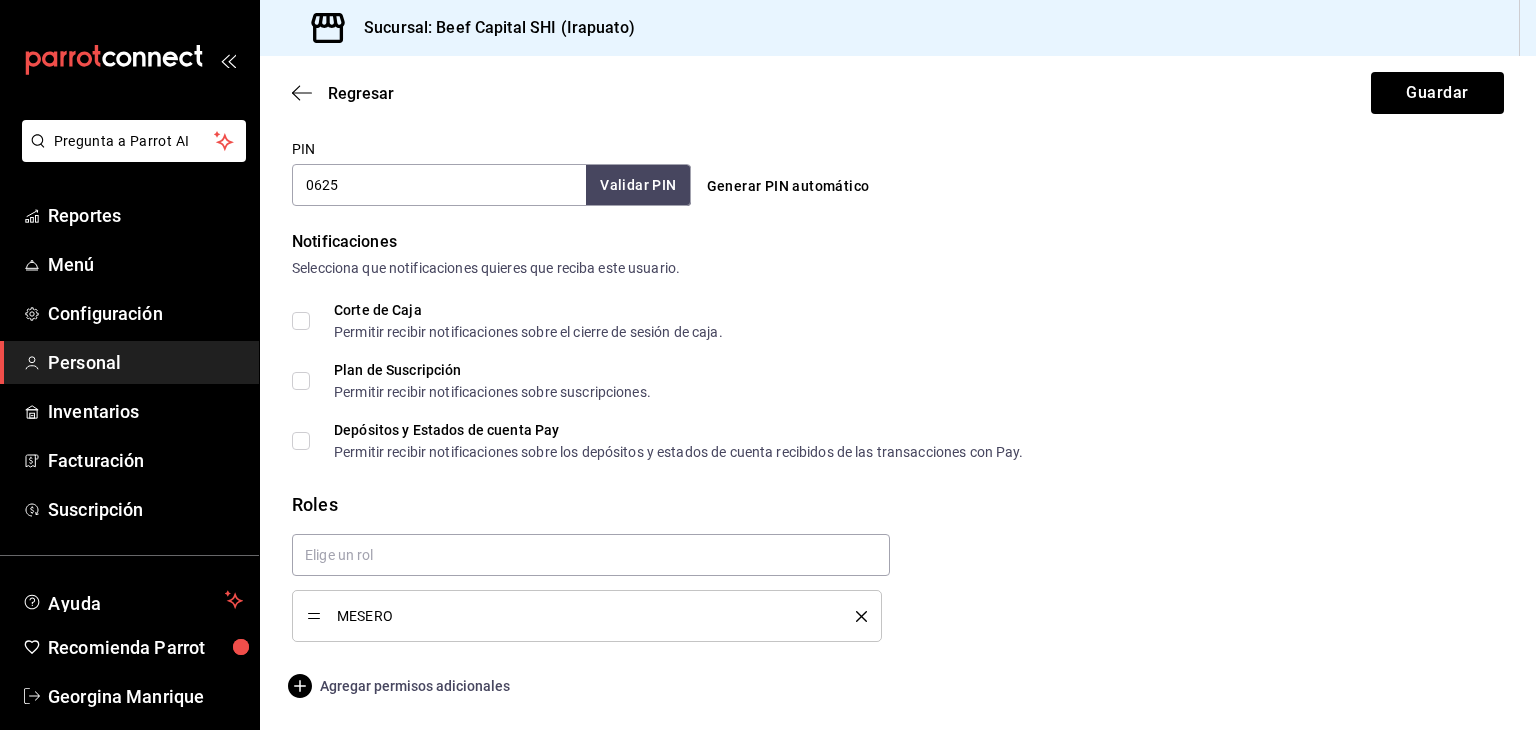 click on "Agregar permisos adicionales" at bounding box center (401, 686) 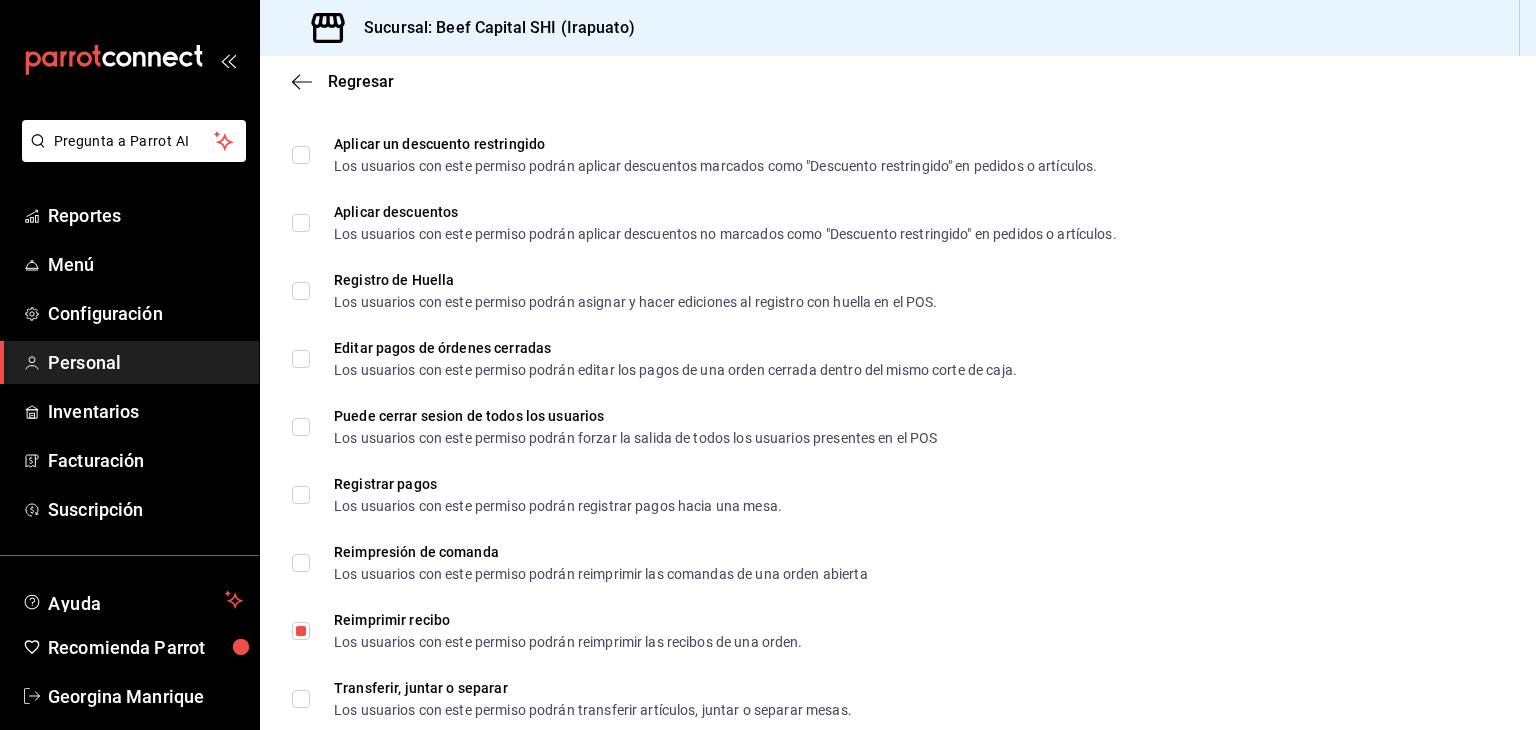 scroll, scrollTop: 2915, scrollLeft: 0, axis: vertical 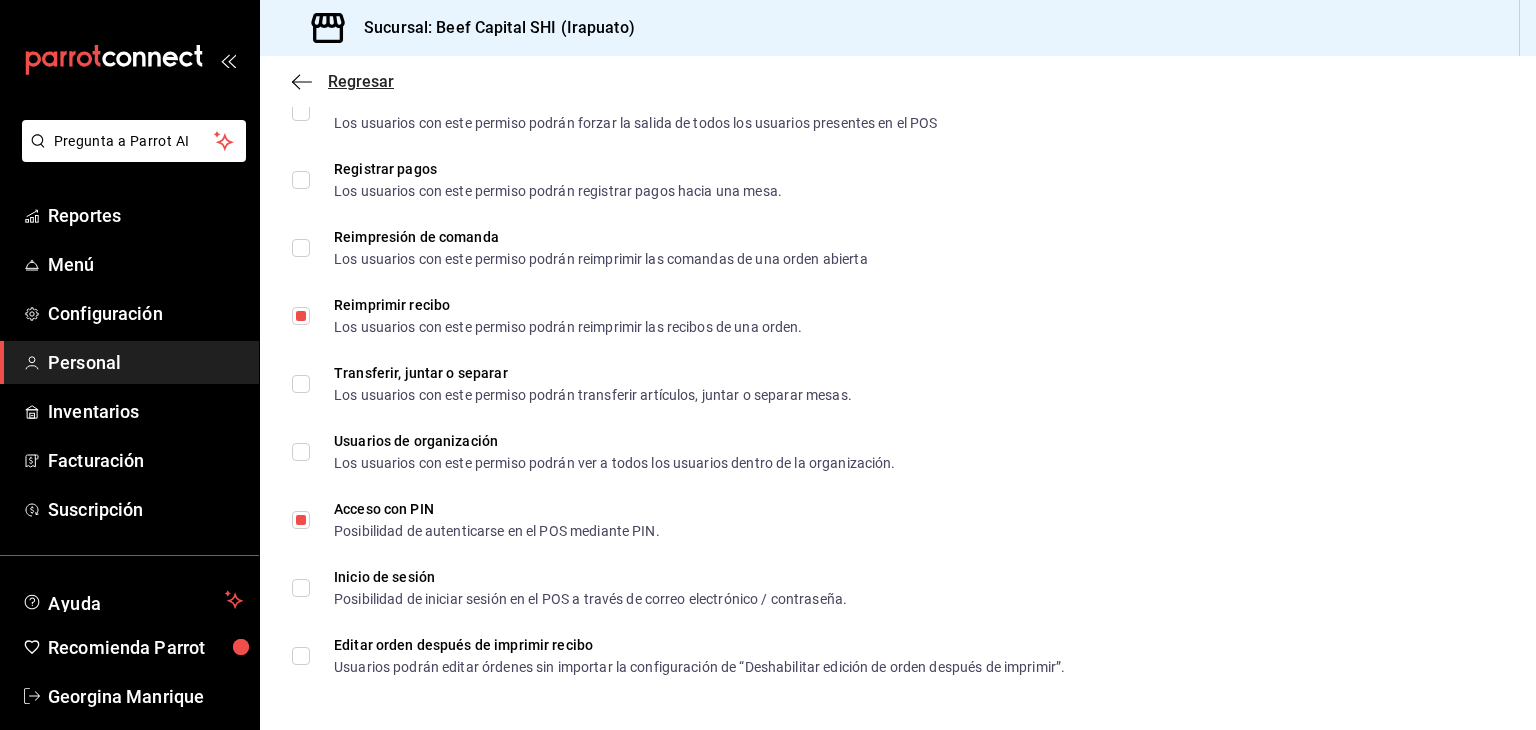 click 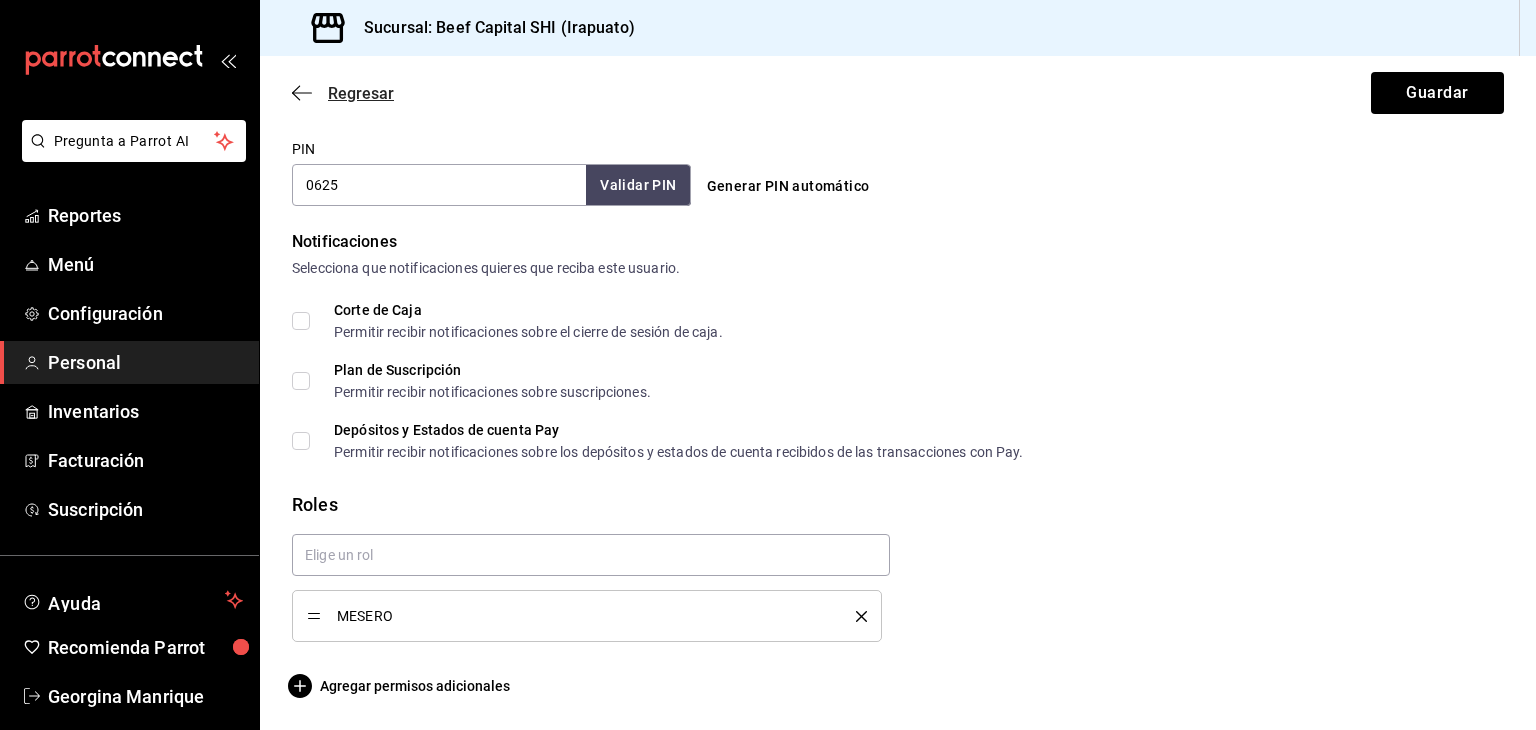 click 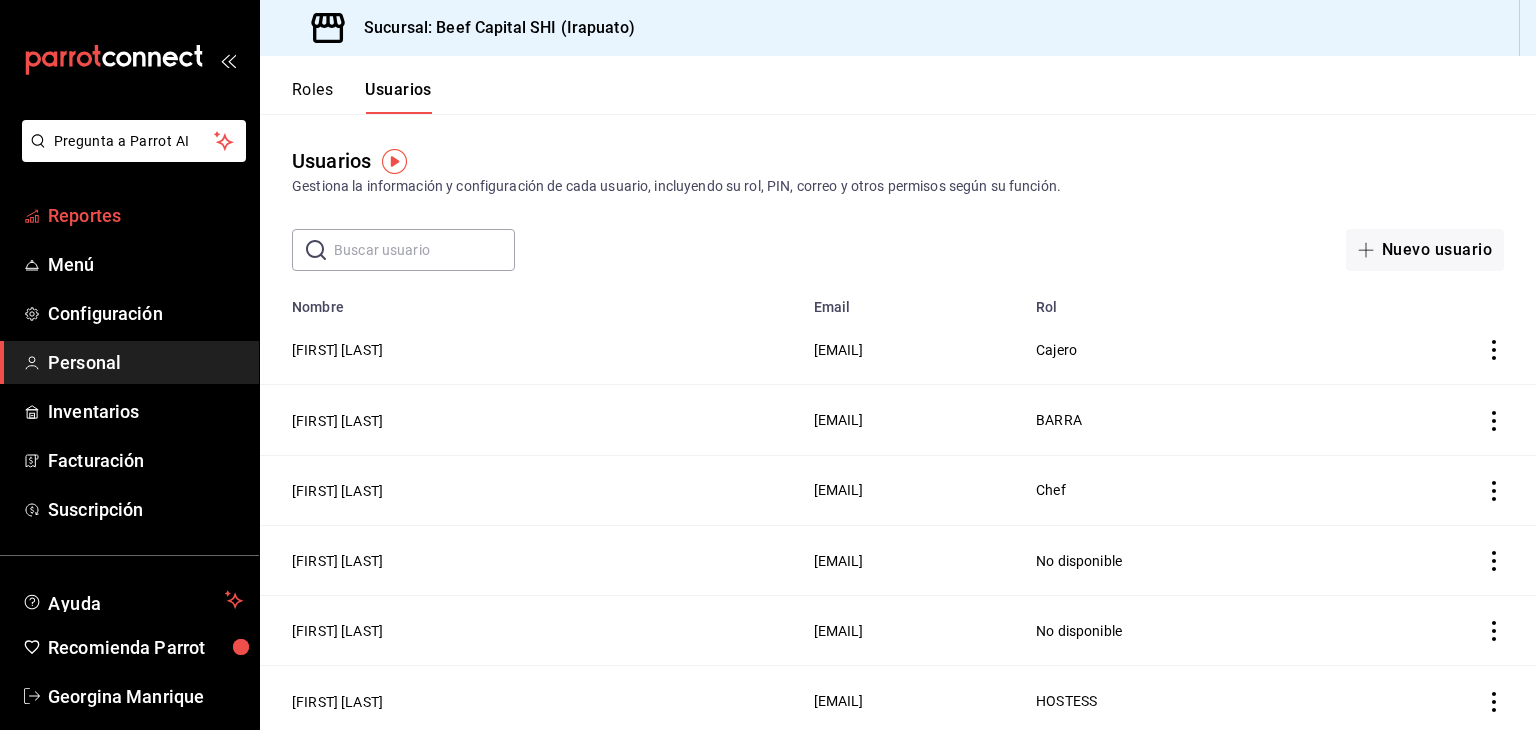 click on "Reportes" at bounding box center (129, 215) 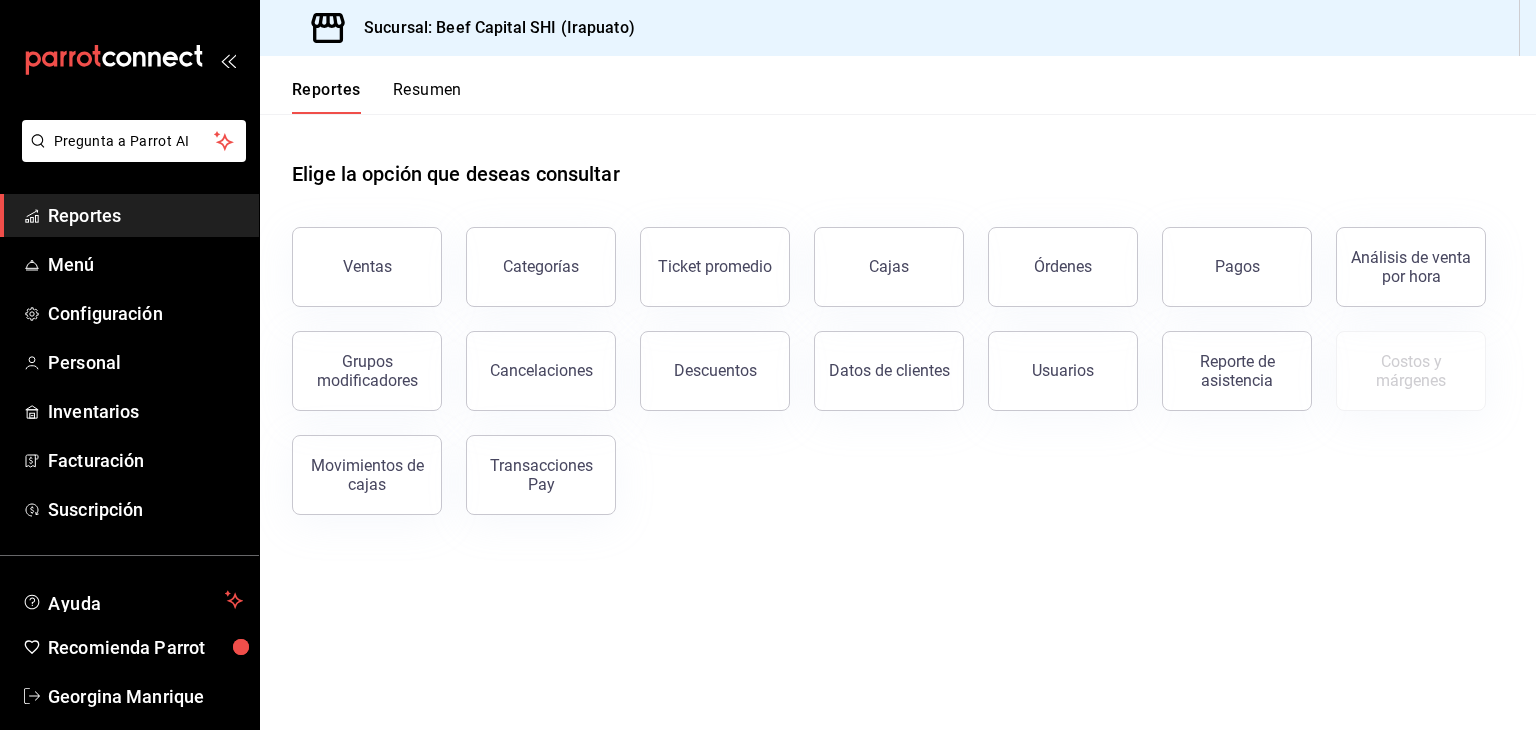 click on "Reportes" at bounding box center [145, 215] 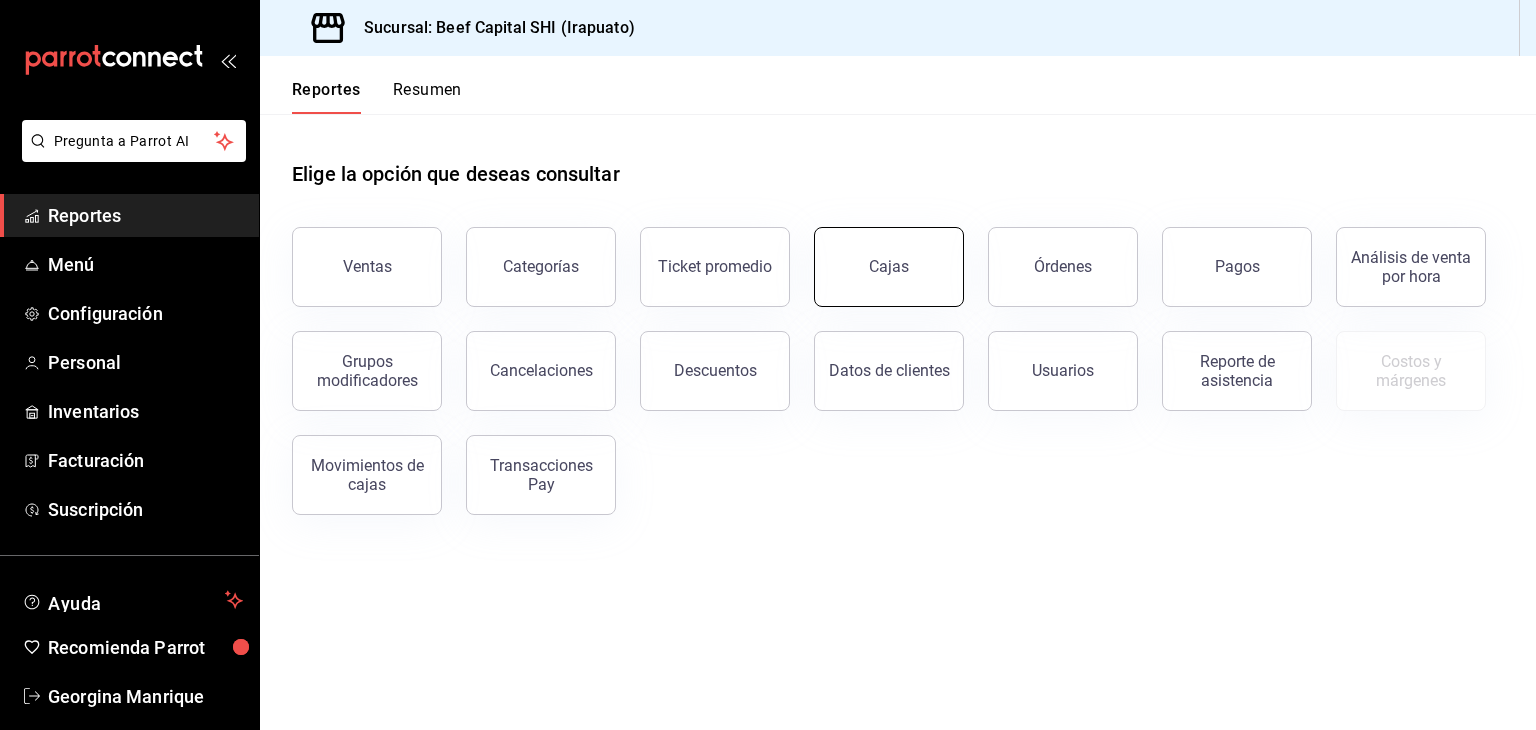 click on "Cajas" at bounding box center [889, 267] 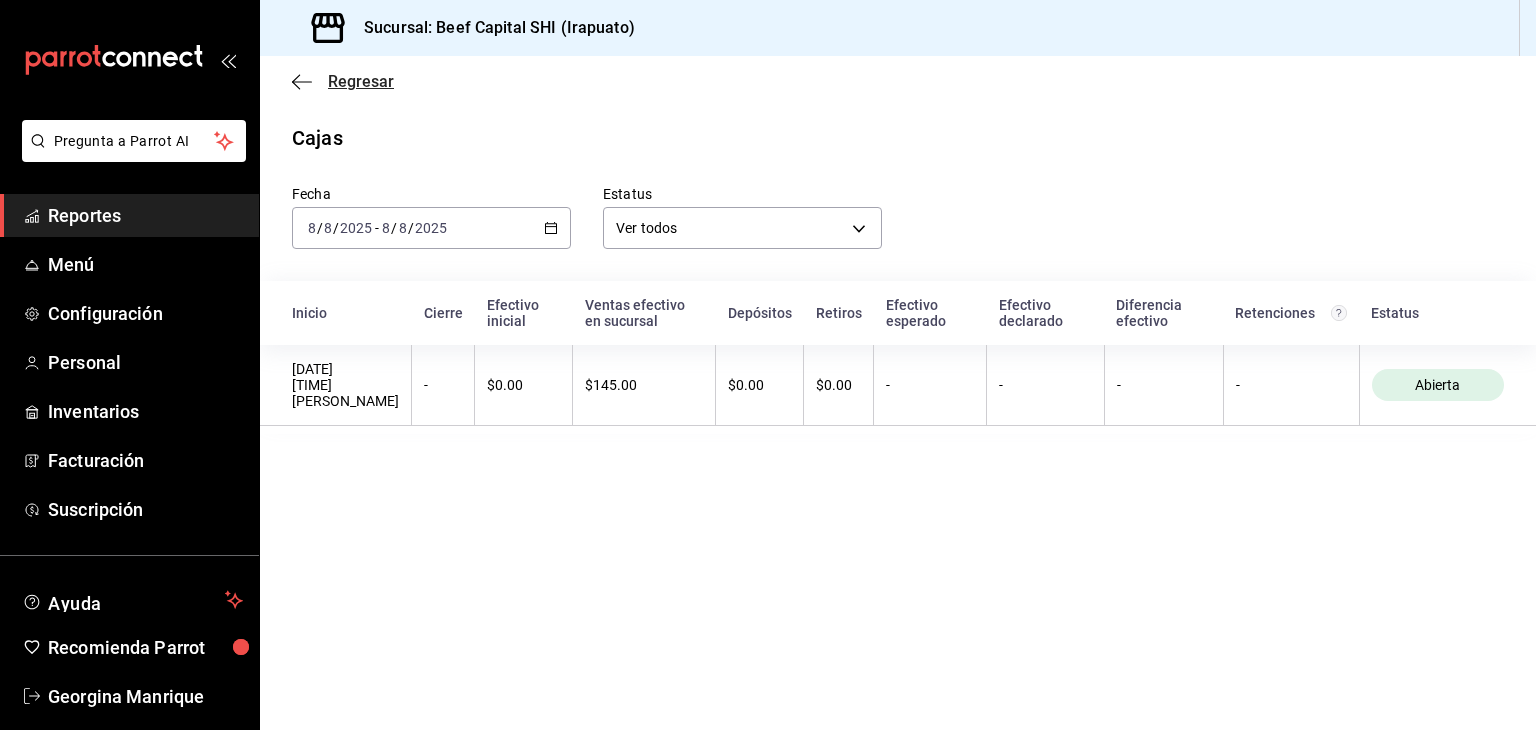click 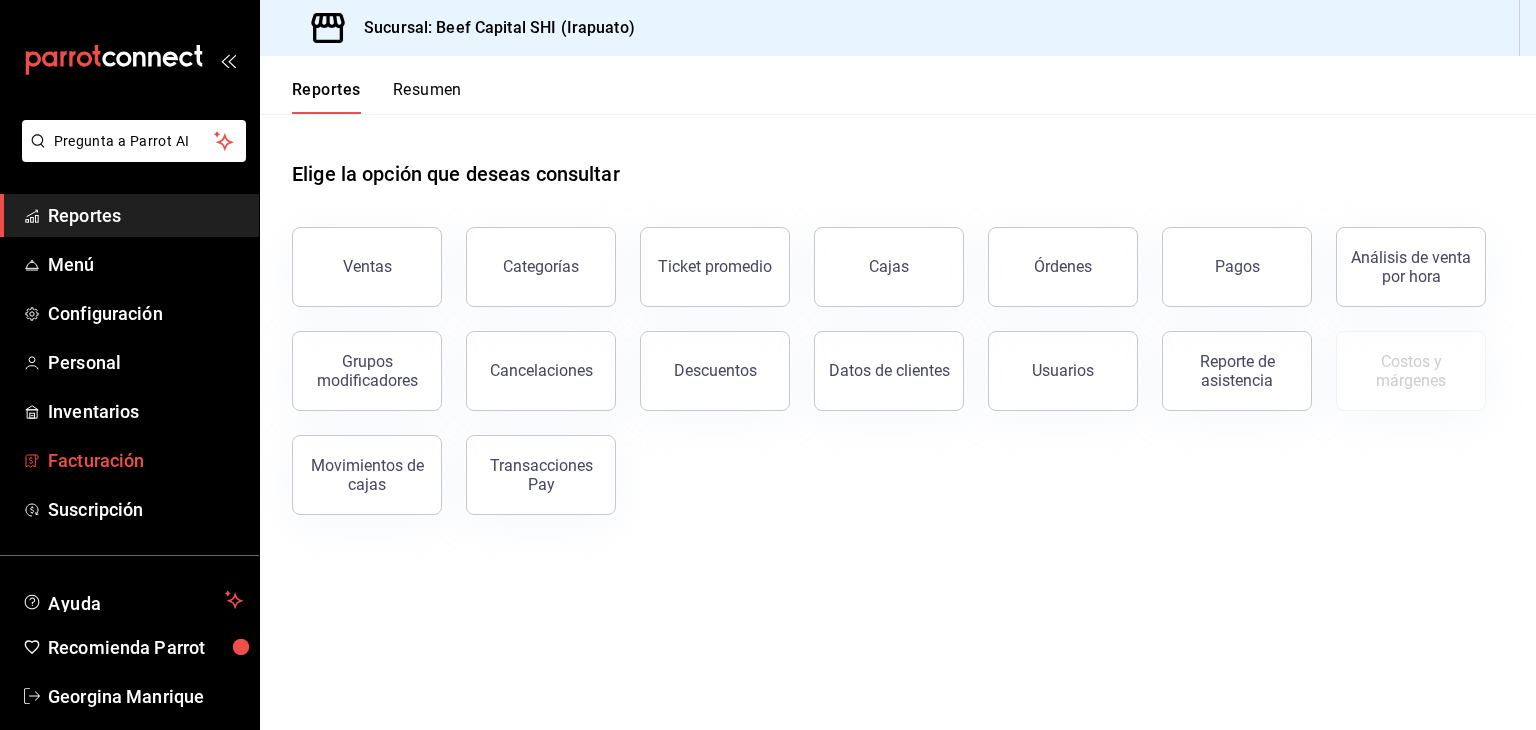 click on "Facturación" at bounding box center (145, 460) 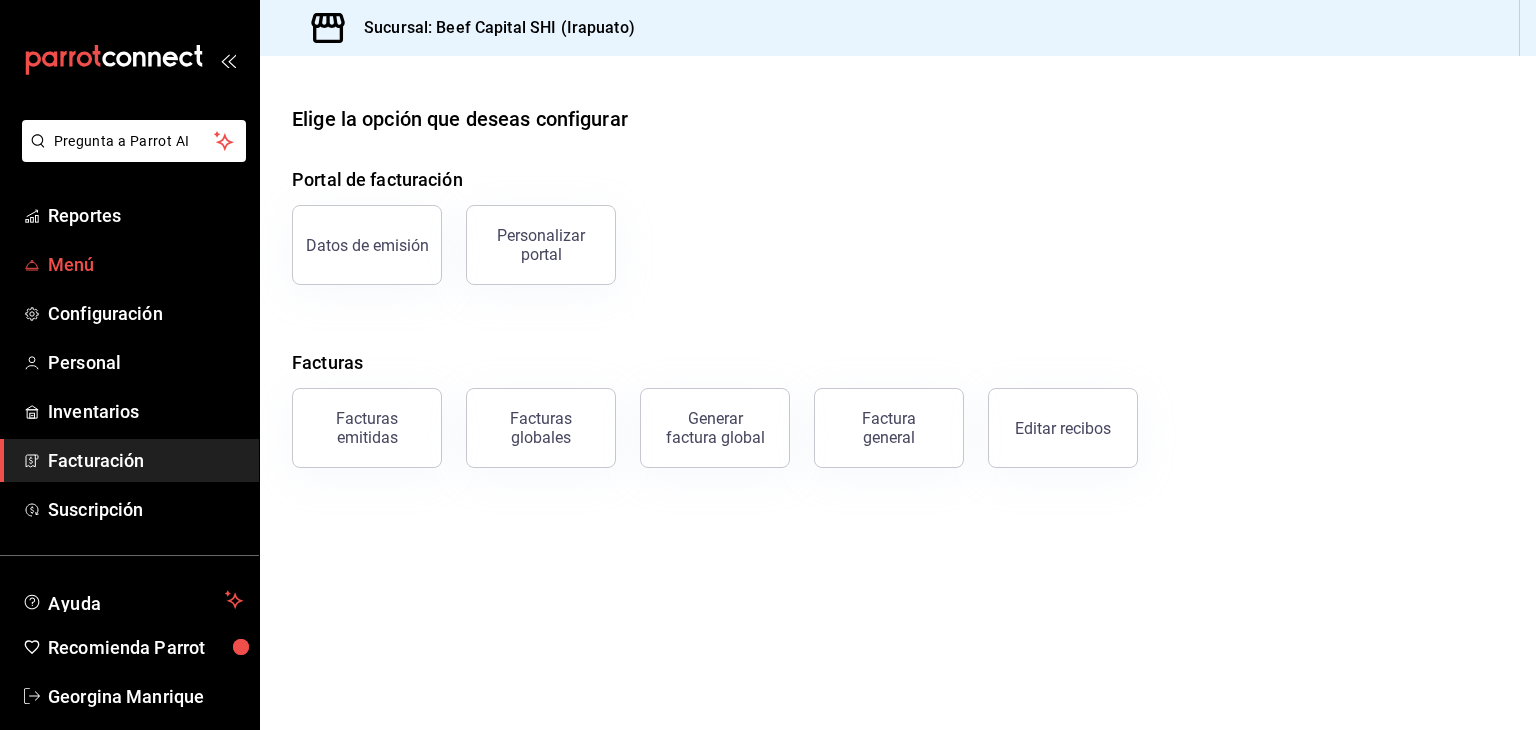 click on "Menú" at bounding box center (145, 264) 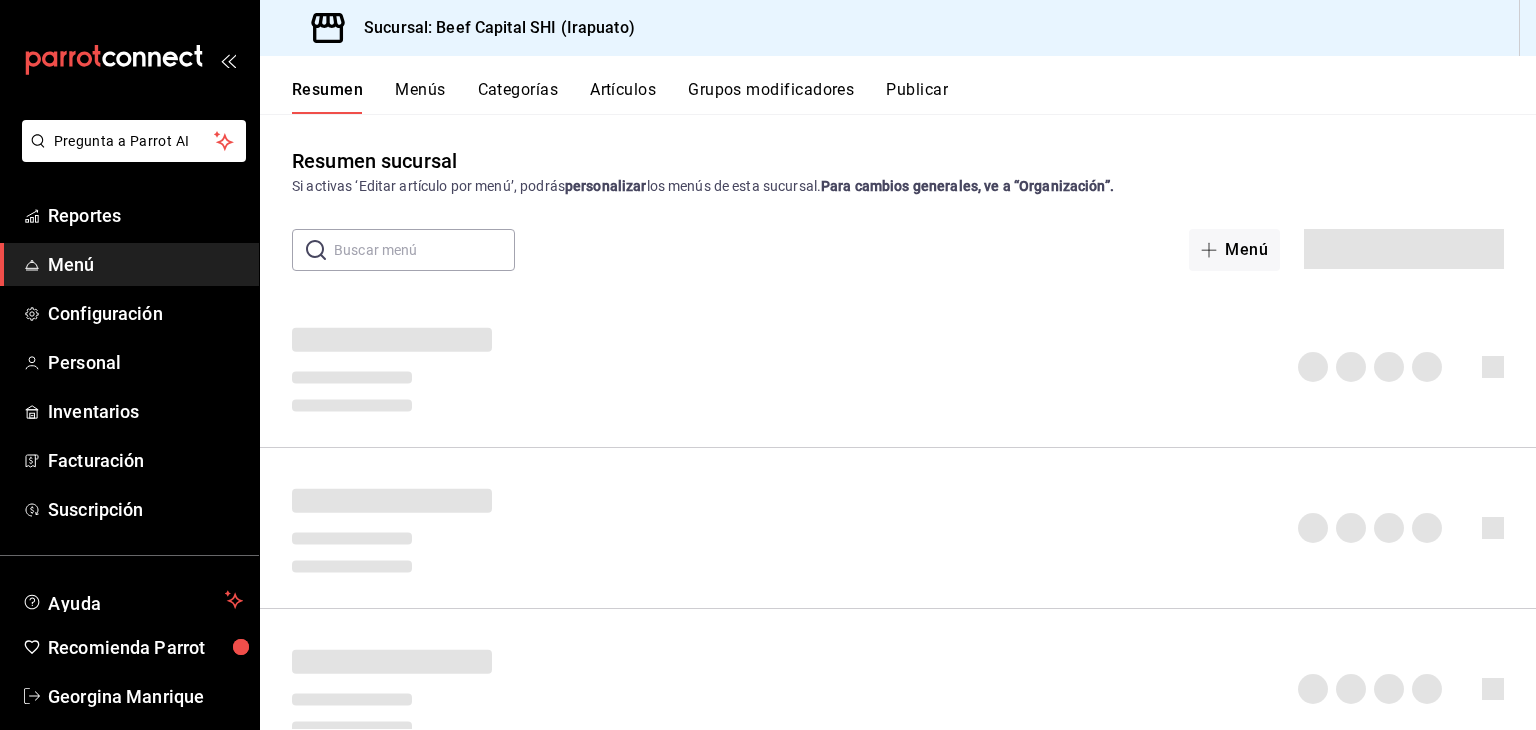 click on "Artículos" at bounding box center (623, 97) 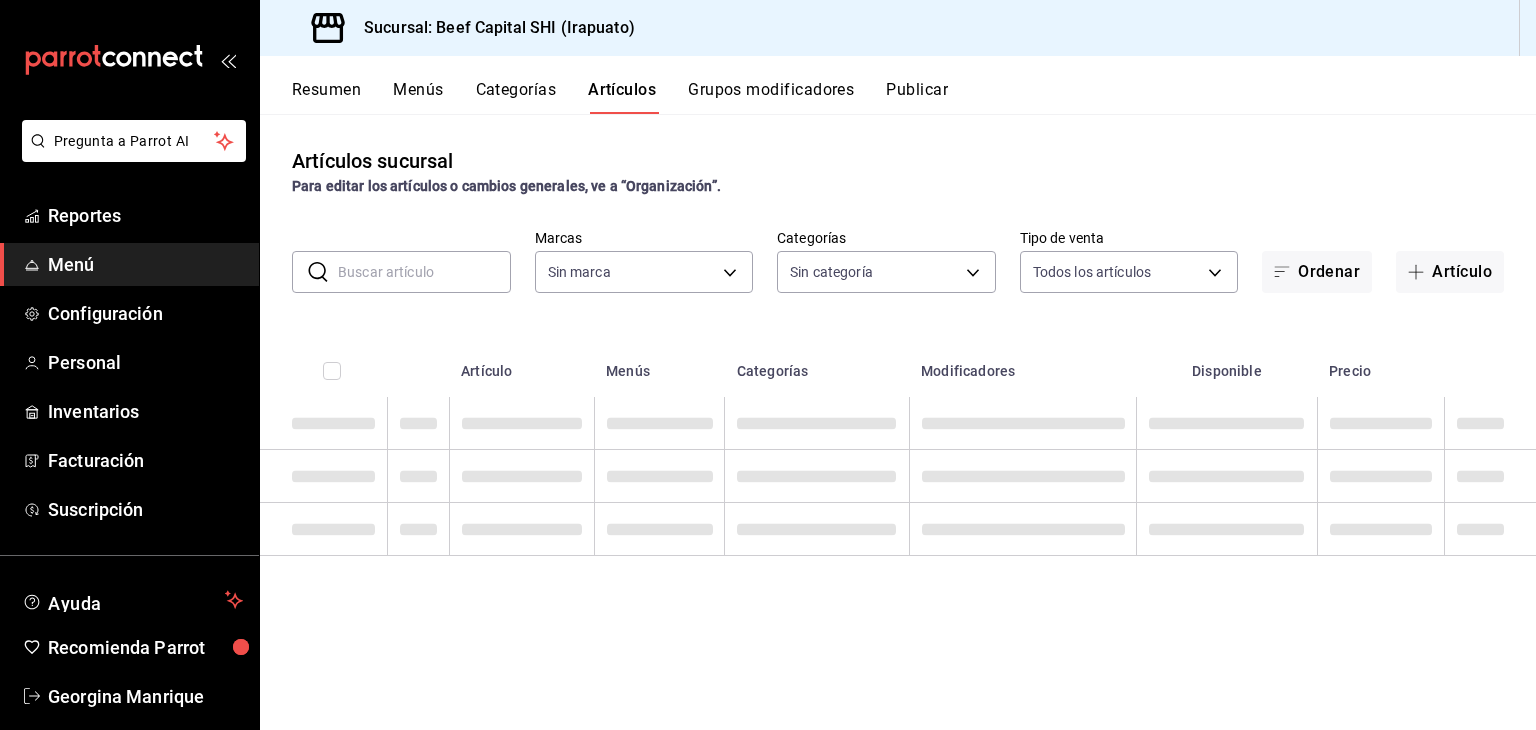 type on "605647f7-5ddc-403a-84da-aa3c8a25865f" 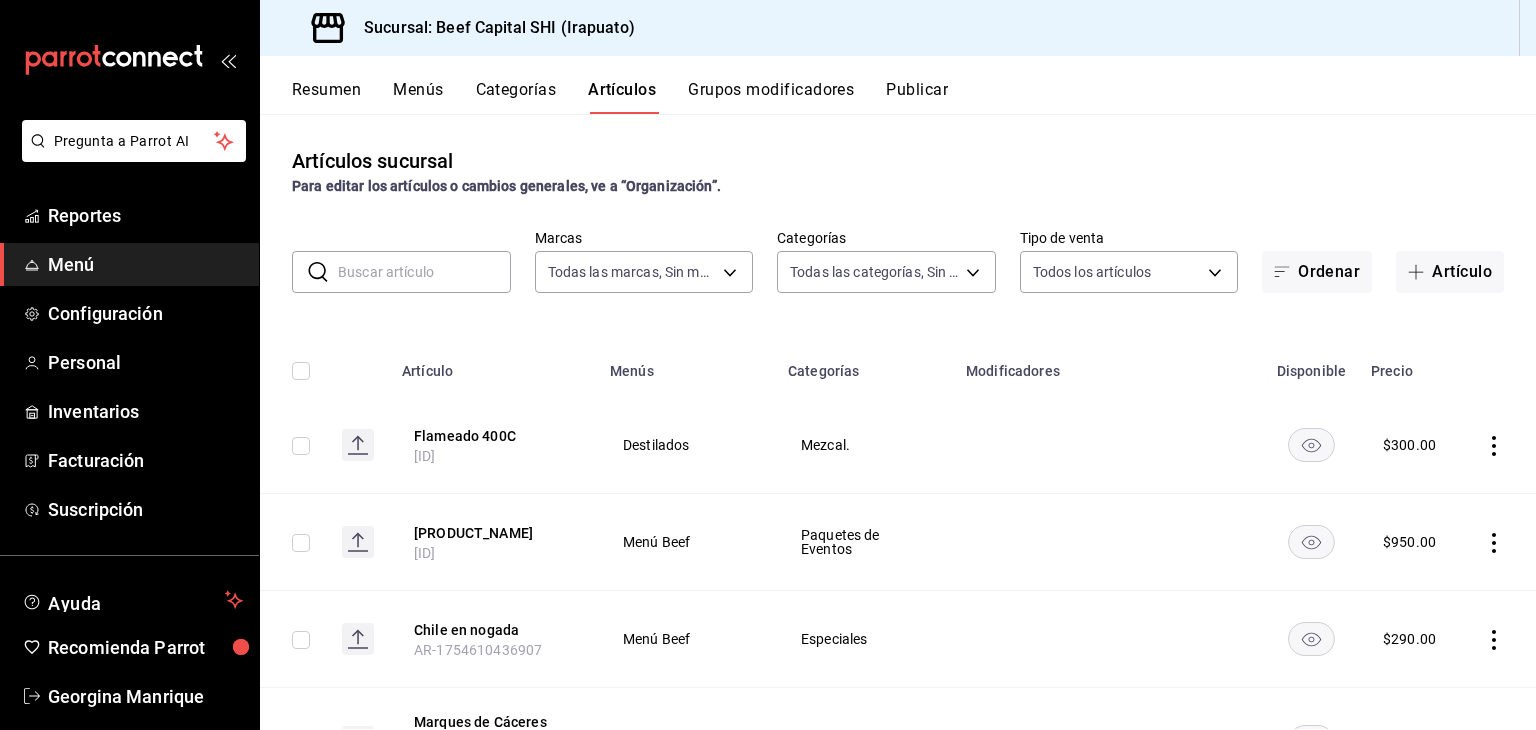 type on "230c4a31-dbb7-4585-b22f-1c5c36cb302b,19d1c6a5-4e01-4bbd-af12-f5acee8fbe0d,5710f986-51b4-43bd-8c79-b655f055f127,add07562-8d05-4785-a2e5-d563d7824e6a,2310d169-38da-49f4-afae-9baf331824d4,3e34bff9-4dd6-44dd-a81f-1b0079b8d960,c1b39be9-fc16-435a-bed4-7914f0f9ecf4,5accff15-a2b6-450e-933b-21f2d85de5fa,746b9459-d29d-4144-b0b2-31e451dece40,bd086e43-5b7e-4af3-bcd2-5e4de1799ad8,5aaa2e03-870a-4139-a5ee-c0adf652e721,b9d03865-b415-493f-a2ea-e4353c441588,3c7d2ad2-1d43-4c0a-865e-ca5f70957830,f23f0945-c331-47c3-a78d-c8adfdb22f29,70fc7f8b-7193-4205-9978-c70e370b88ec,15fc0098-a8a6-4625-ad8b-91a15c1bbf05,a2cfab74-379c-4389-8d06-b32e88edb388,c5d70b27-e86d-4c7d-a5f3-dfc541fd6873,f88518ab-b853-4dd6-aa6c-53ca66c6ccf4,8828723a-0015-47f9-bab0-107c99beb256,8ec04016-420a-44a2-b3e3-785083b6f673,318d6cbe-7b2b-4a39-a82d-239c927cd86f,48f7fb61-45c2-42d0-b0ba-021fa4206c9a,c0e257bc-c66b-4af4-bb53-edede752b9d2,13358f1b-fc32-4a6c-b044-12be6e04d9e6,03cf777b-250c-4d50-8c5f-234c926fe296,0d09ec44-93f8-4950-a2ba-8b5bbde65602,160f20af-4788-4aa6-9e1..." 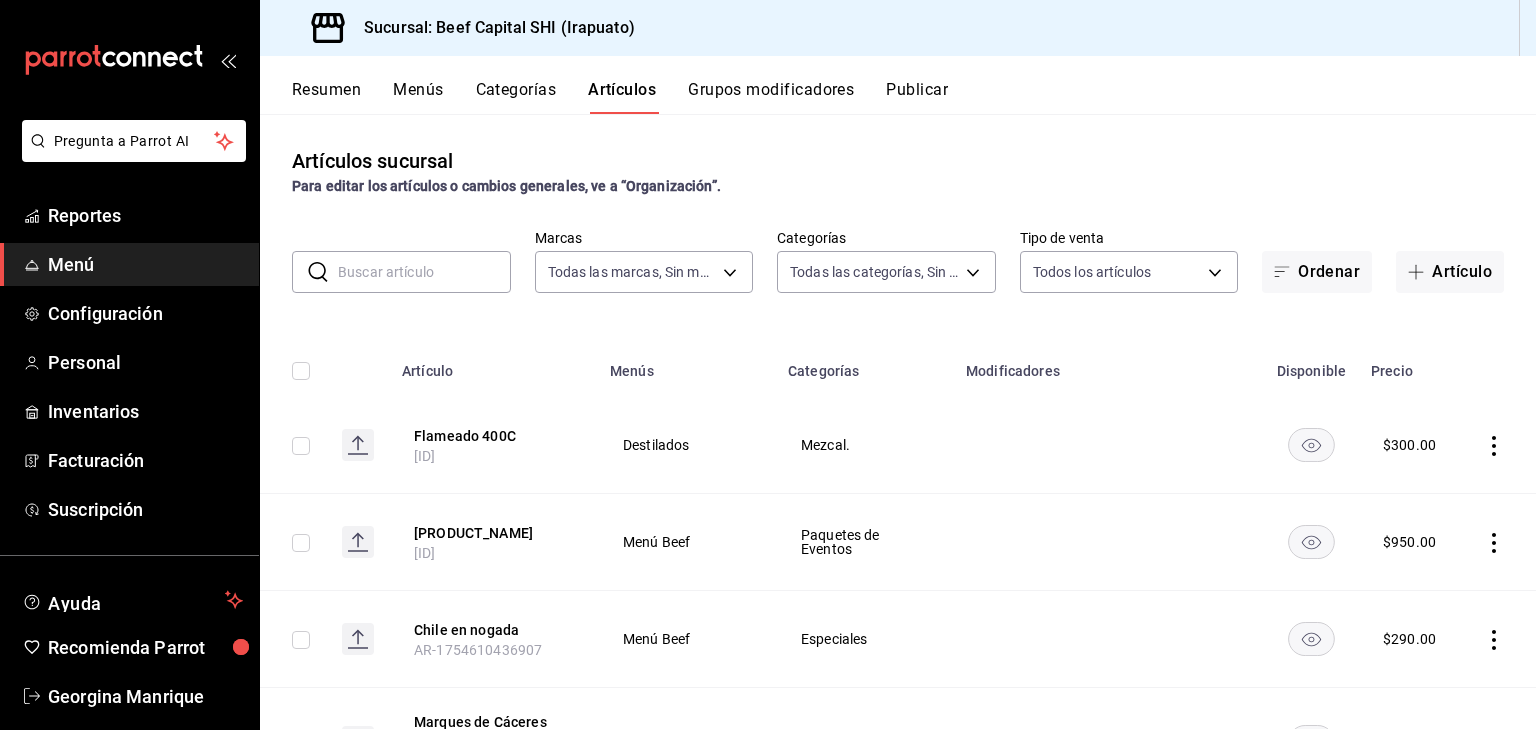 click at bounding box center (424, 272) 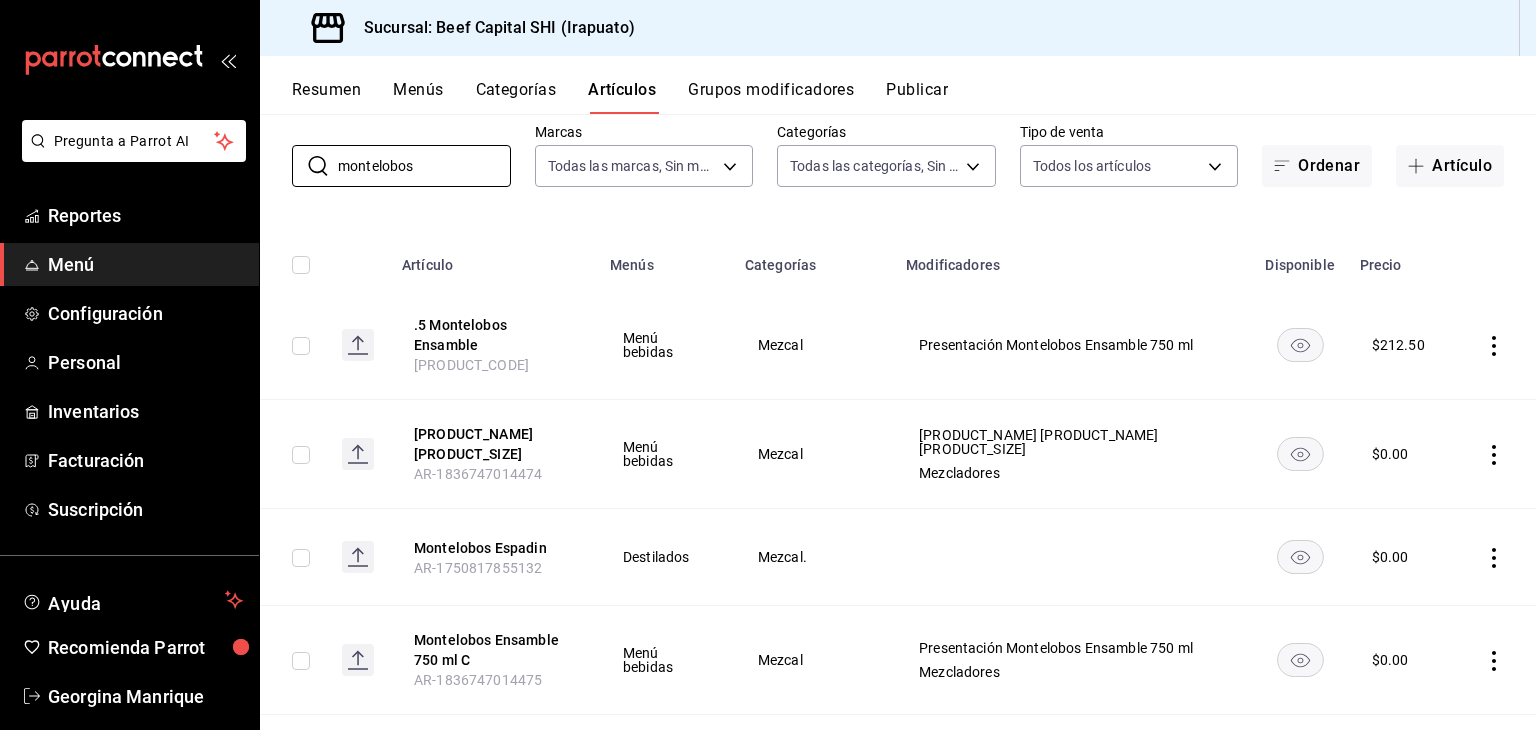 scroll, scrollTop: 200, scrollLeft: 0, axis: vertical 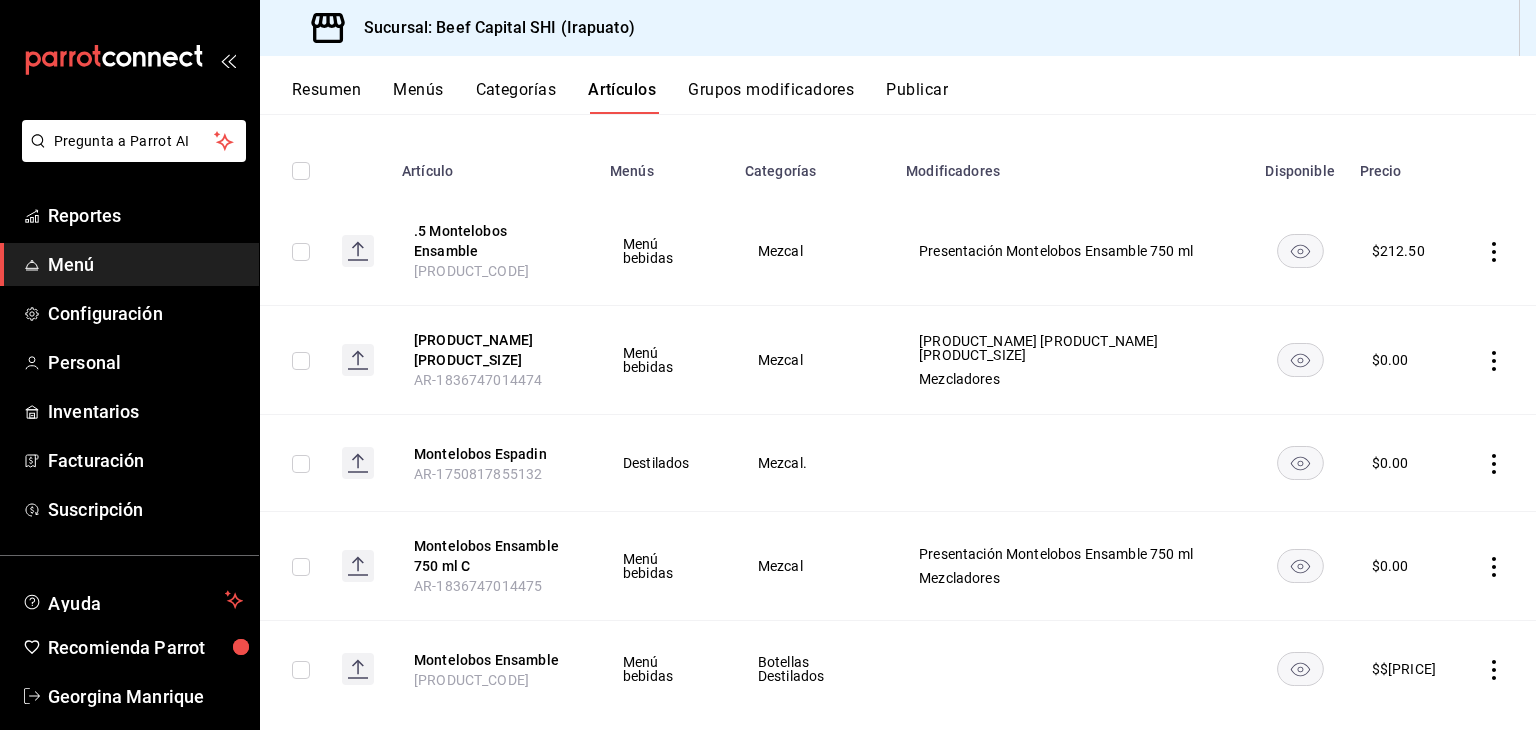 type on "montelobos" 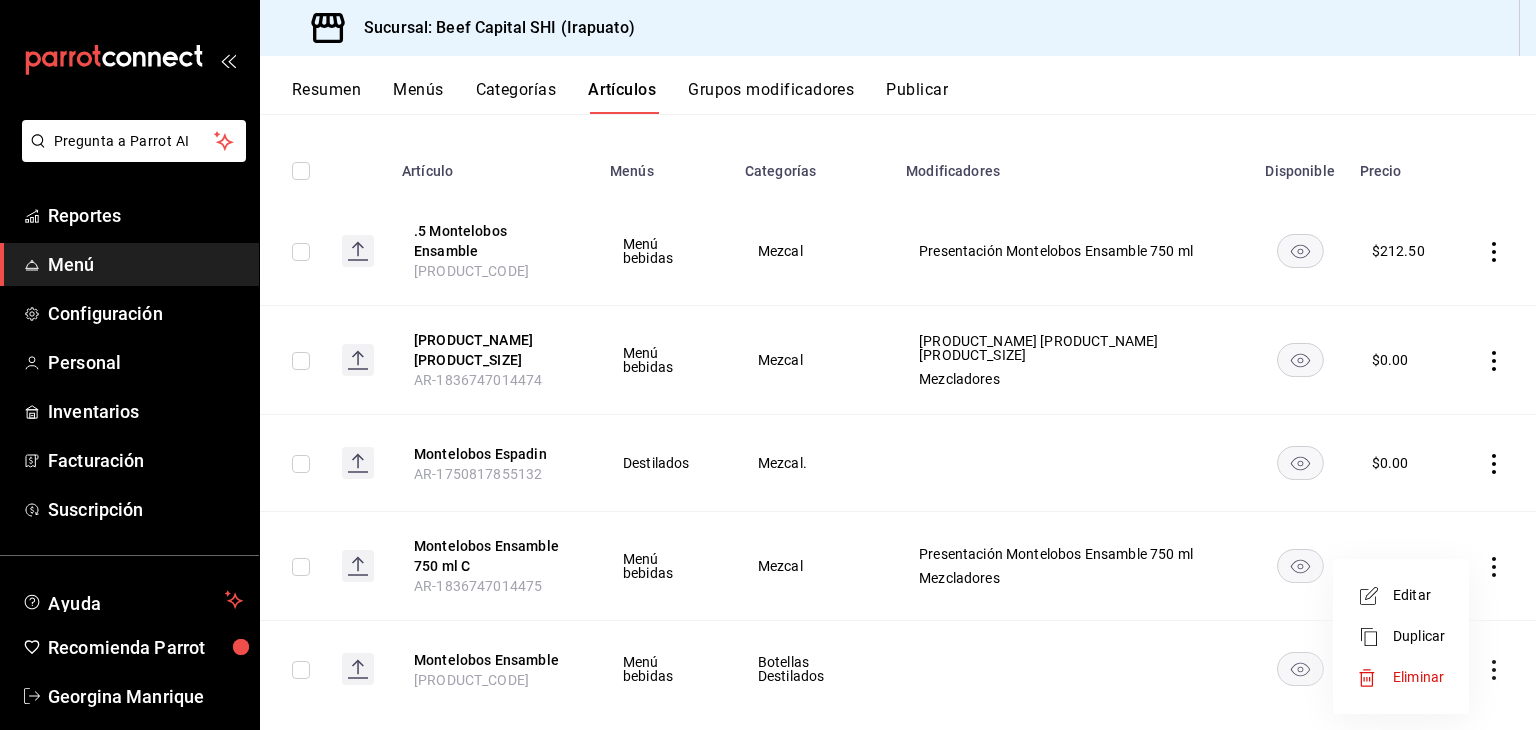 click on "Editar" at bounding box center [1419, 595] 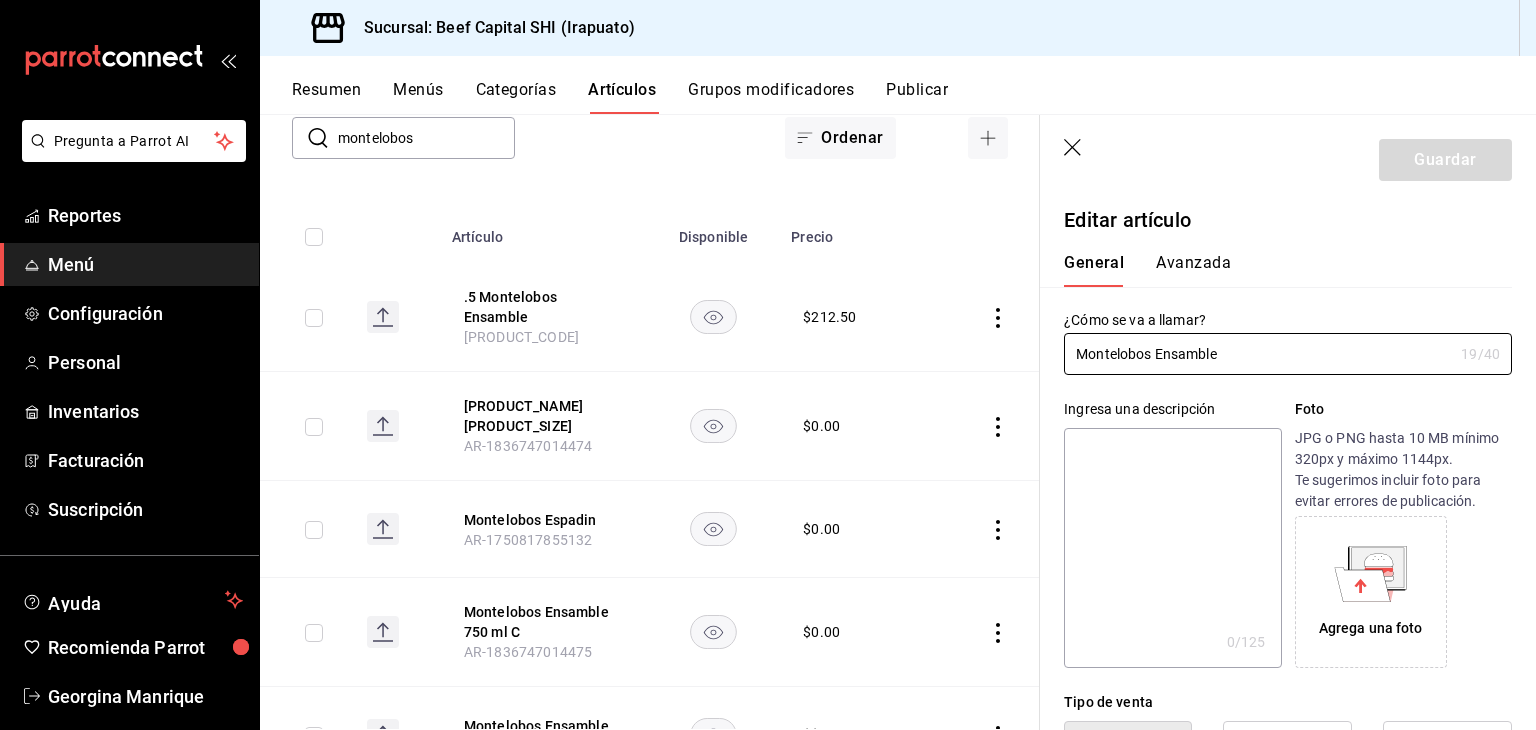 type on "$[PRICE]" 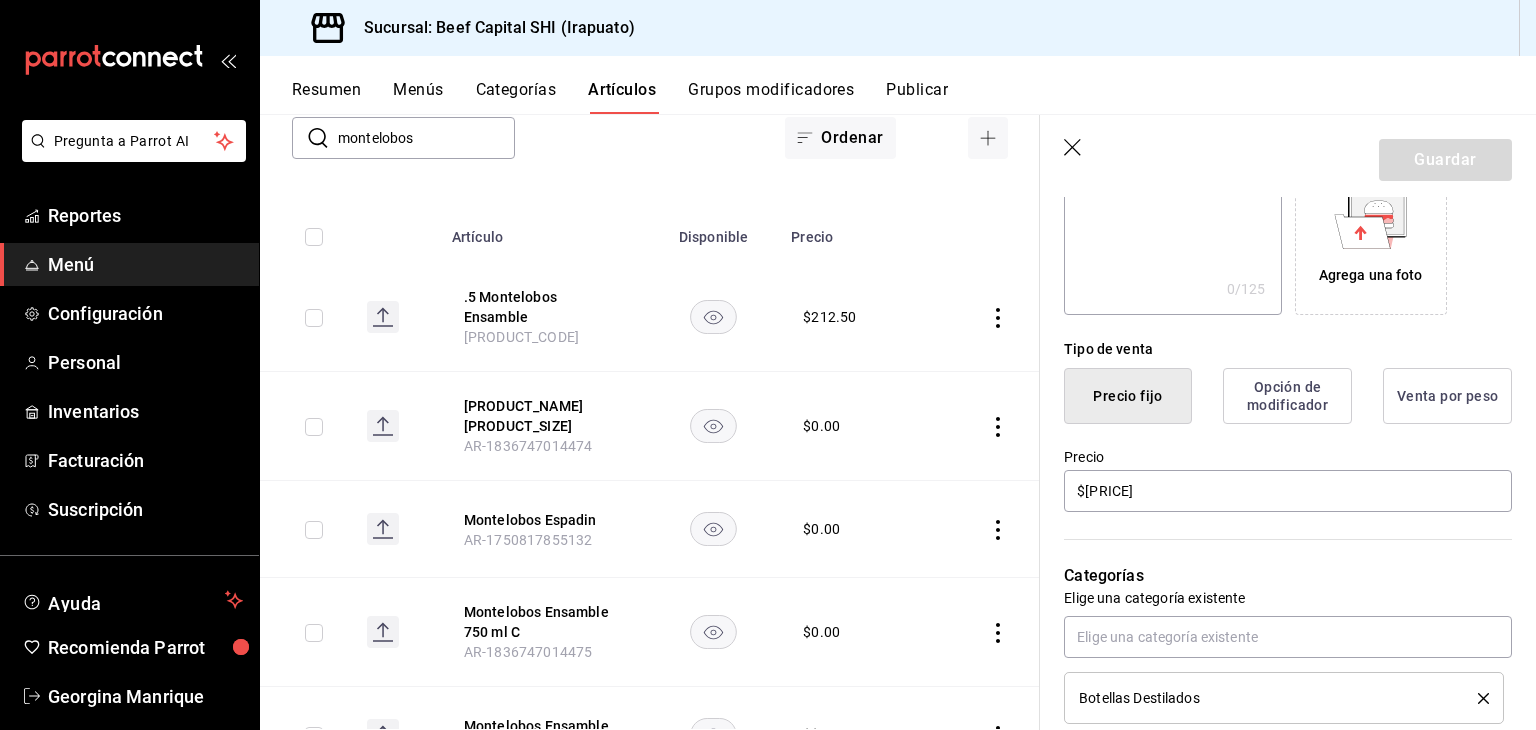 scroll, scrollTop: 400, scrollLeft: 0, axis: vertical 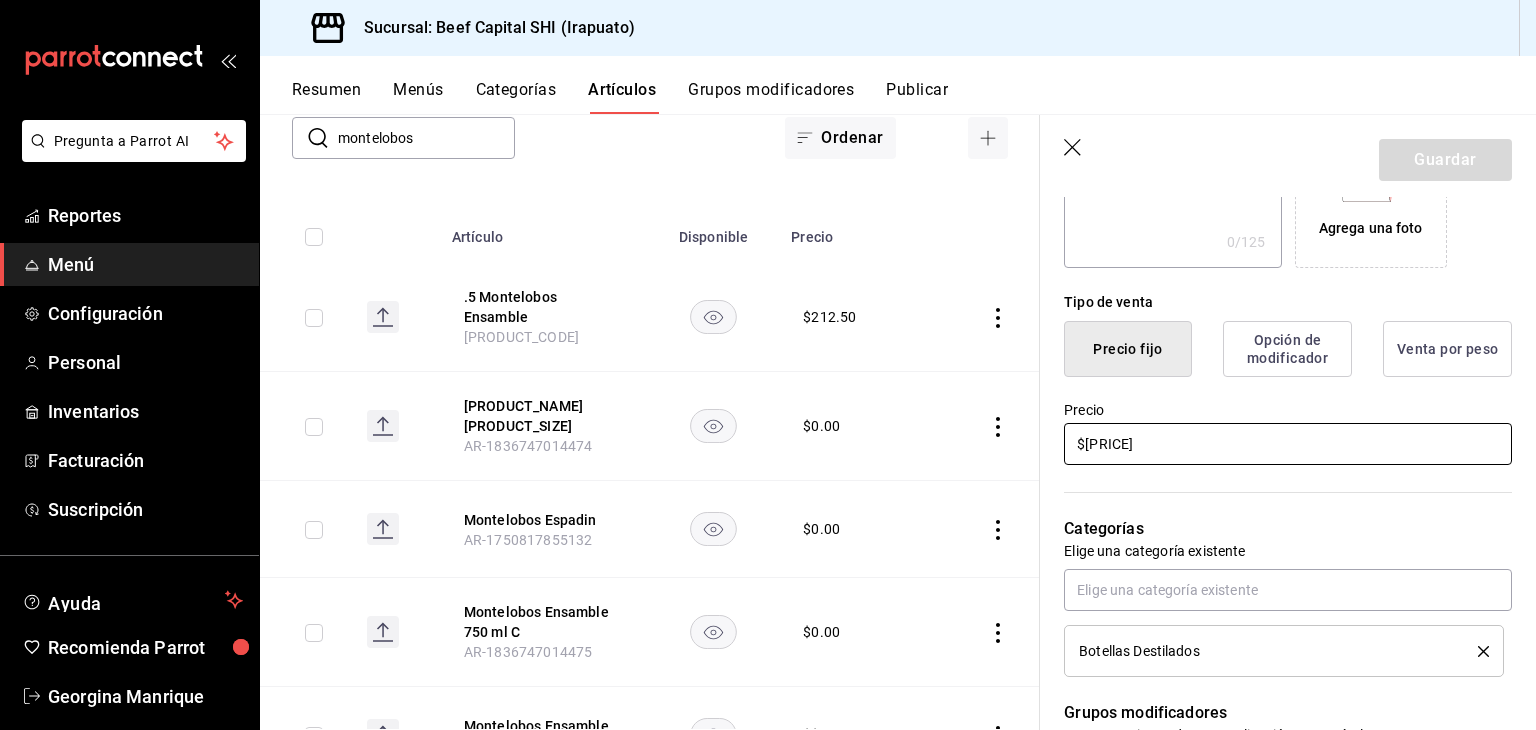 drag, startPoint x: 1161, startPoint y: 445, endPoint x: 1012, endPoint y: 454, distance: 149.27156 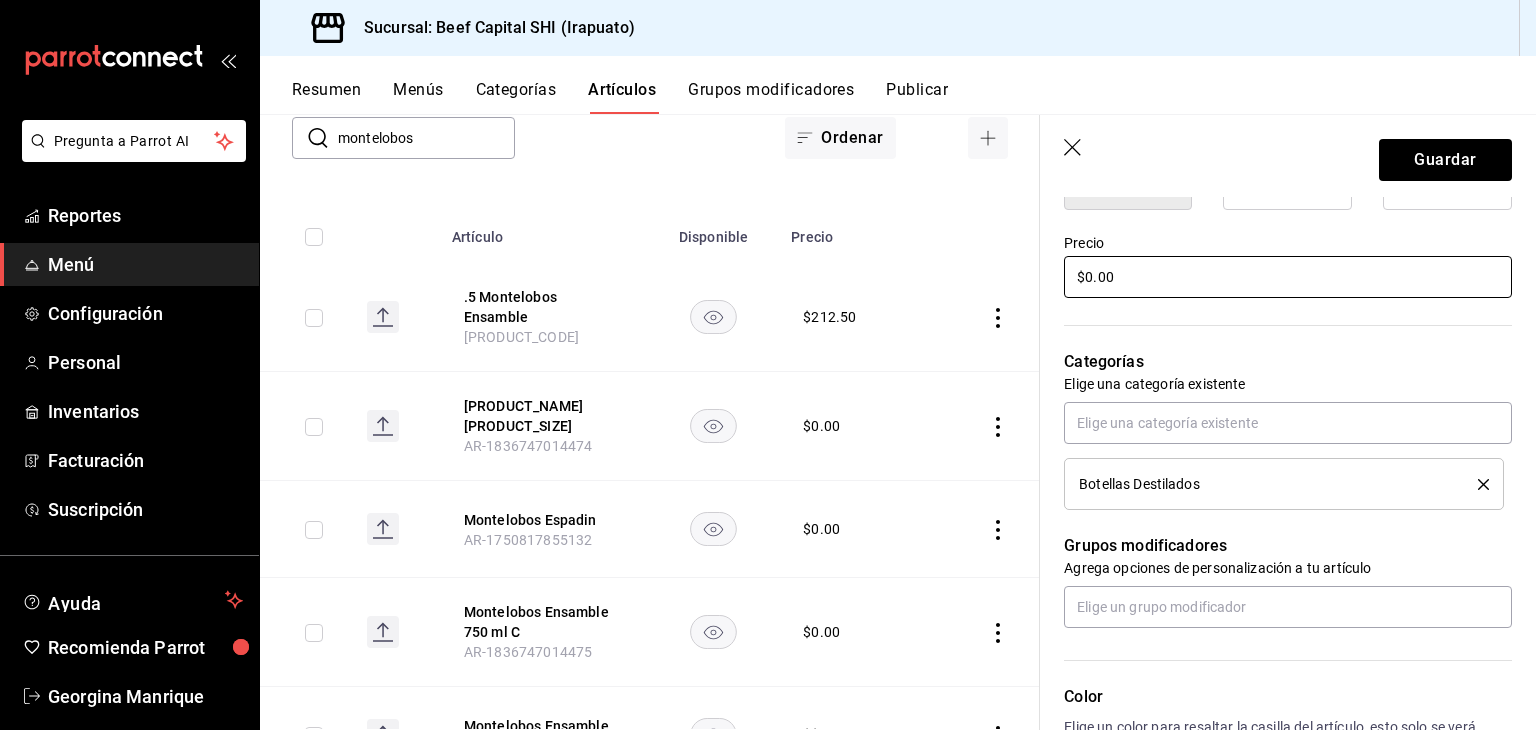 scroll, scrollTop: 600, scrollLeft: 0, axis: vertical 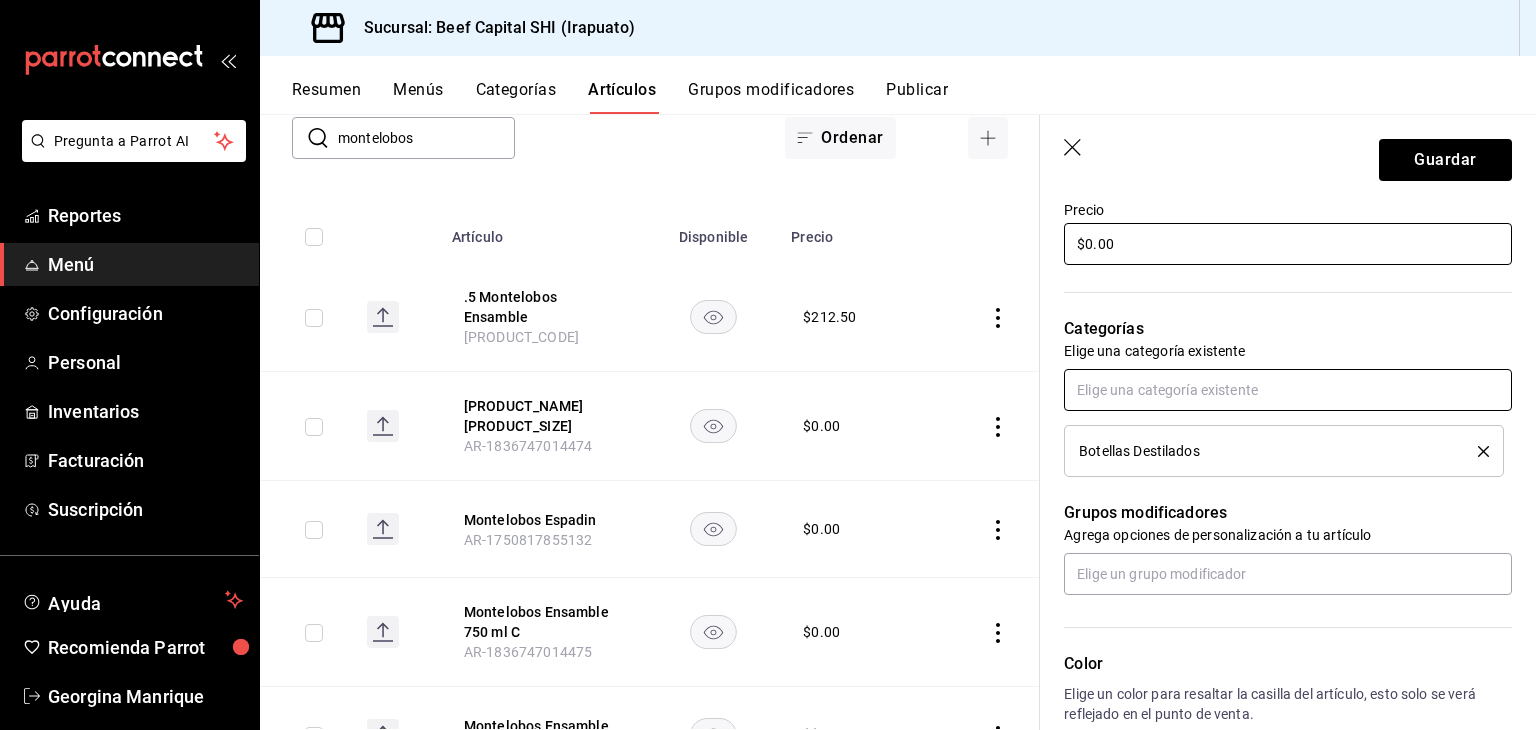 type on "$0.00" 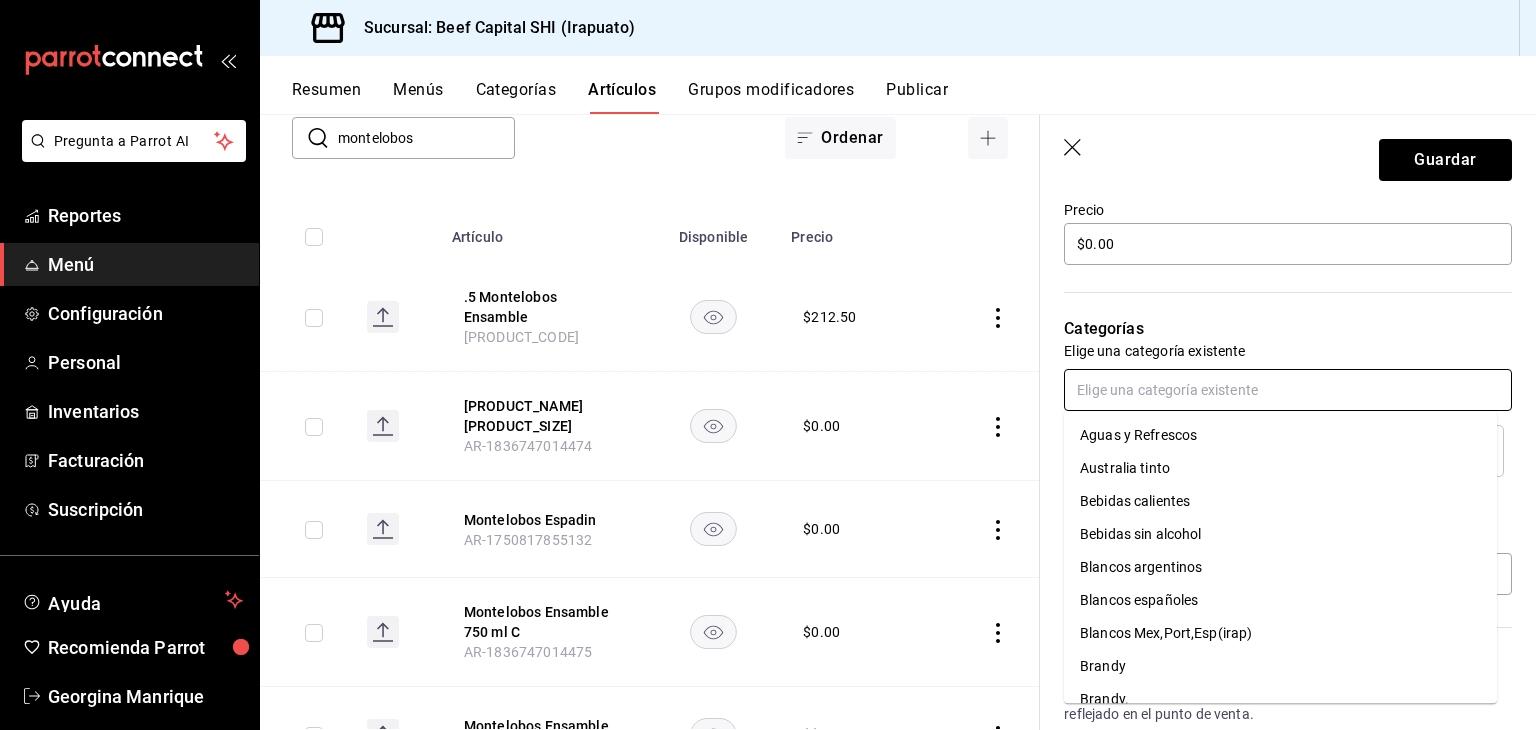 click at bounding box center [1288, 390] 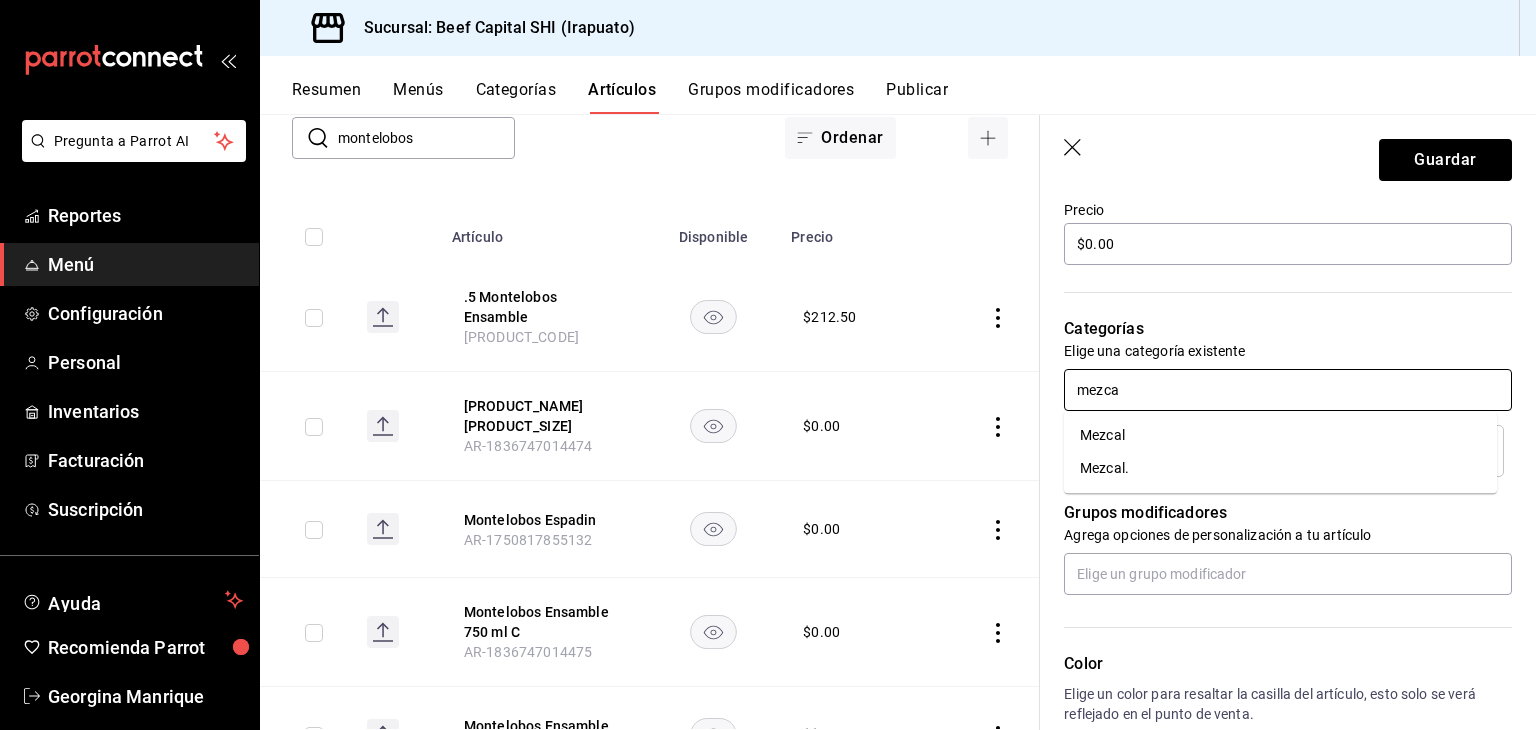 type on "mezcal" 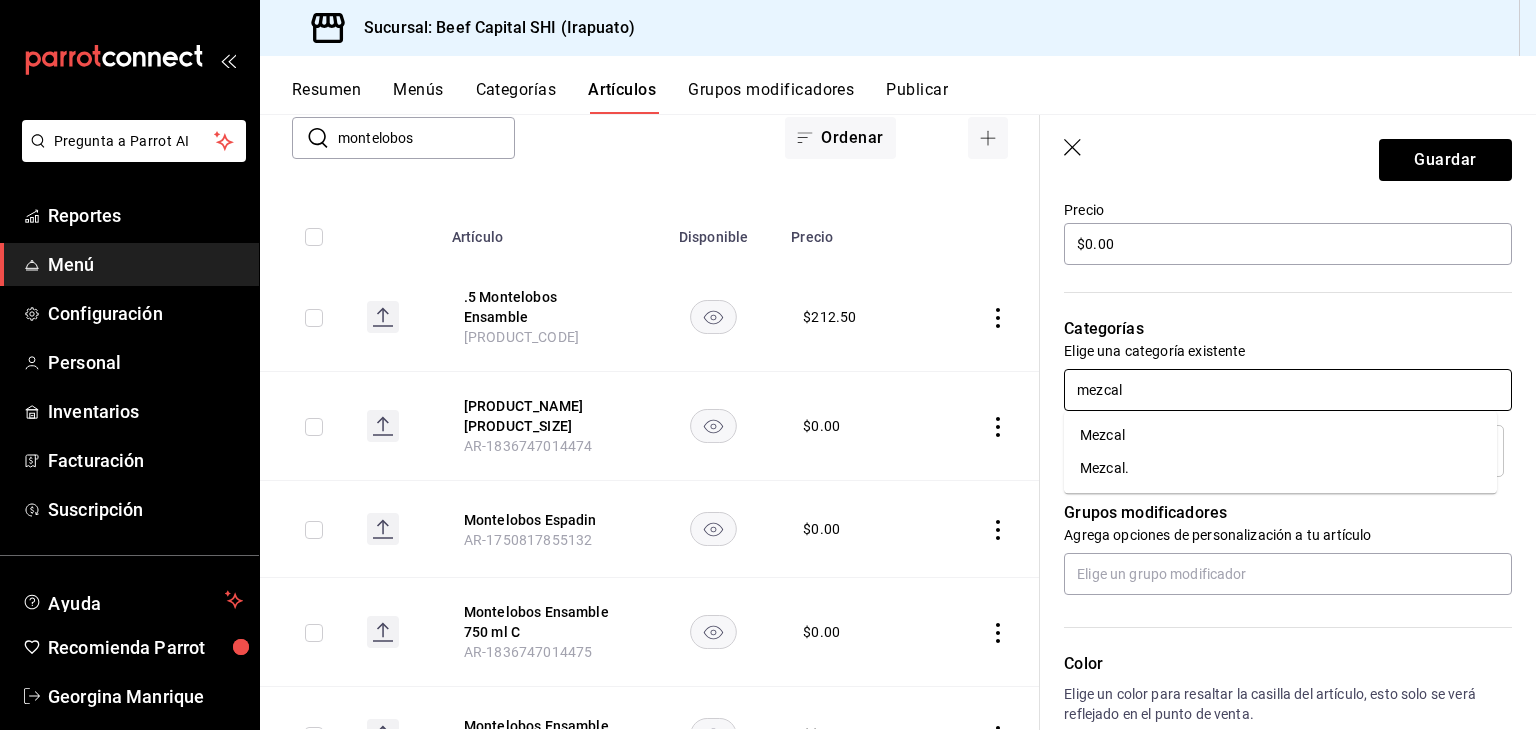 click on "Mezcal." at bounding box center [1280, 468] 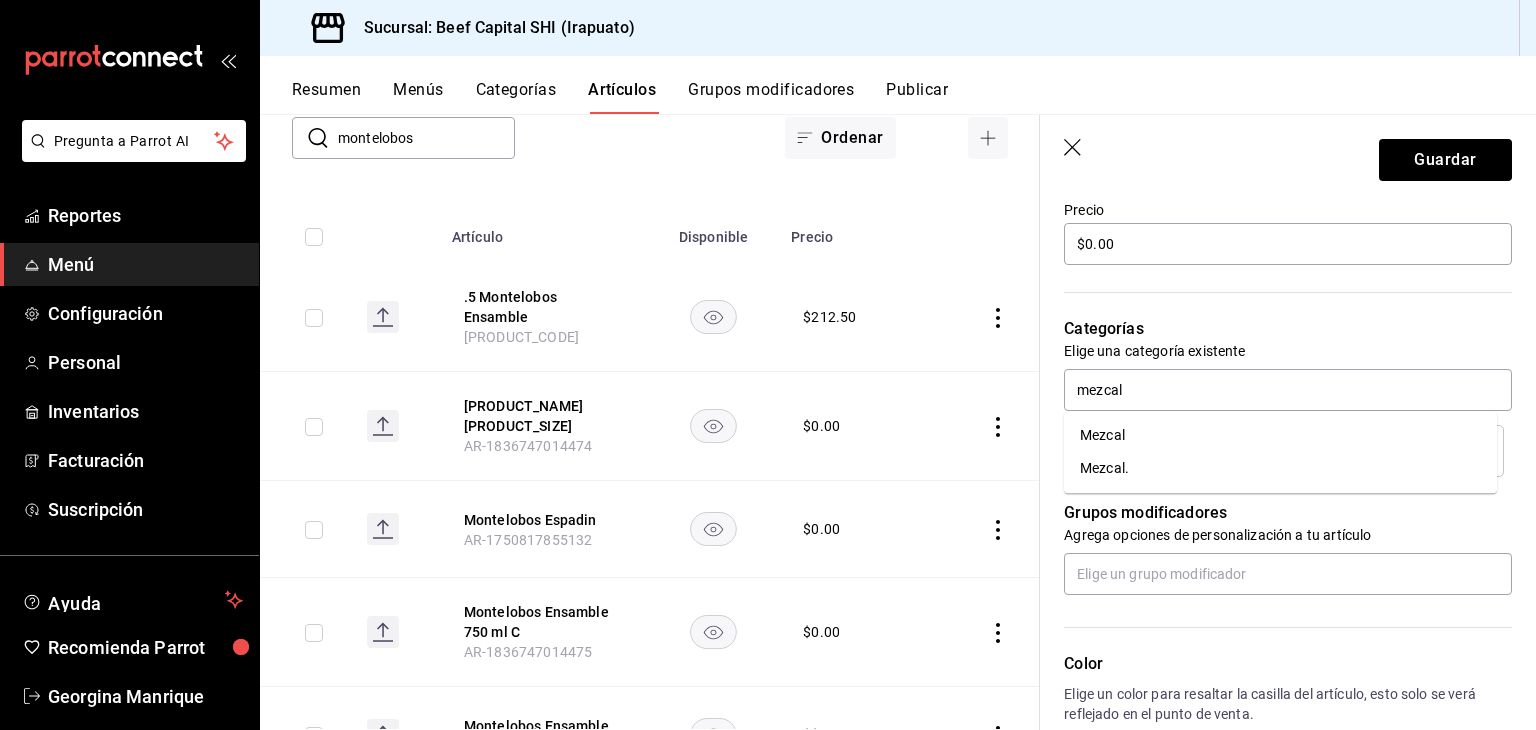 type 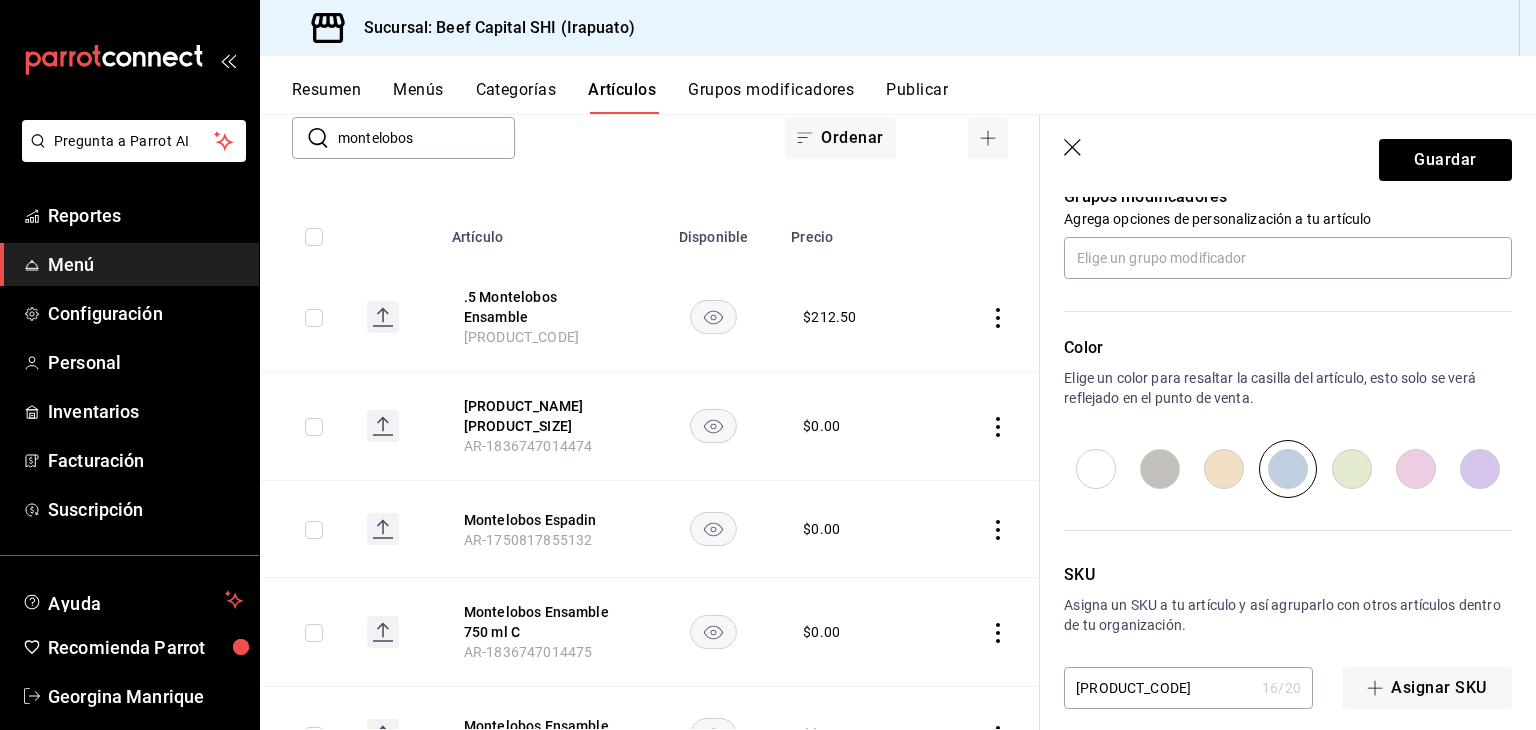scroll, scrollTop: 934, scrollLeft: 0, axis: vertical 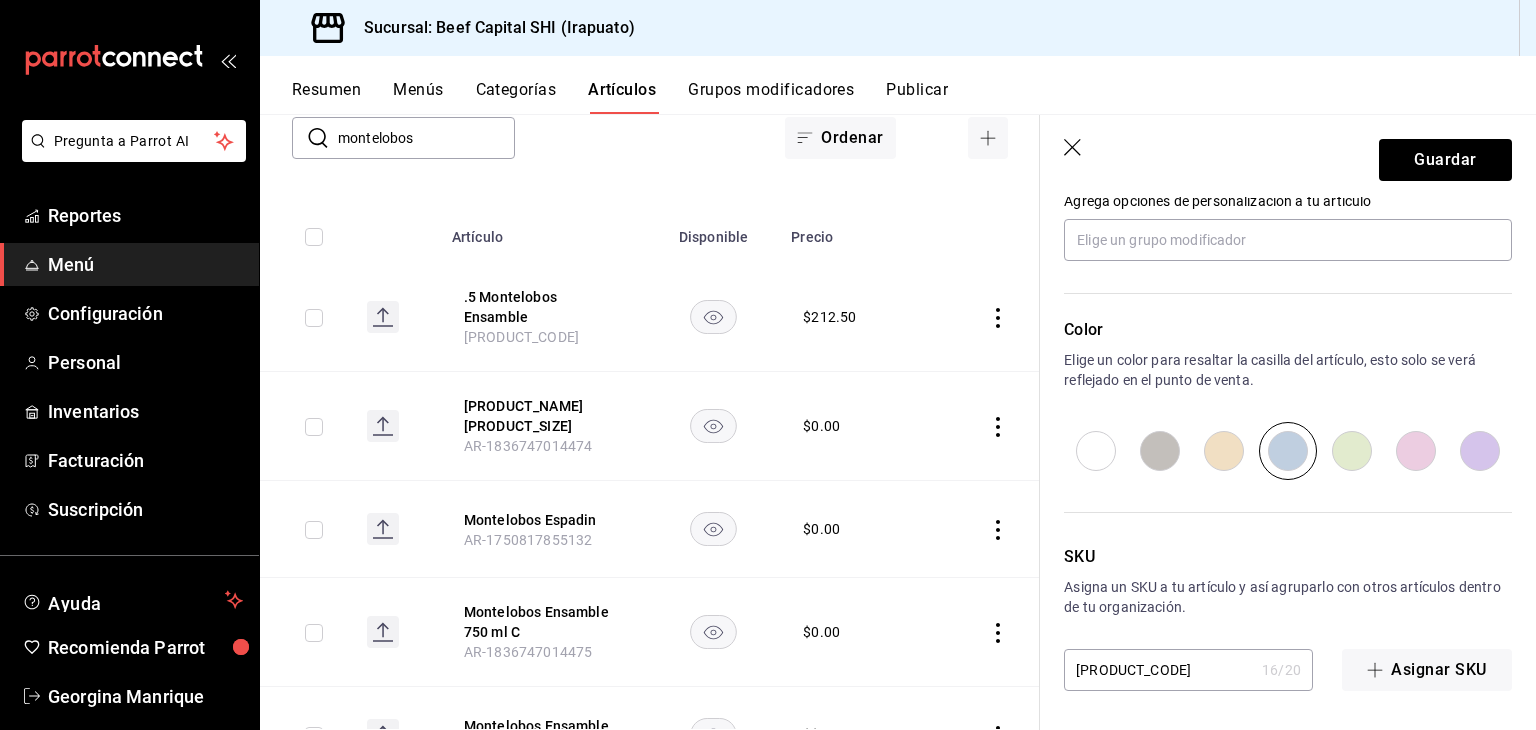 drag, startPoint x: 1220, startPoint y: 456, endPoint x: 1223, endPoint y: 444, distance: 12.369317 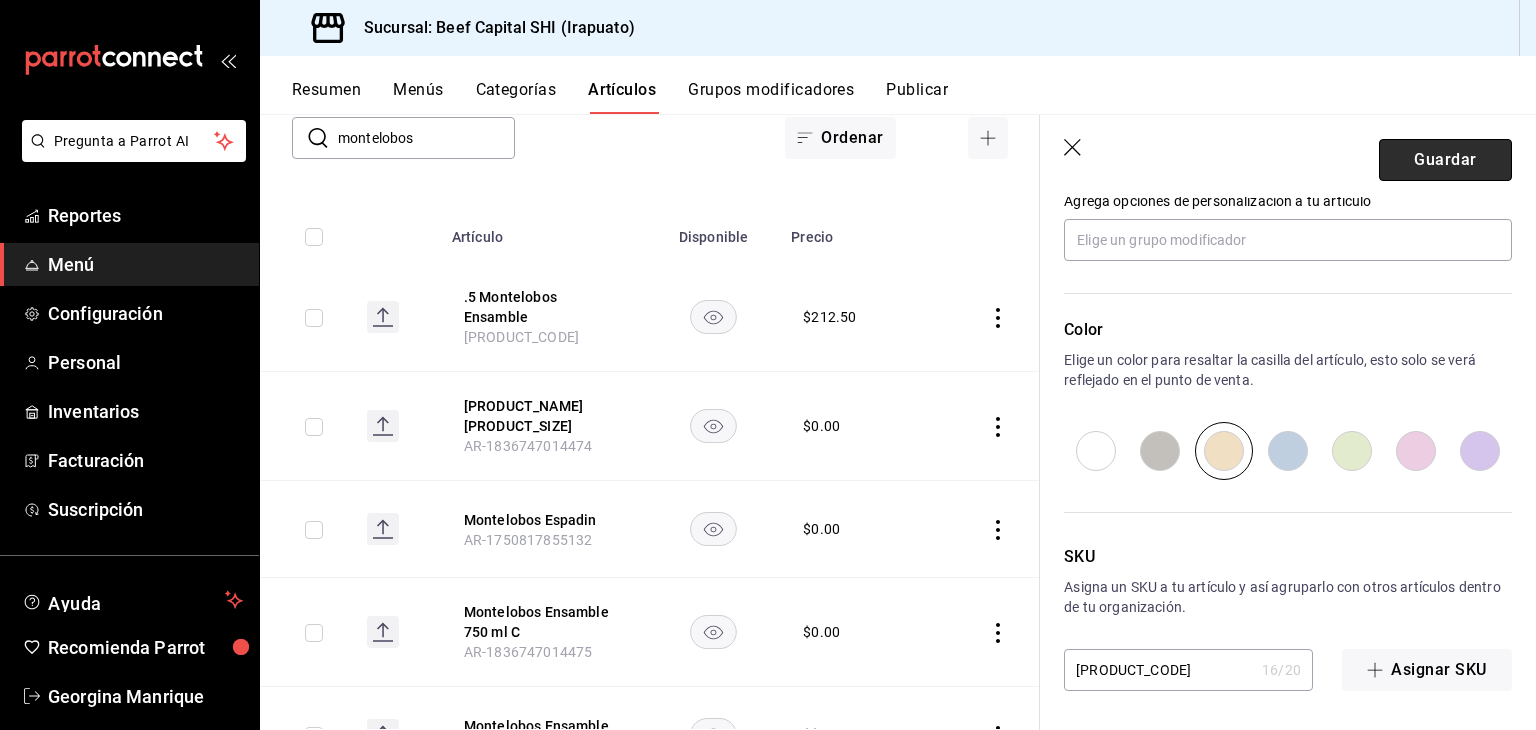 click on "Guardar" at bounding box center [1445, 160] 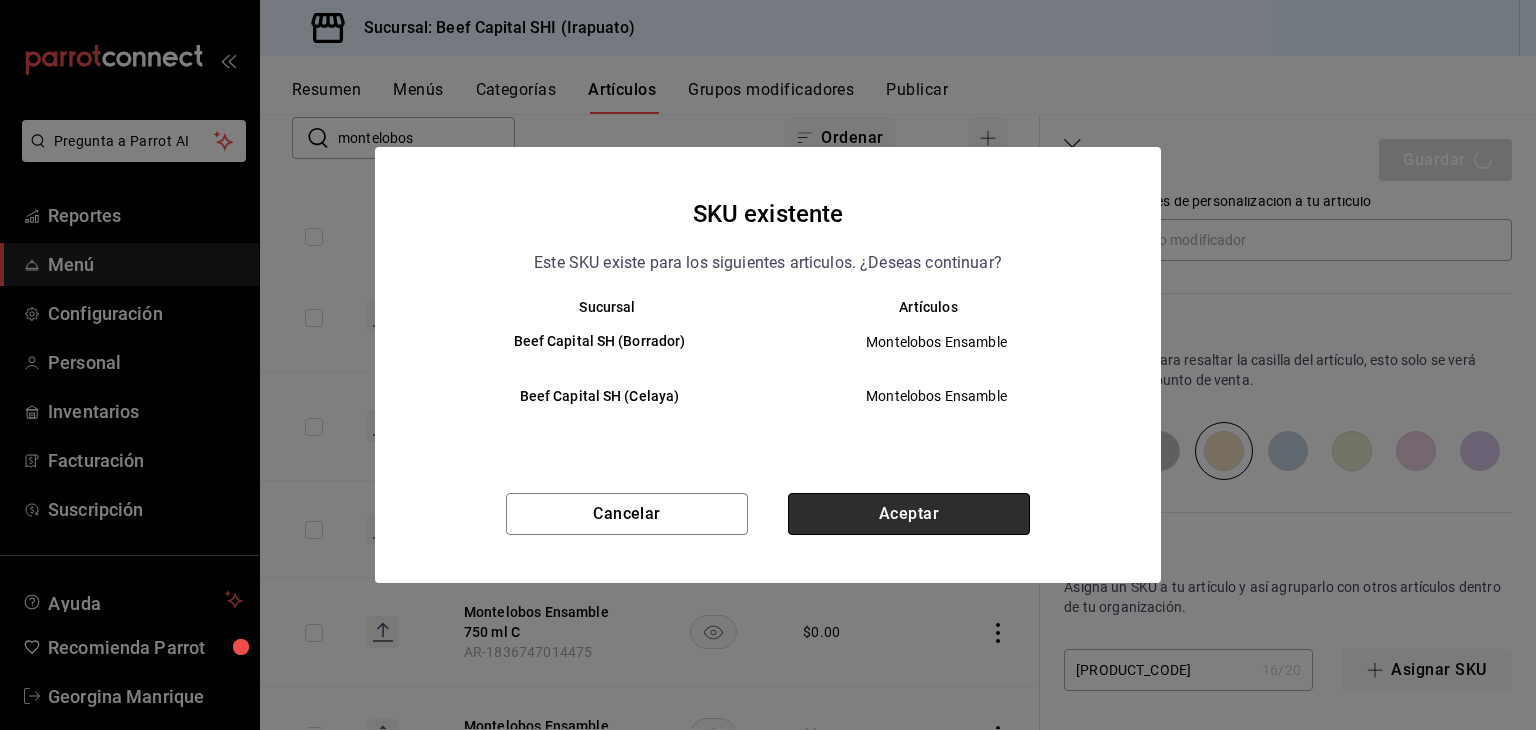 click on "Aceptar" at bounding box center [909, 514] 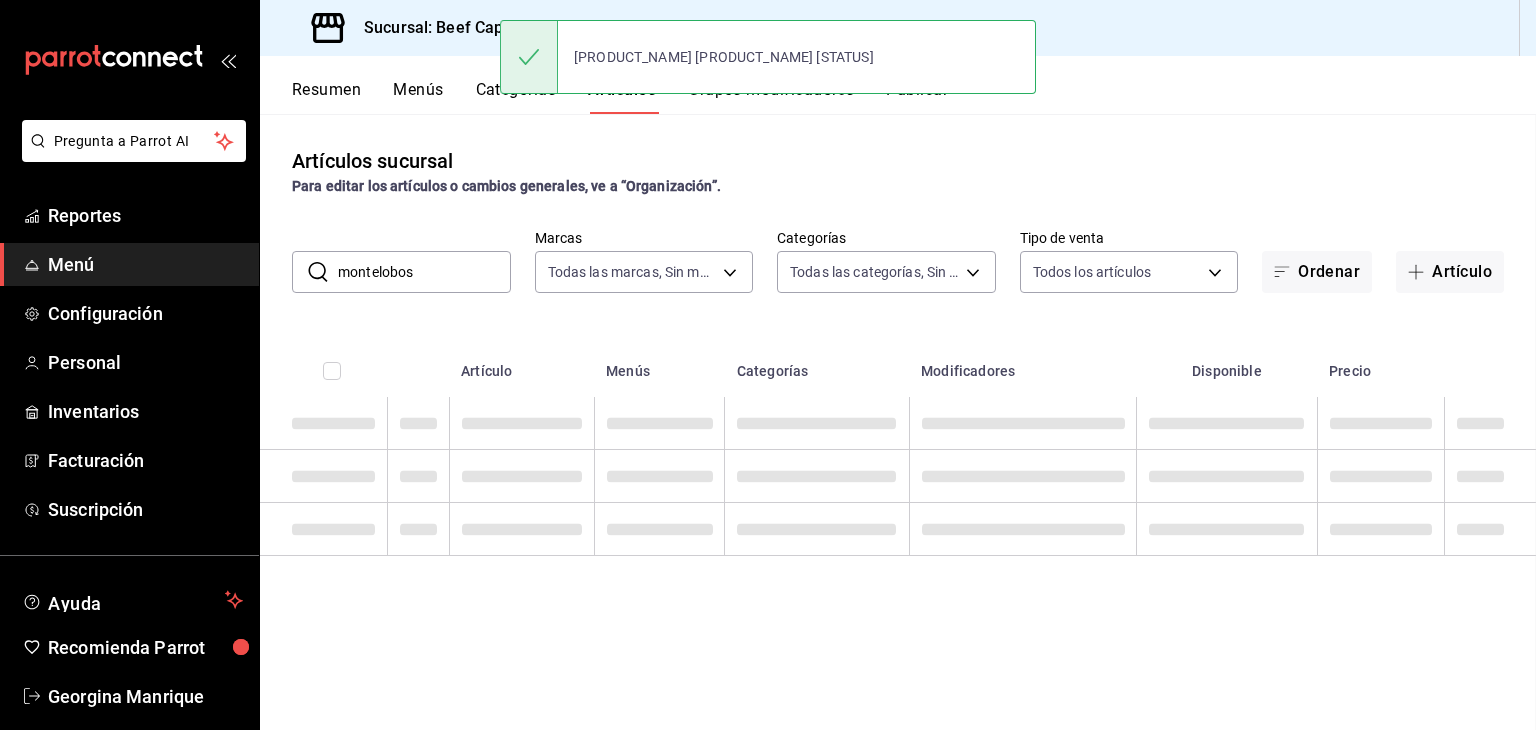 scroll, scrollTop: 0, scrollLeft: 0, axis: both 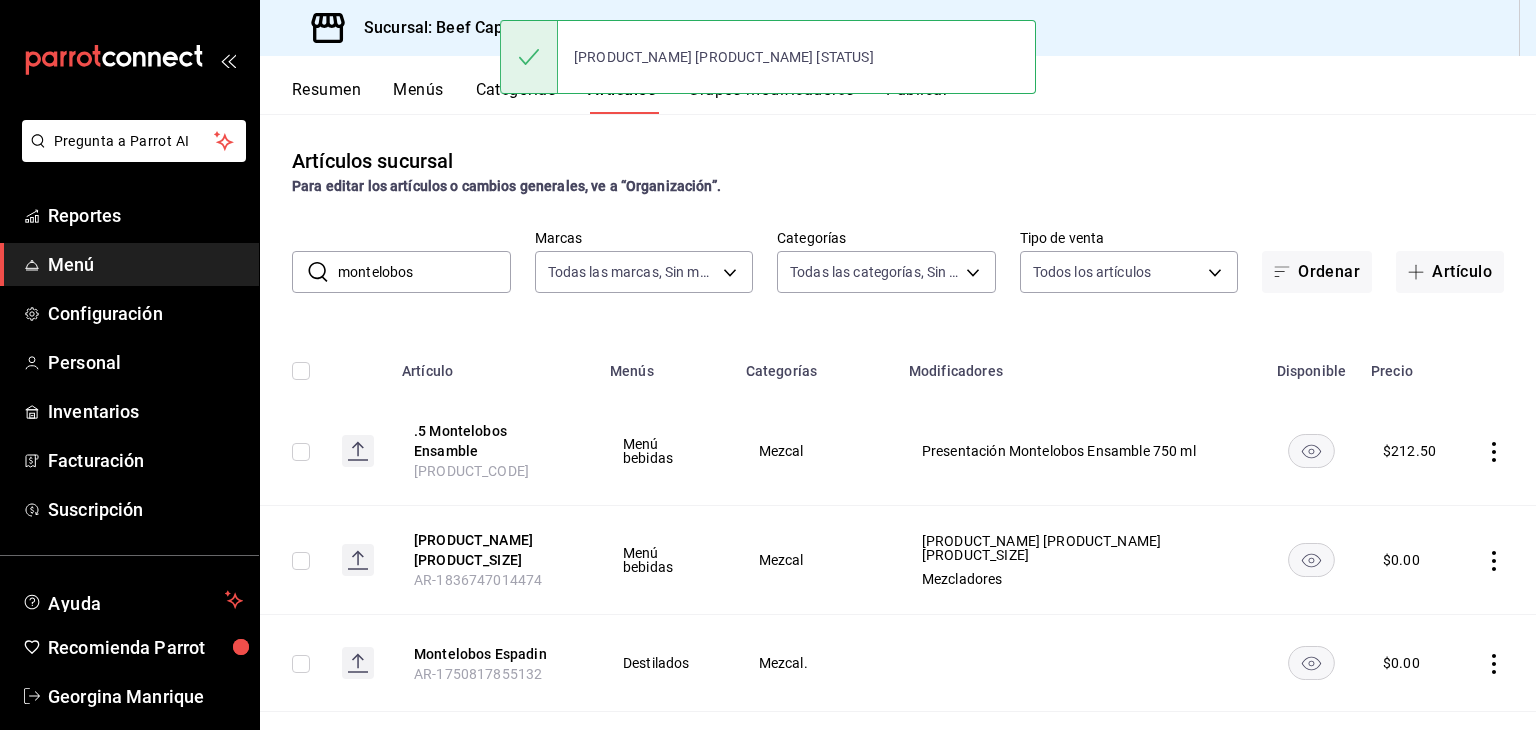click on "[PRODUCT_NAME] [PRODUCT_NAME] [STATUS]" at bounding box center (768, 57) 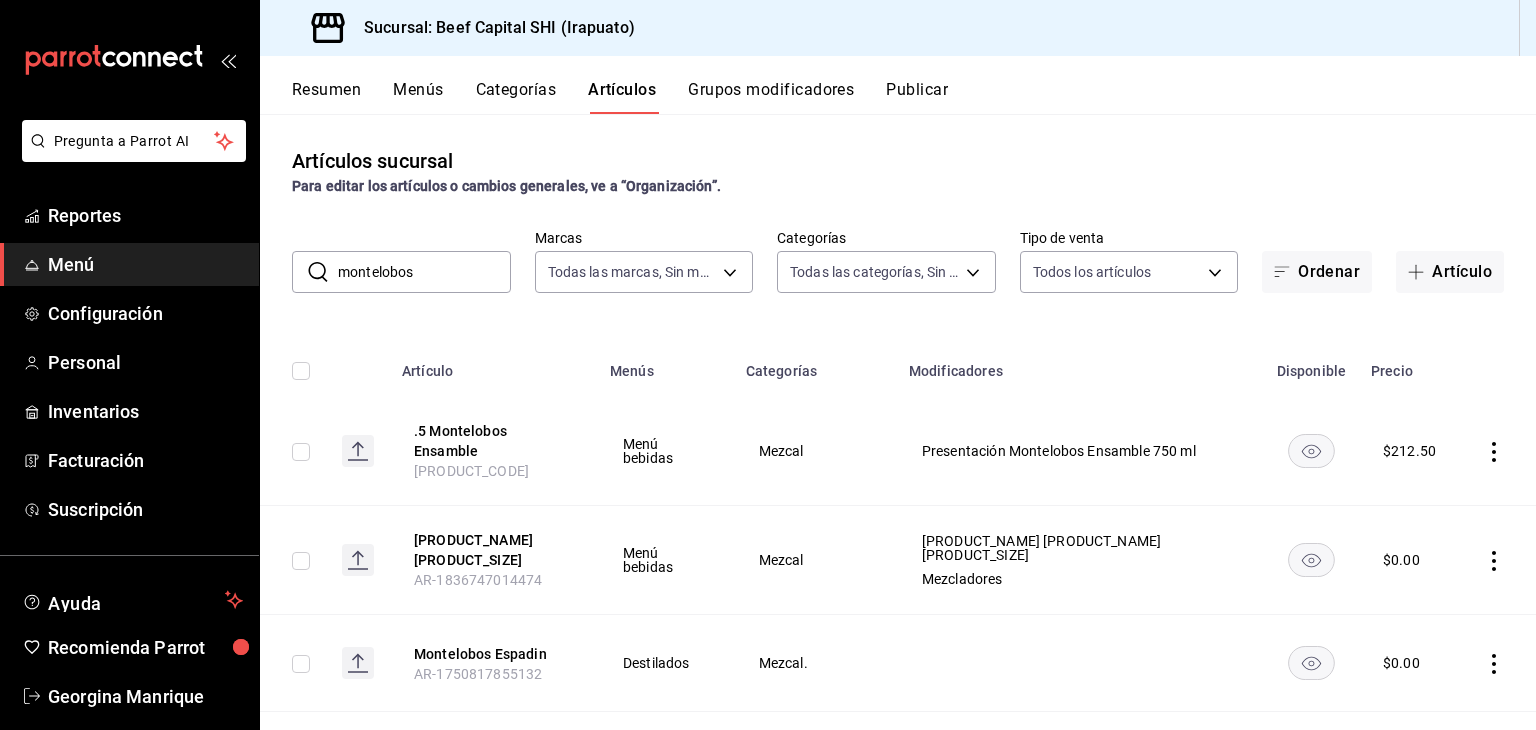 click on "Grupos modificadores" at bounding box center [771, 97] 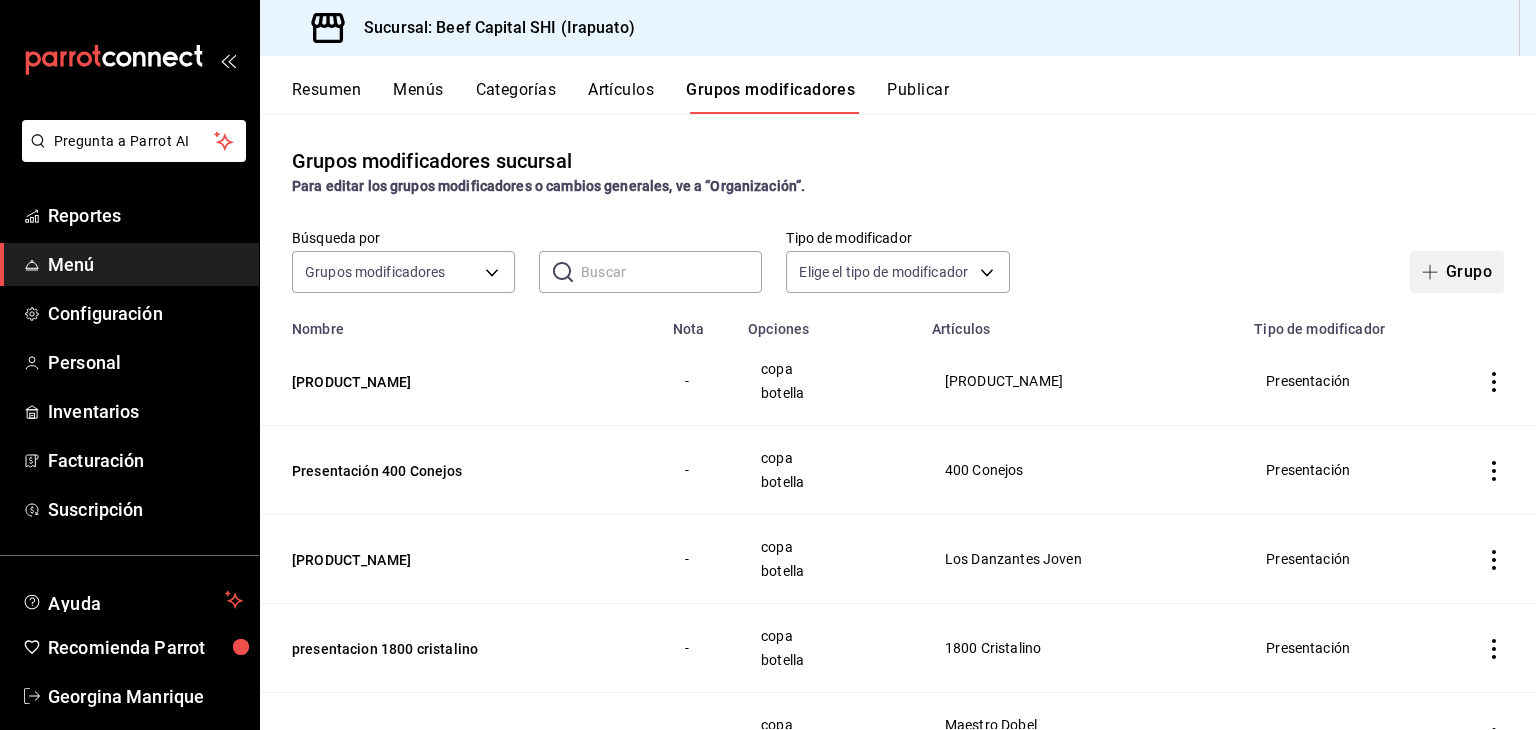 click 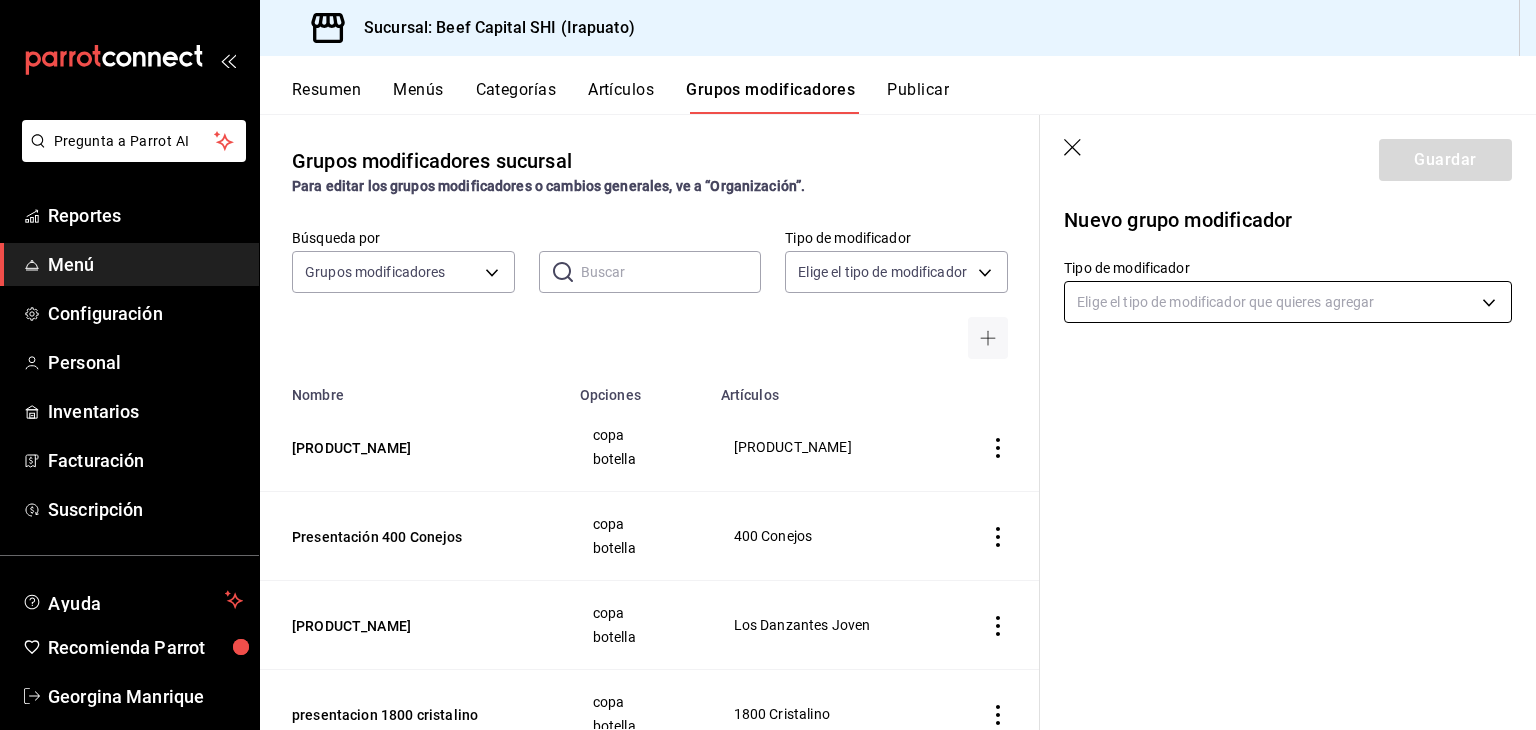 click on "Sucursal: Beef Capital SHI (Irapuato)" at bounding box center (768, 365) 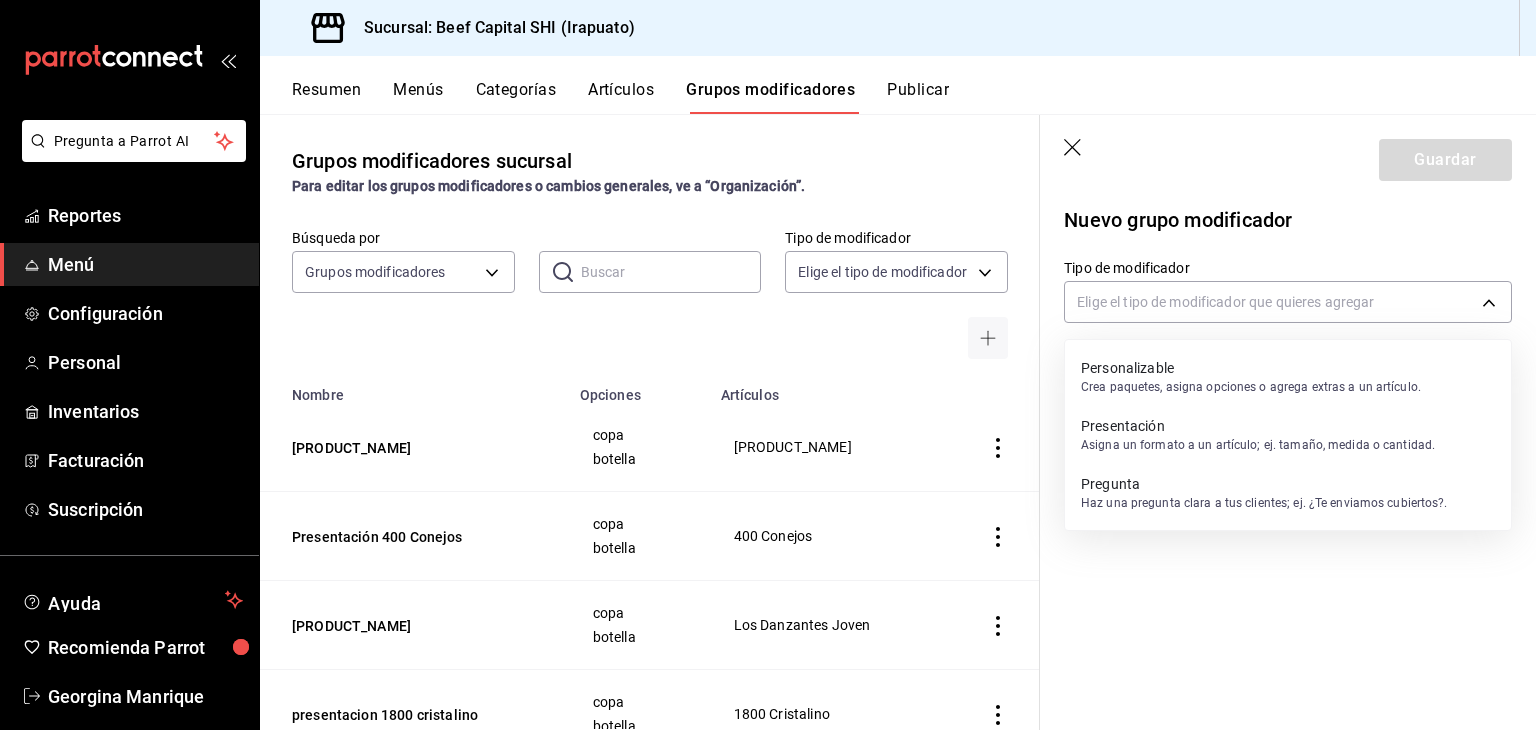 drag, startPoint x: 1110, startPoint y: 419, endPoint x: 1120, endPoint y: 328, distance: 91.5478 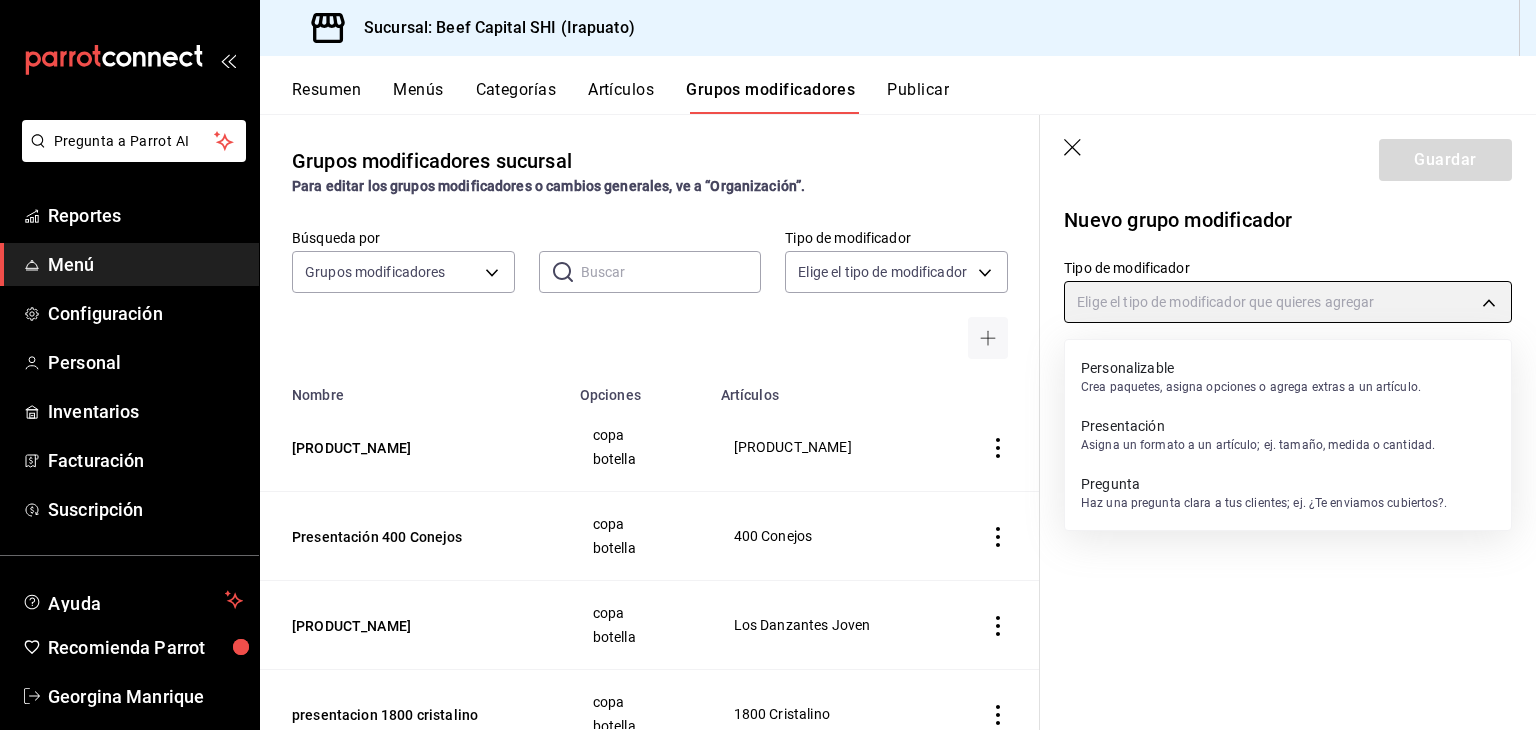 type on "PRESENTATION" 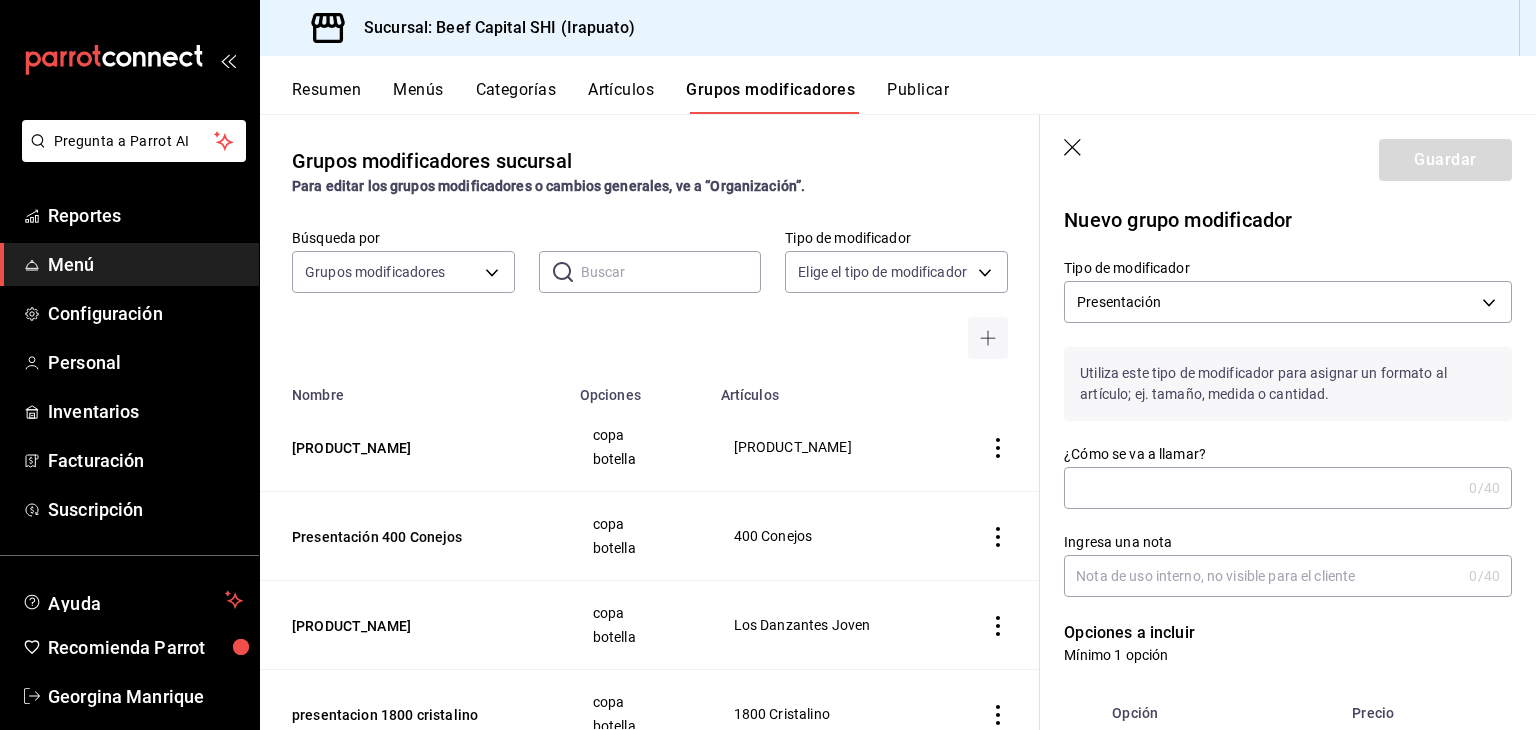 click on "¿Cómo se va a llamar?" at bounding box center (1262, 488) 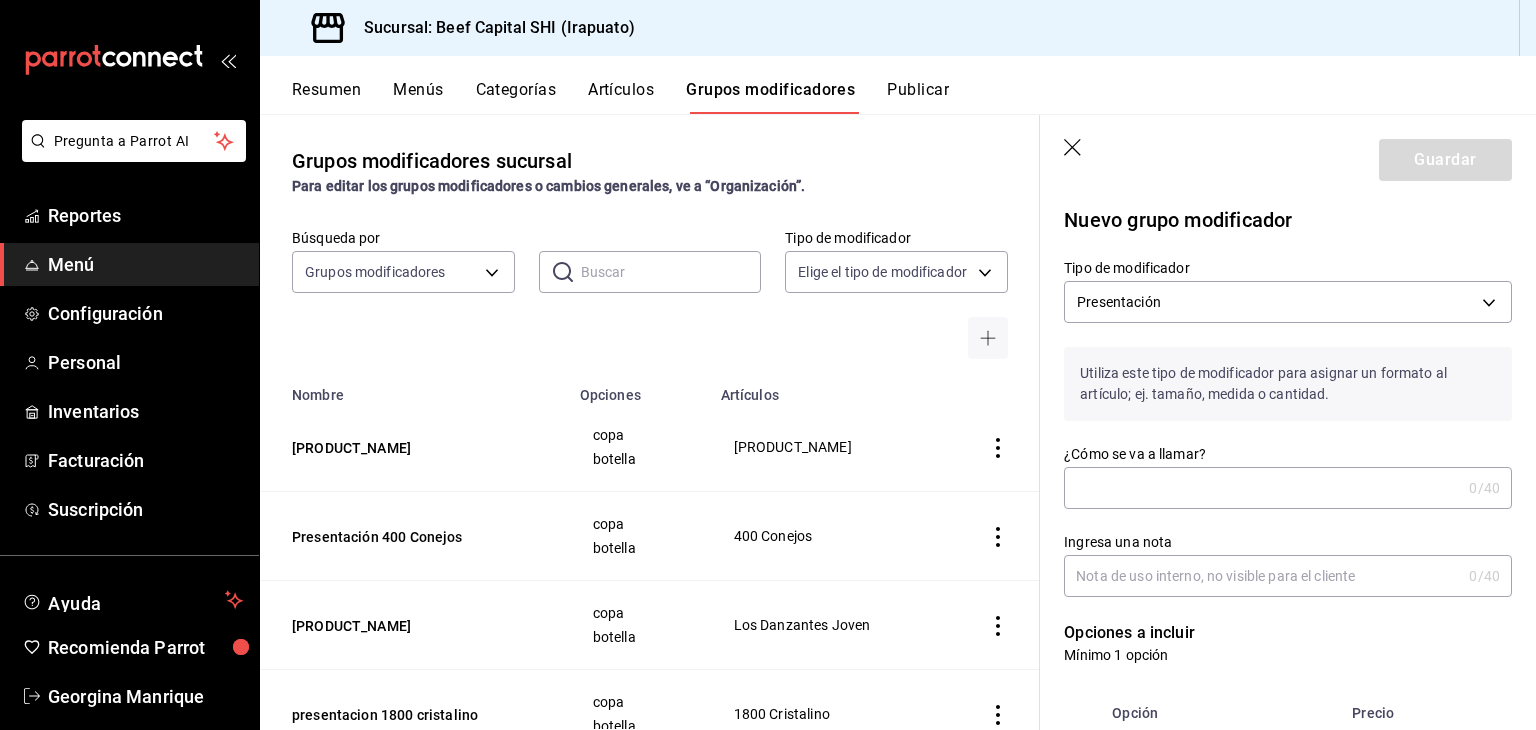 type on "p" 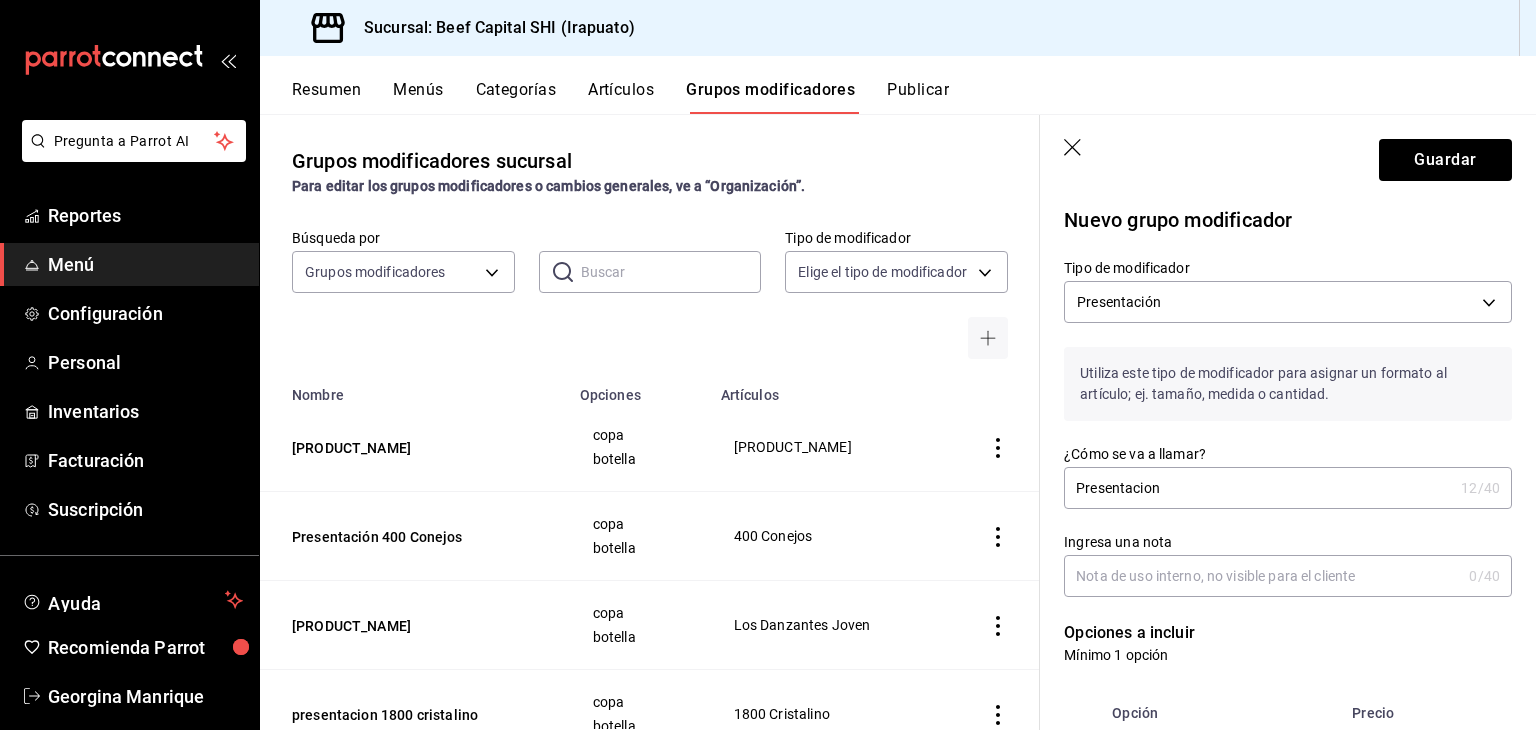 drag, startPoint x: 1092, startPoint y: 493, endPoint x: 1192, endPoint y: 501, distance: 100.31949 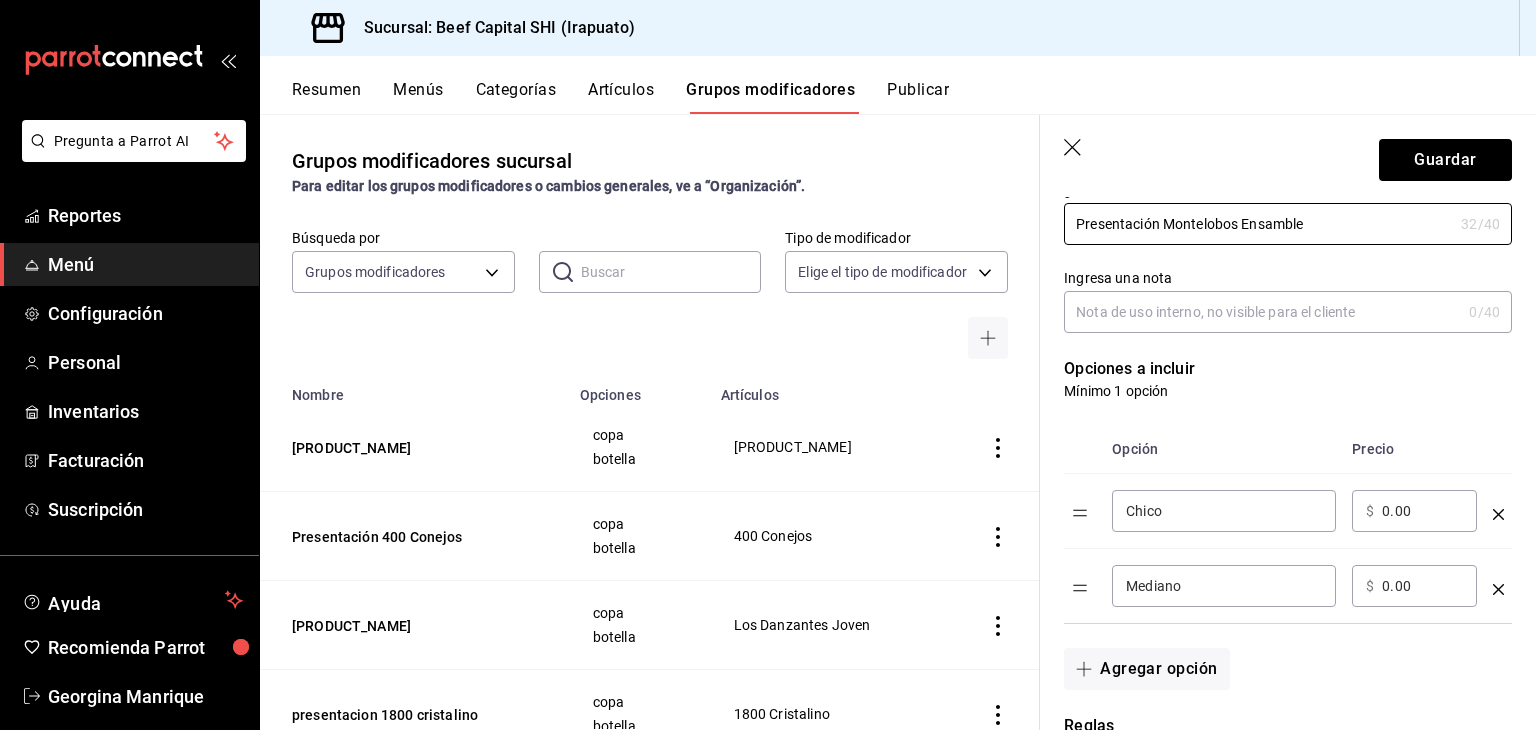 scroll, scrollTop: 300, scrollLeft: 0, axis: vertical 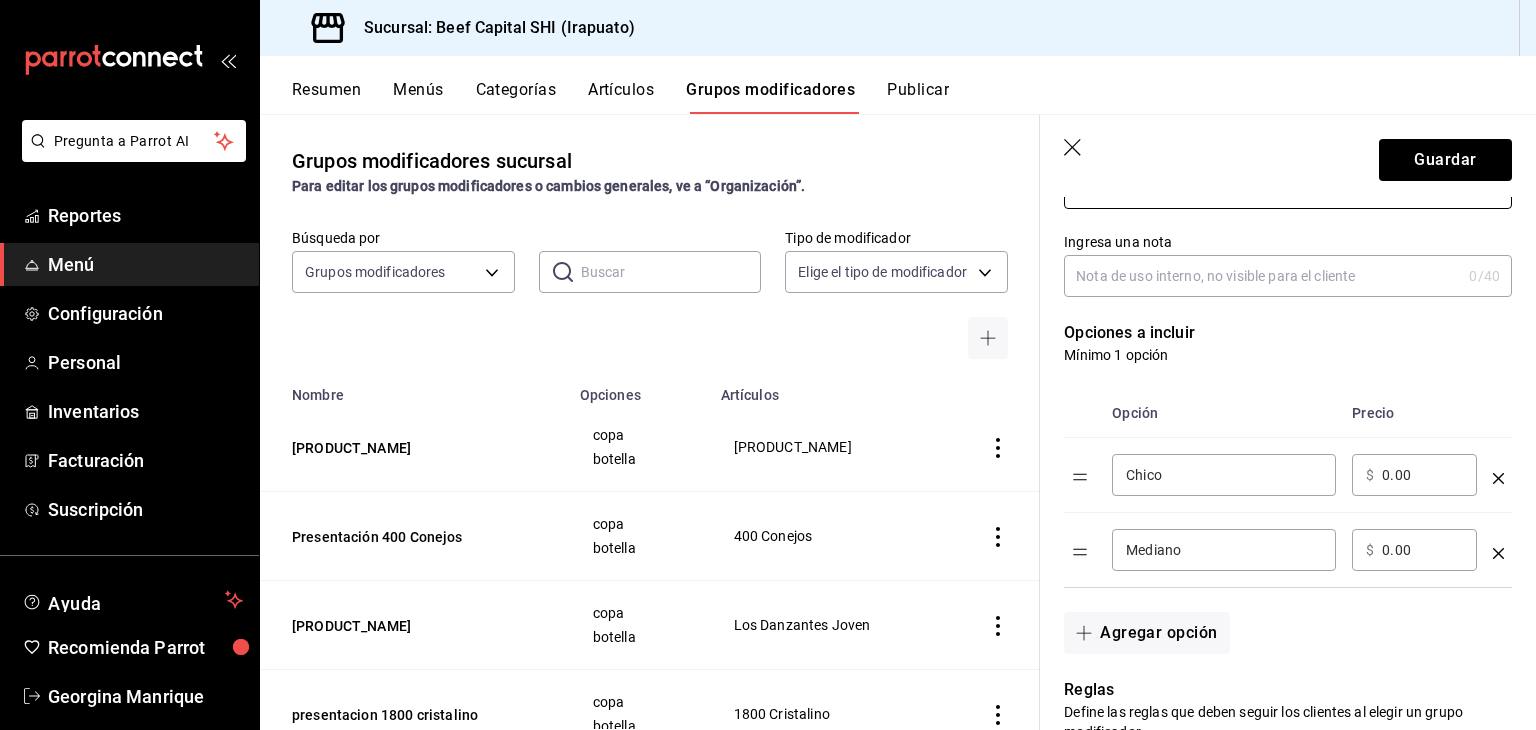 type on "Presentación Montelobos Ensamble" 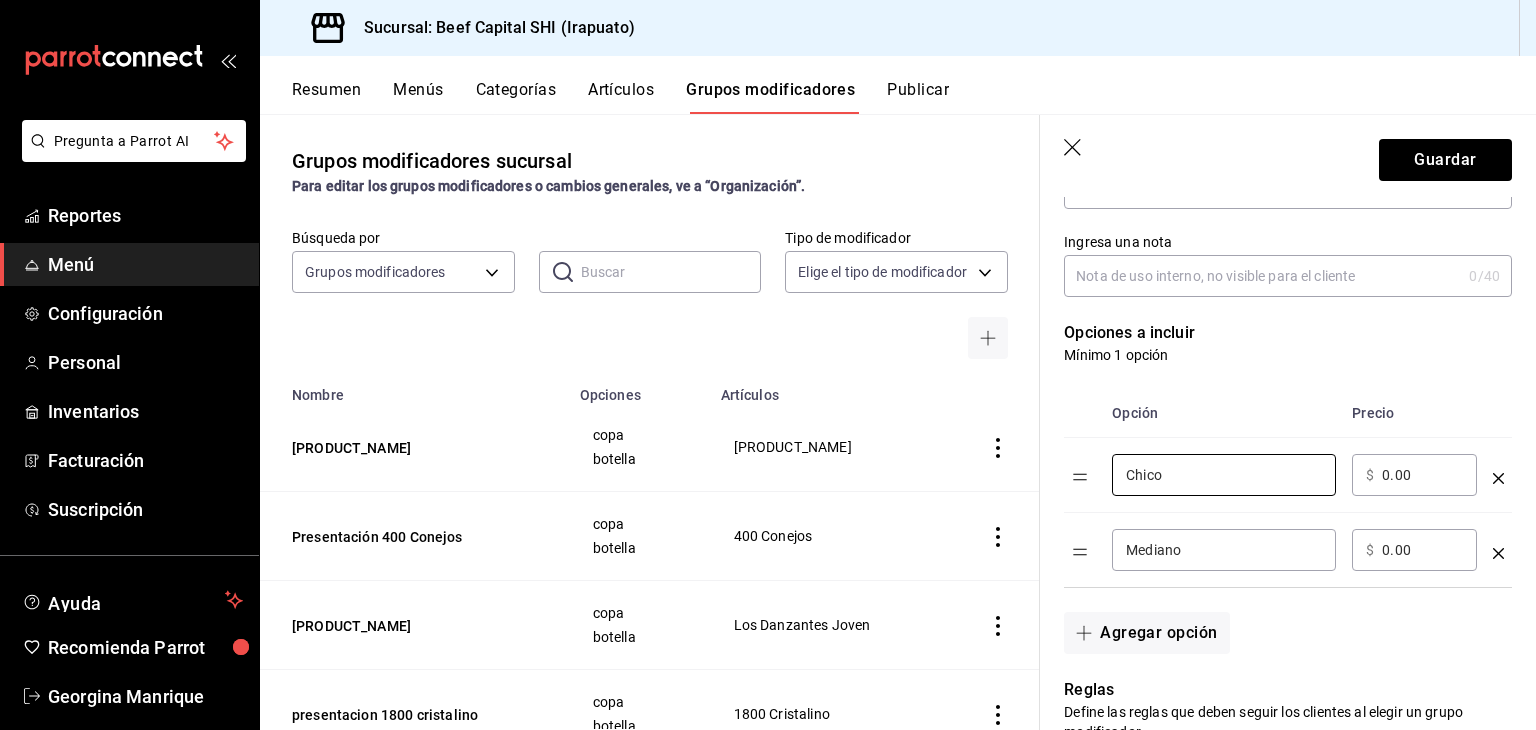 drag, startPoint x: 1175, startPoint y: 482, endPoint x: 1036, endPoint y: 468, distance: 139.70326 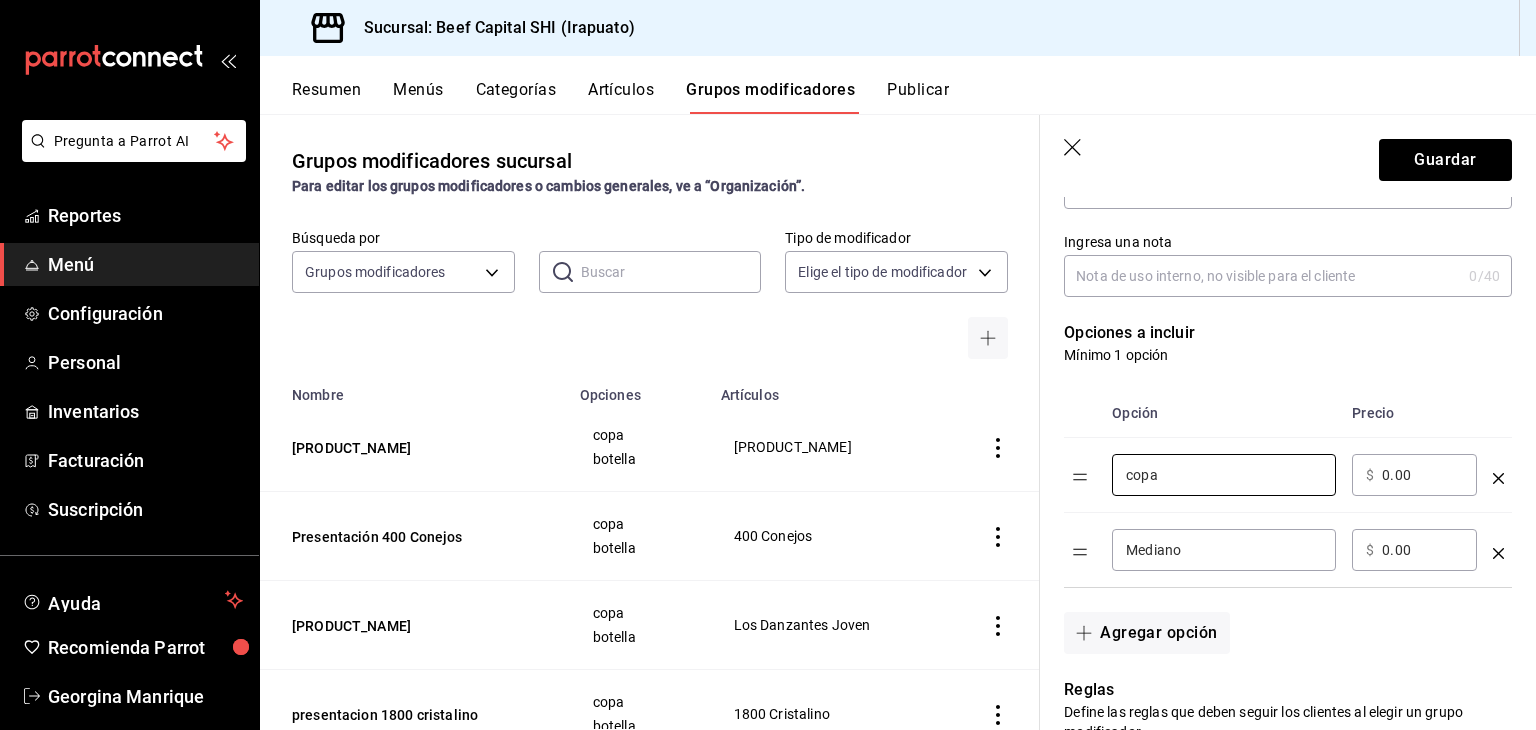 type on "copa" 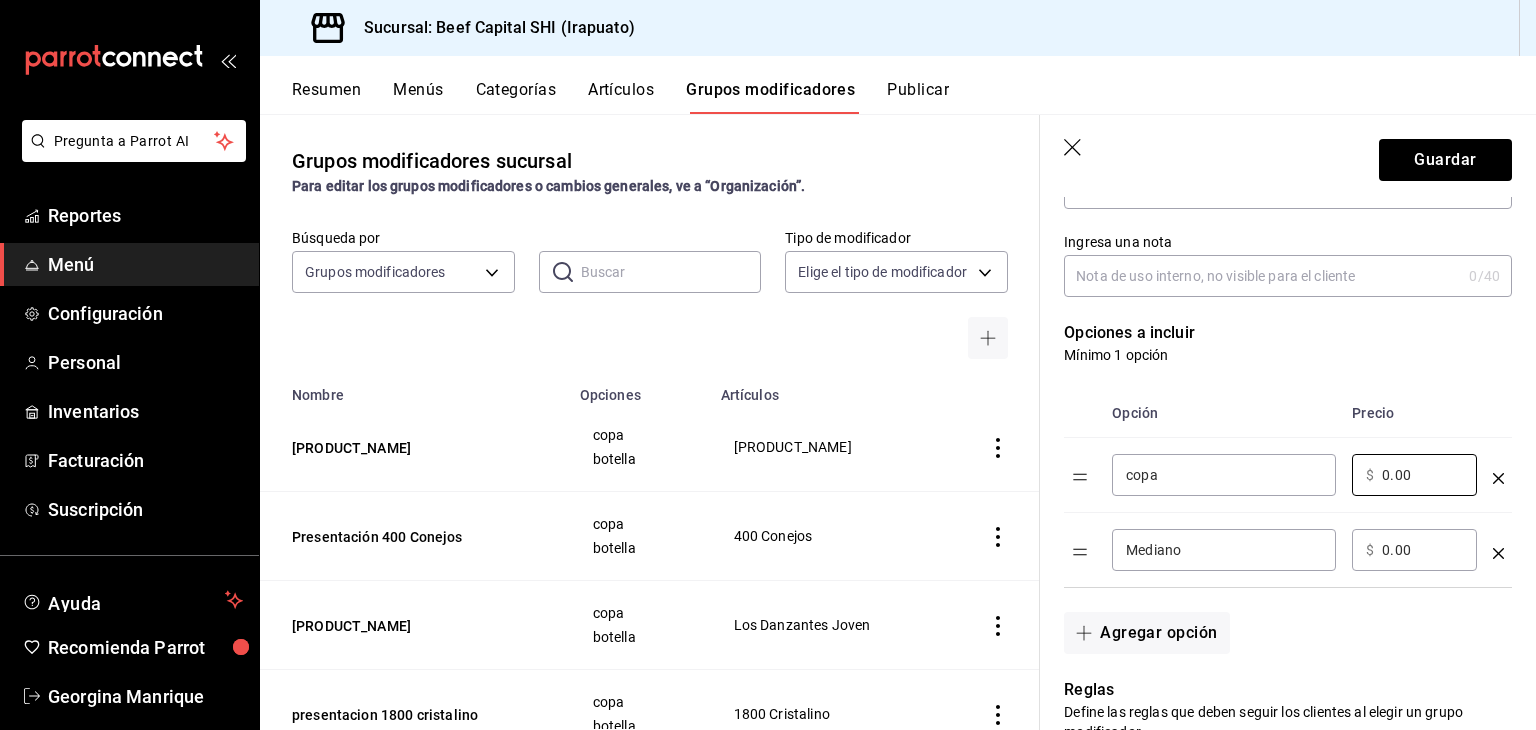 drag, startPoint x: 1411, startPoint y: 465, endPoint x: 1336, endPoint y: 465, distance: 75 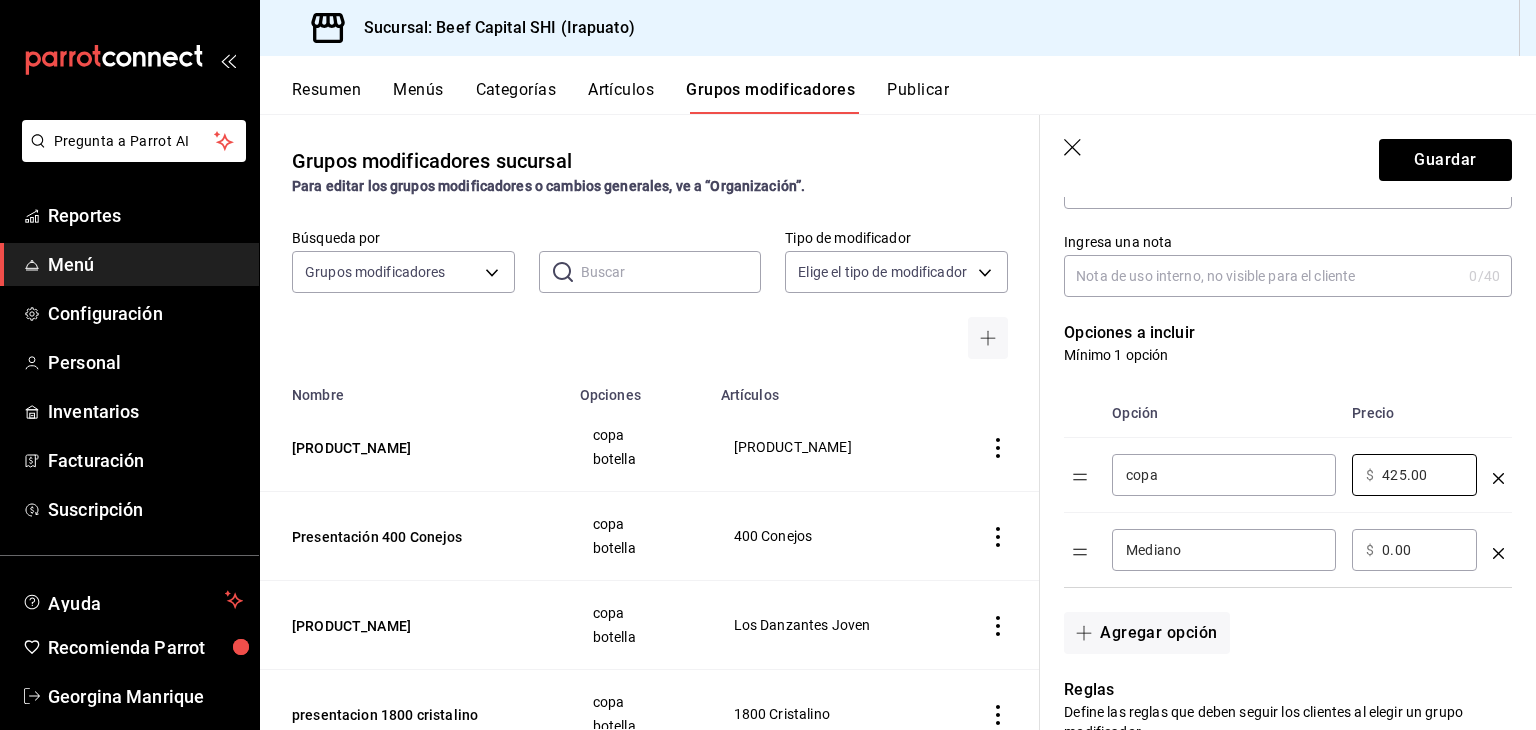 type on "425.00" 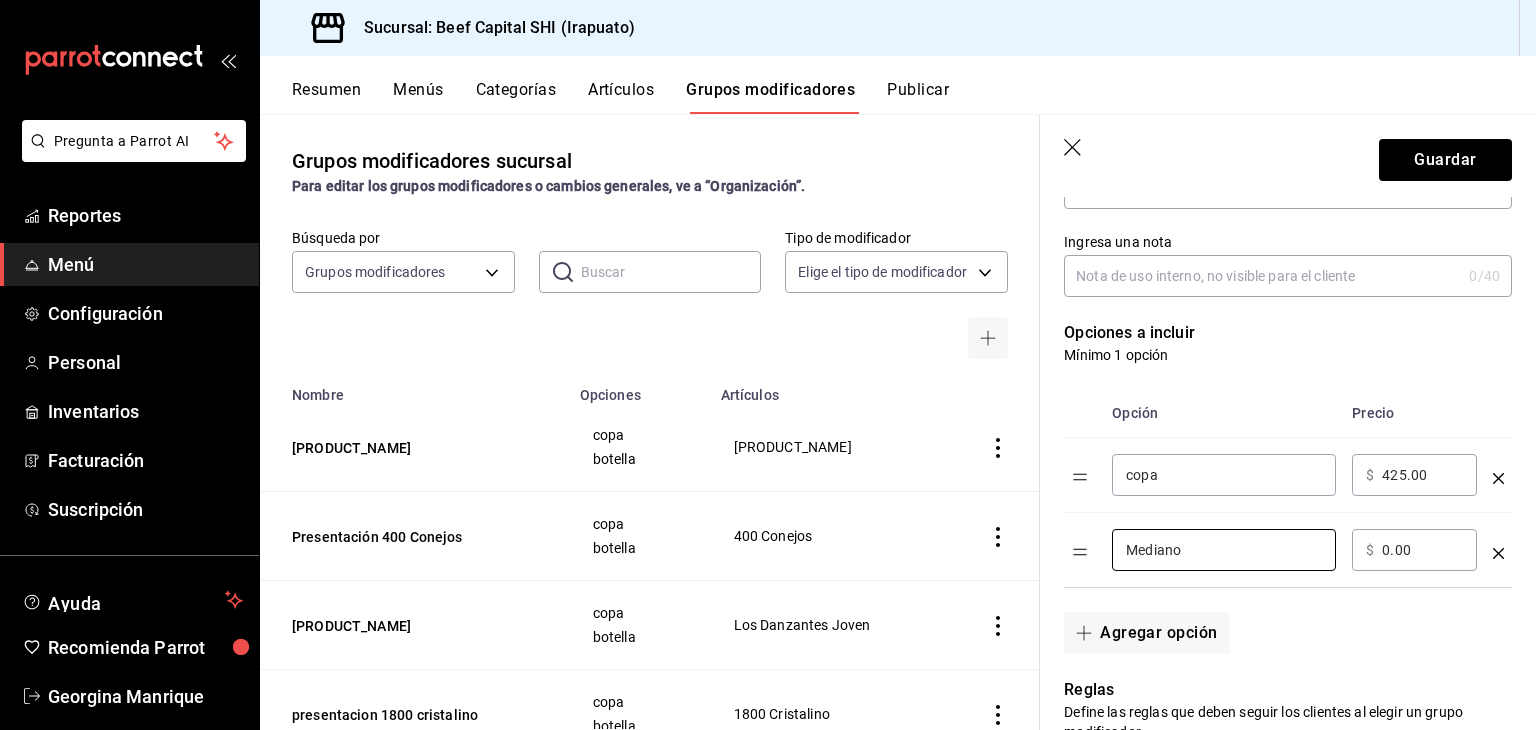 drag, startPoint x: 1252, startPoint y: 555, endPoint x: 1027, endPoint y: 558, distance: 225.02 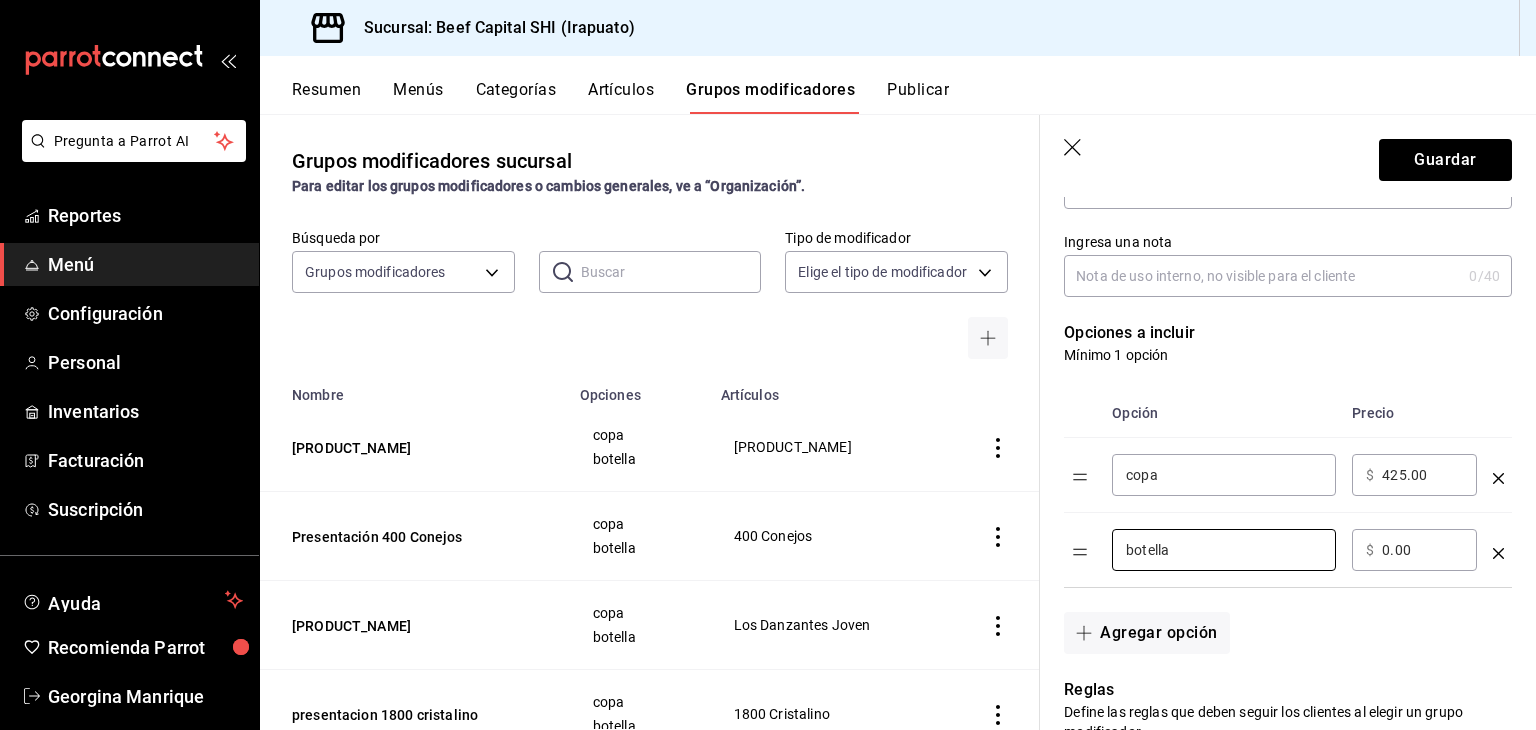 type on "botella" 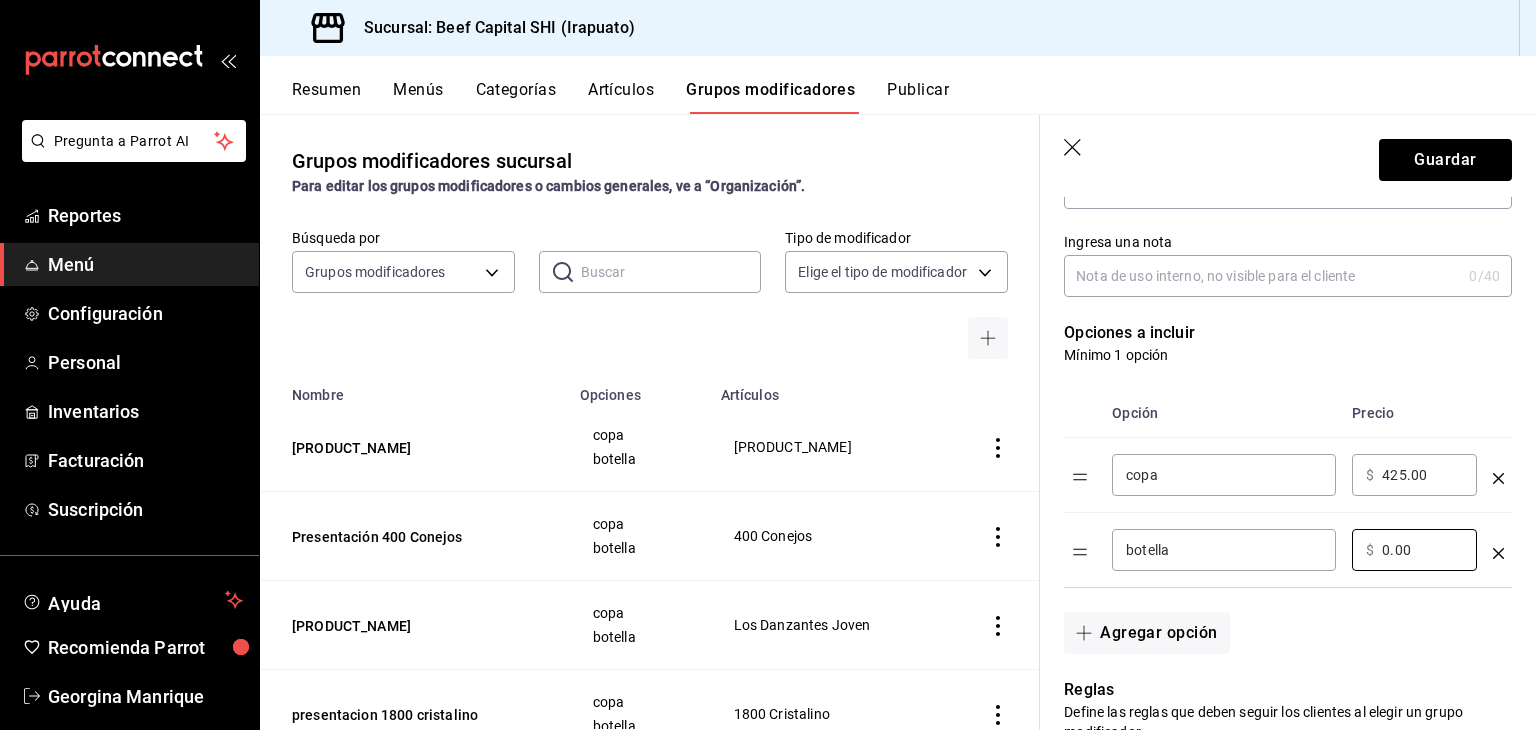 drag, startPoint x: 1410, startPoint y: 541, endPoint x: 1317, endPoint y: 541, distance: 93 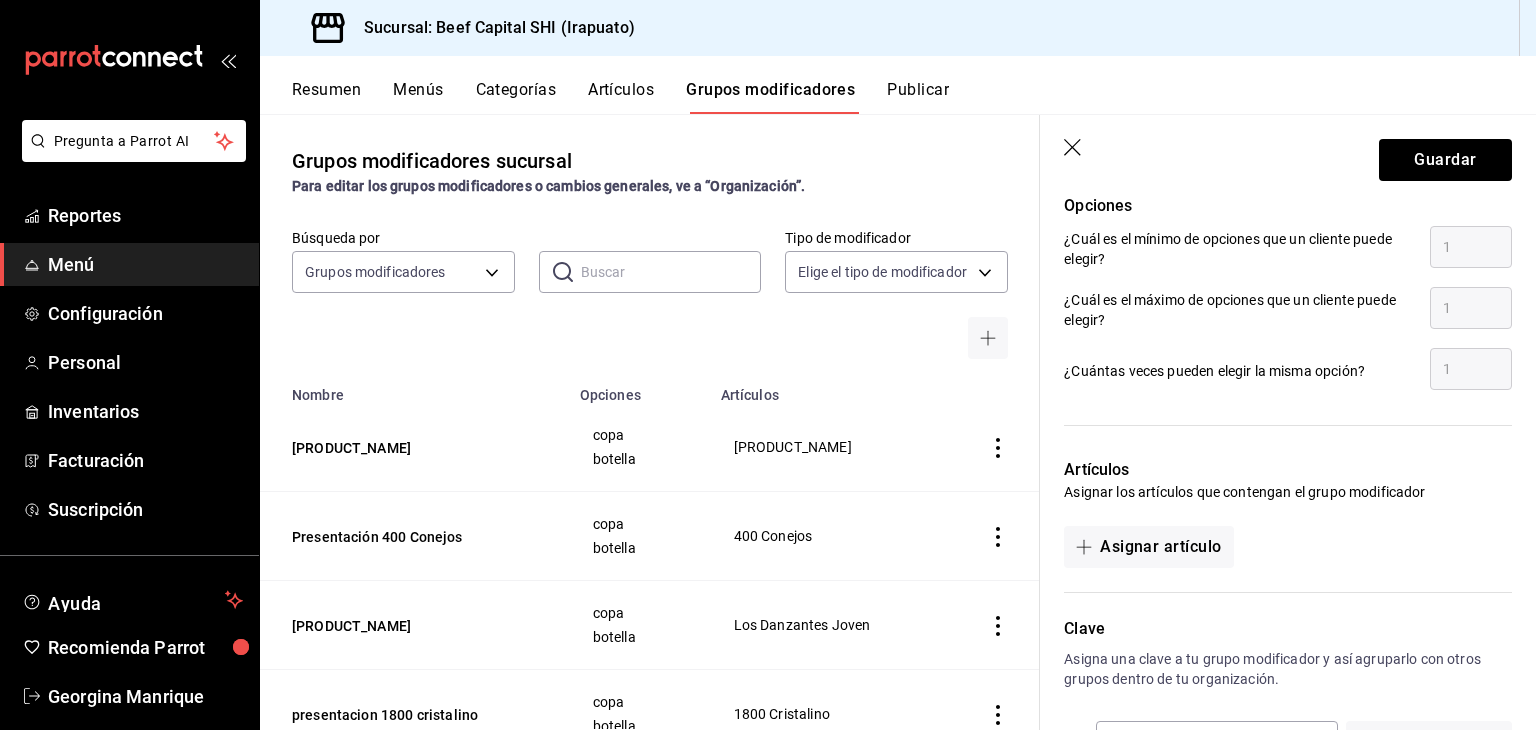 scroll, scrollTop: 992, scrollLeft: 0, axis: vertical 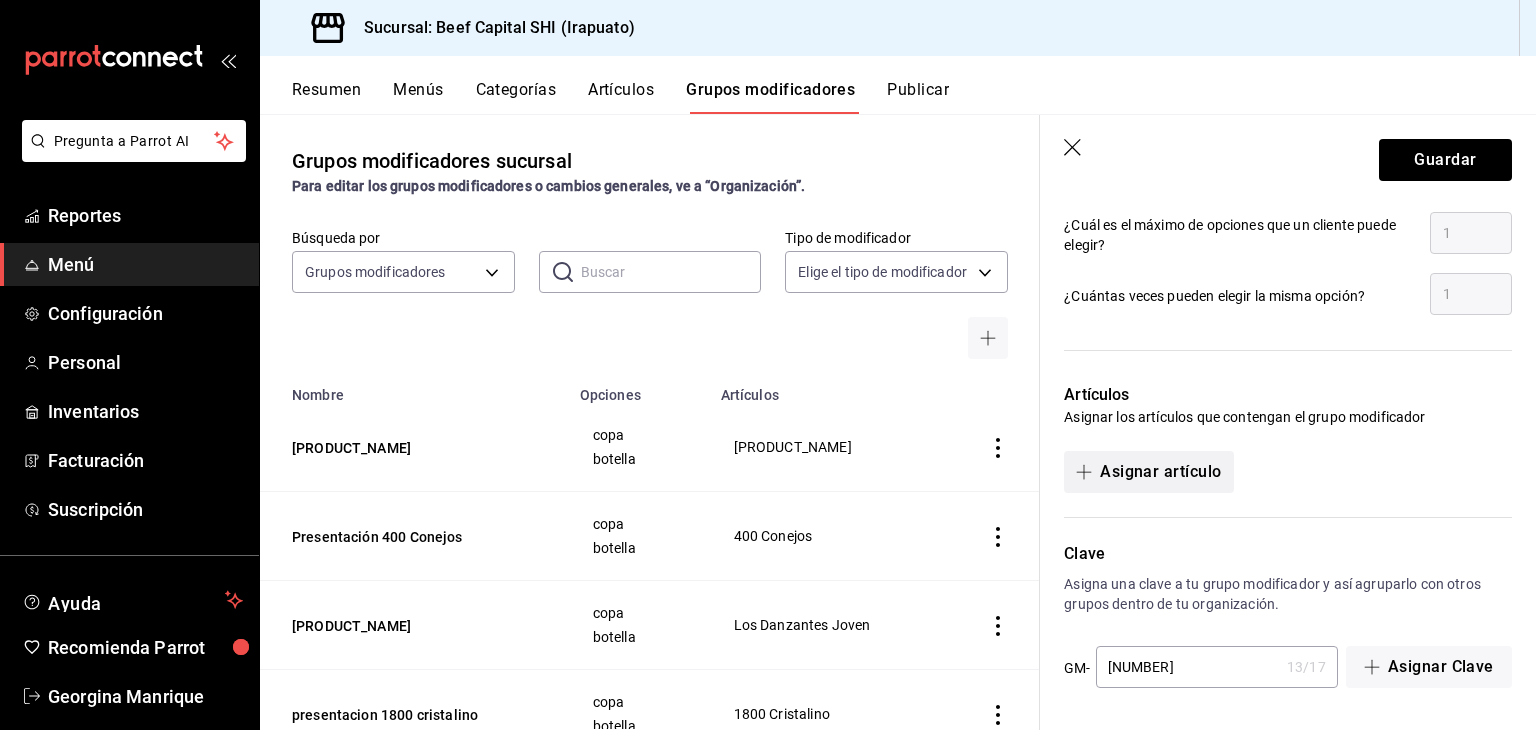 type on "$[PRICE]" 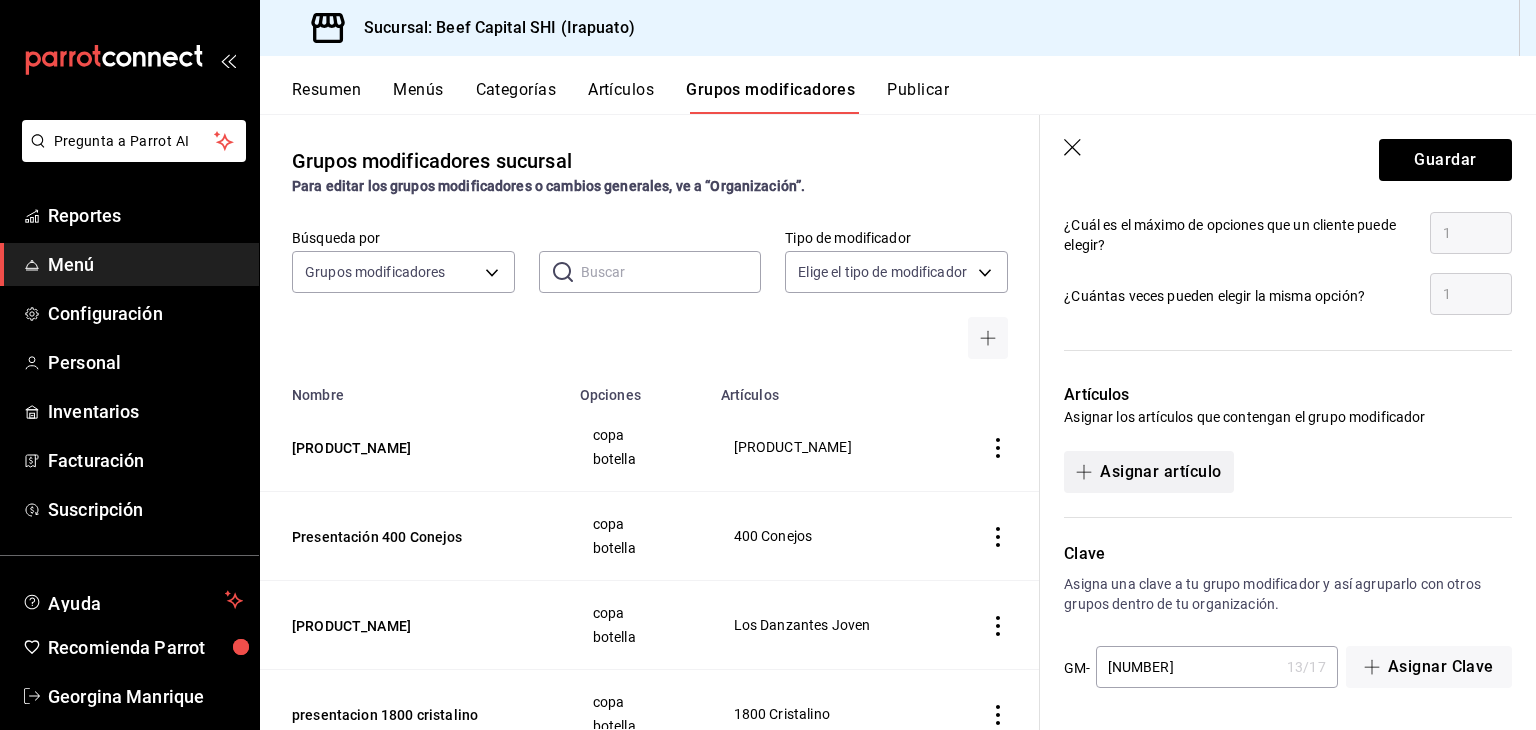 click on "Asignar artículo" at bounding box center [1148, 472] 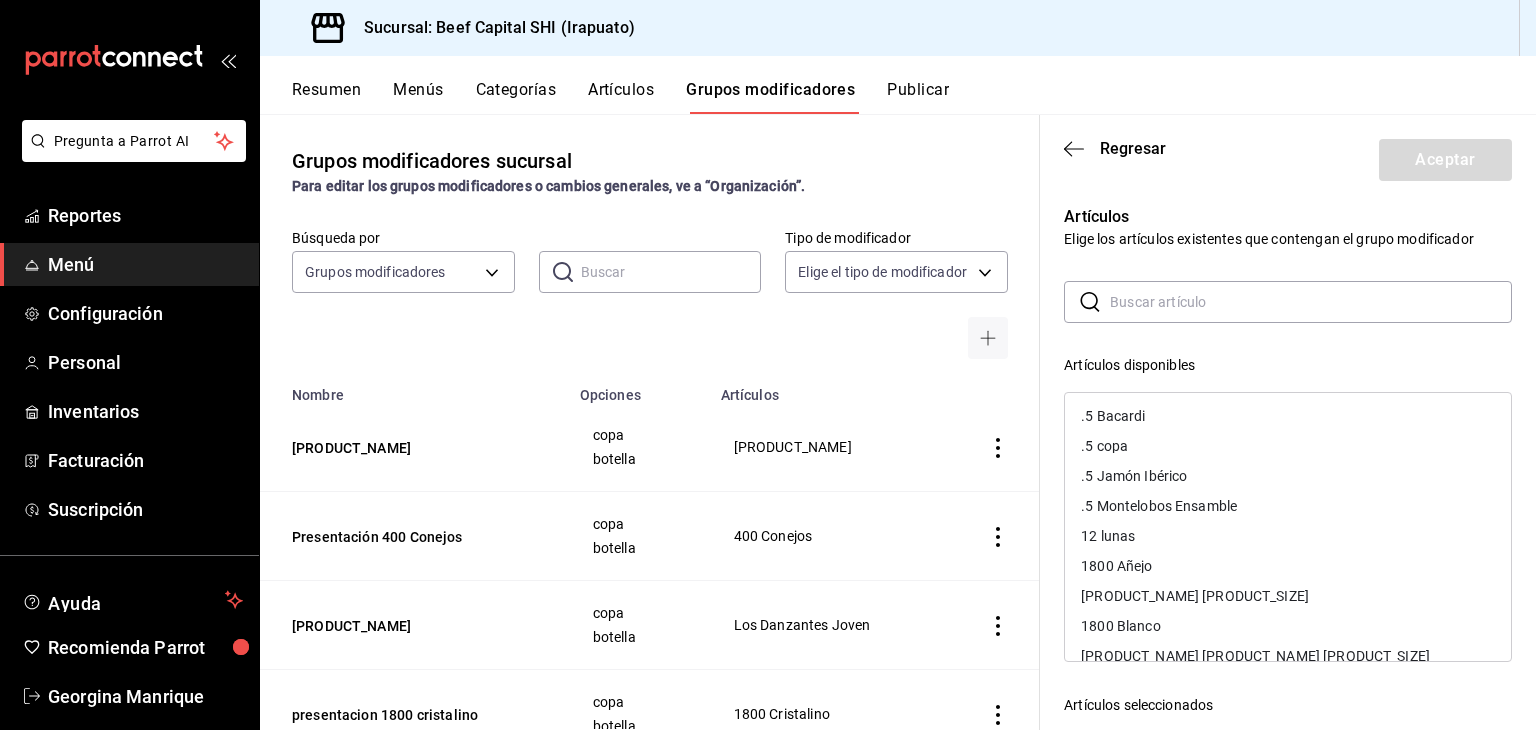 click at bounding box center [1311, 302] 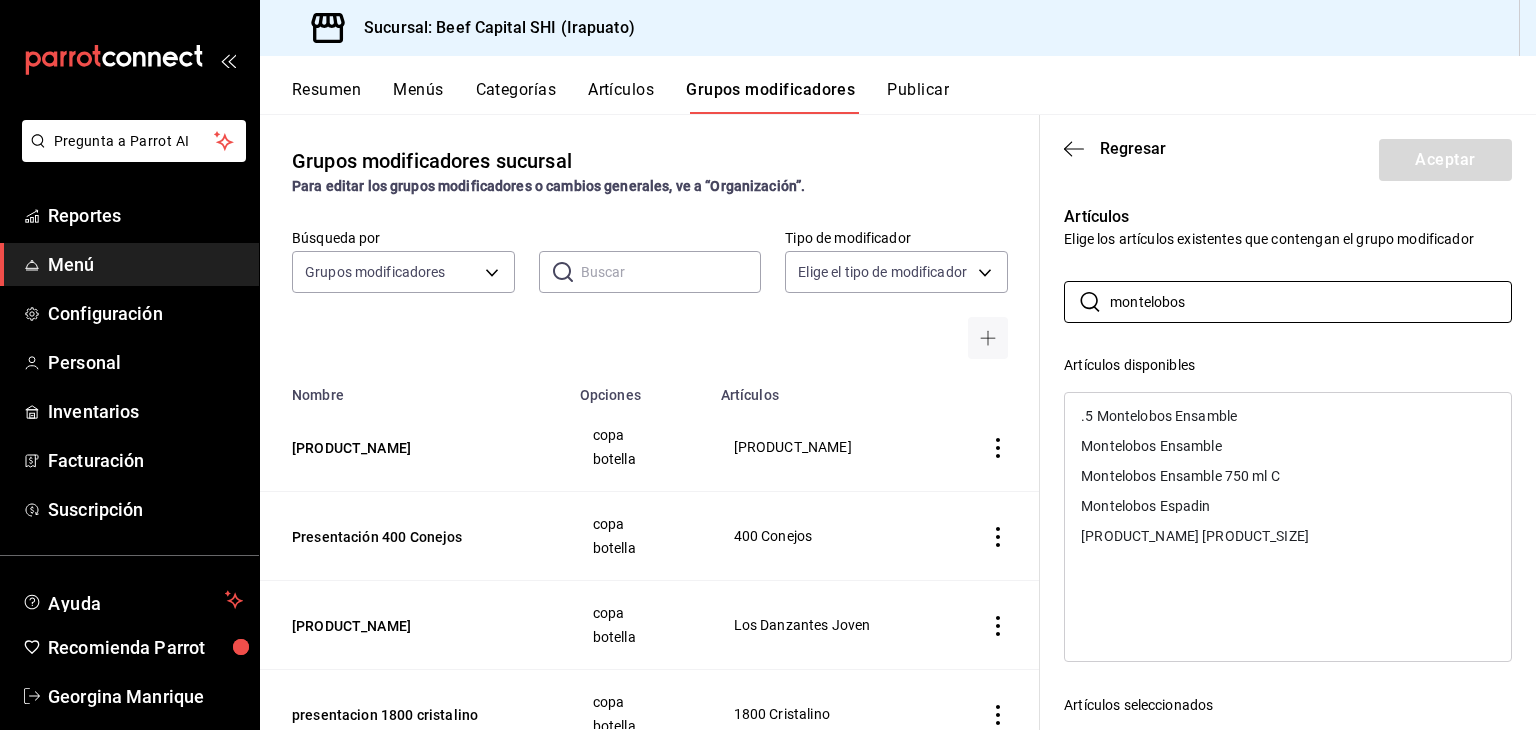type on "montelobos" 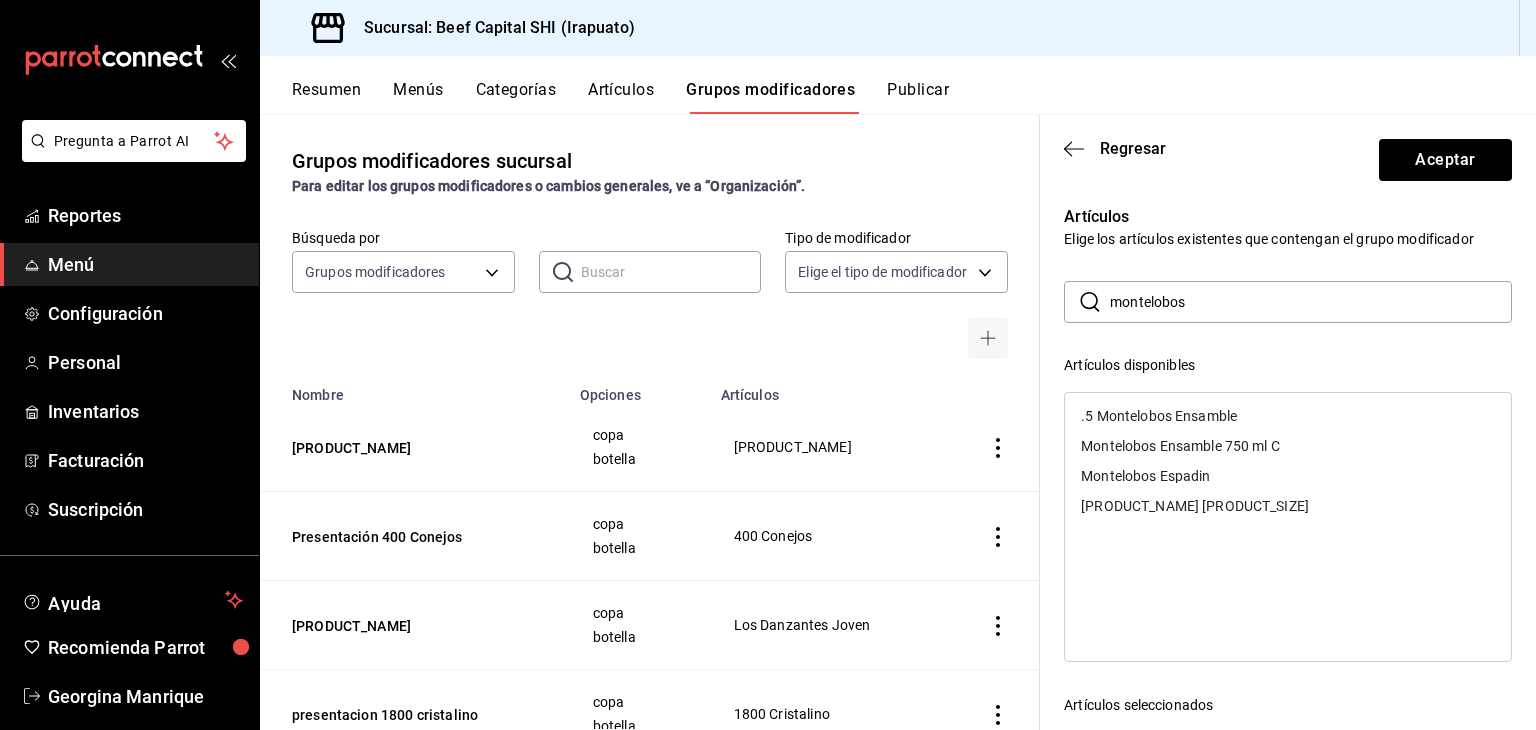 click on "Montelobos Ensamble 750 ml C" at bounding box center [1180, 446] 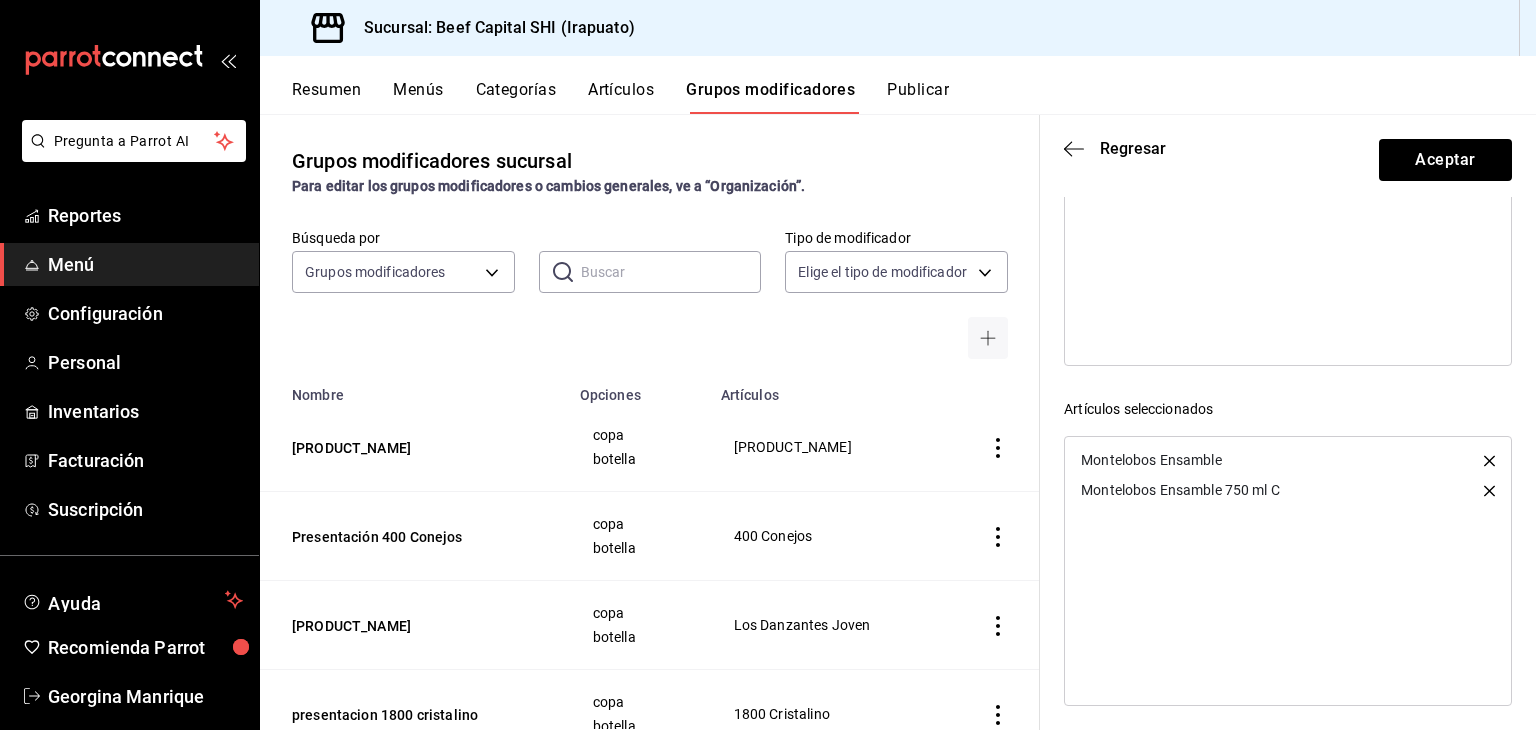 scroll, scrollTop: 305, scrollLeft: 0, axis: vertical 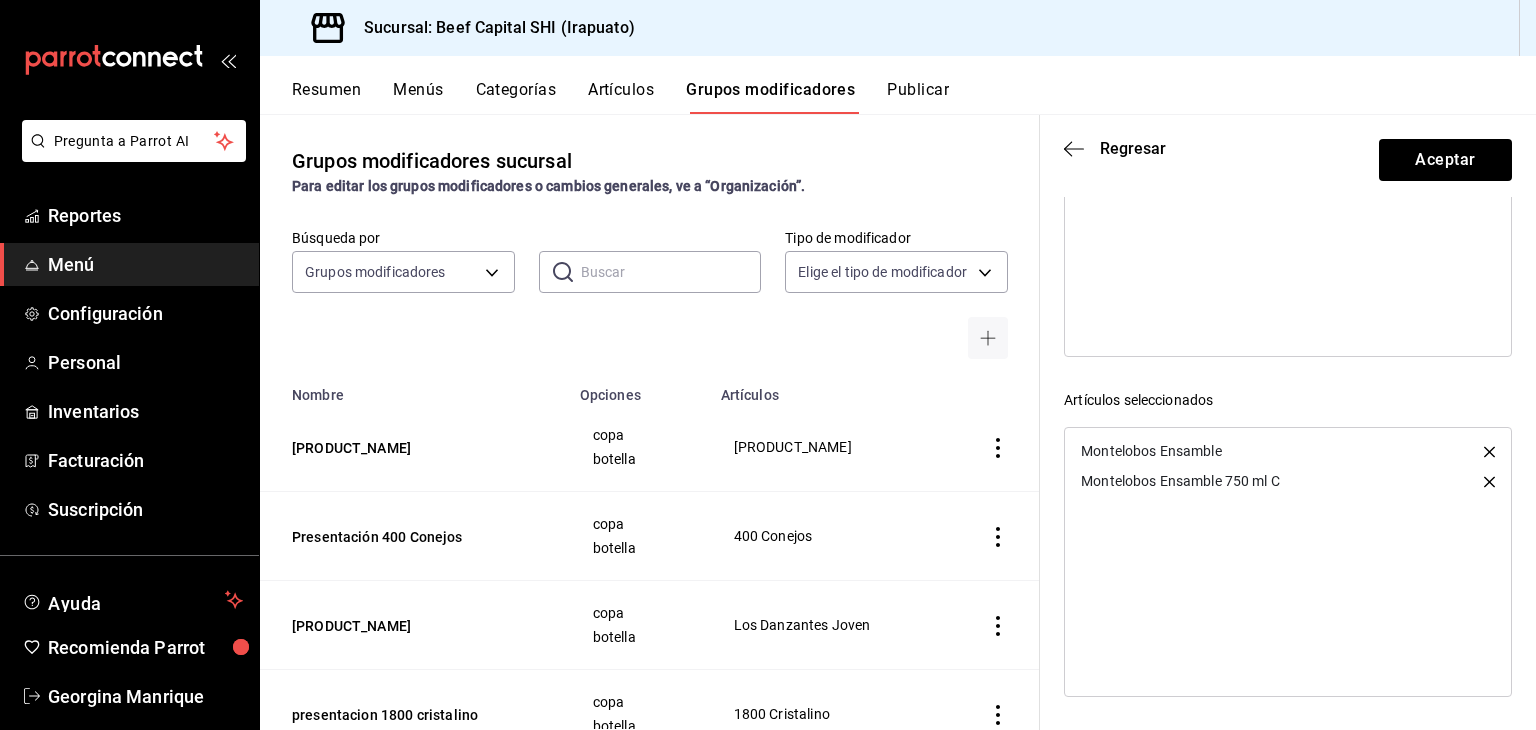 click 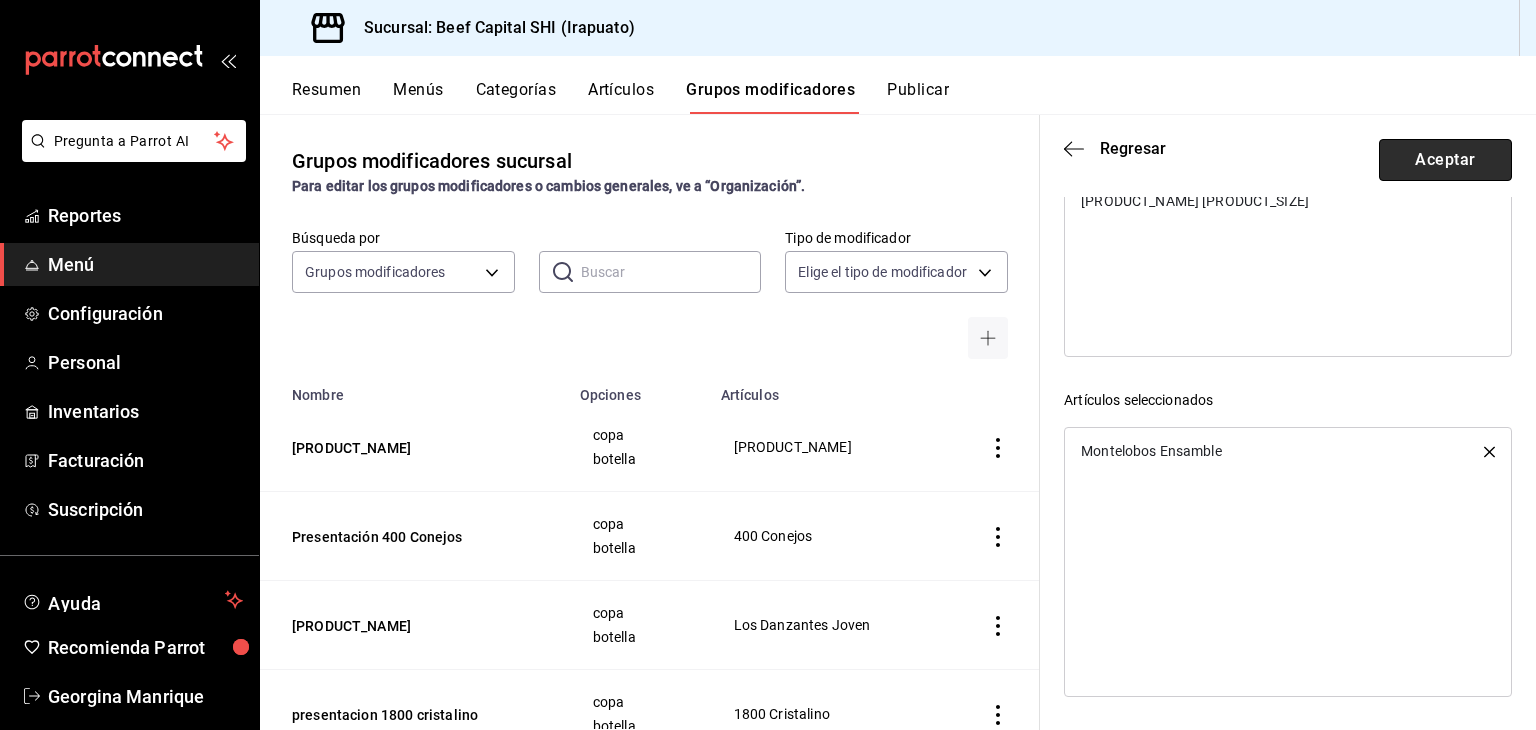 click on "Aceptar" at bounding box center [1445, 160] 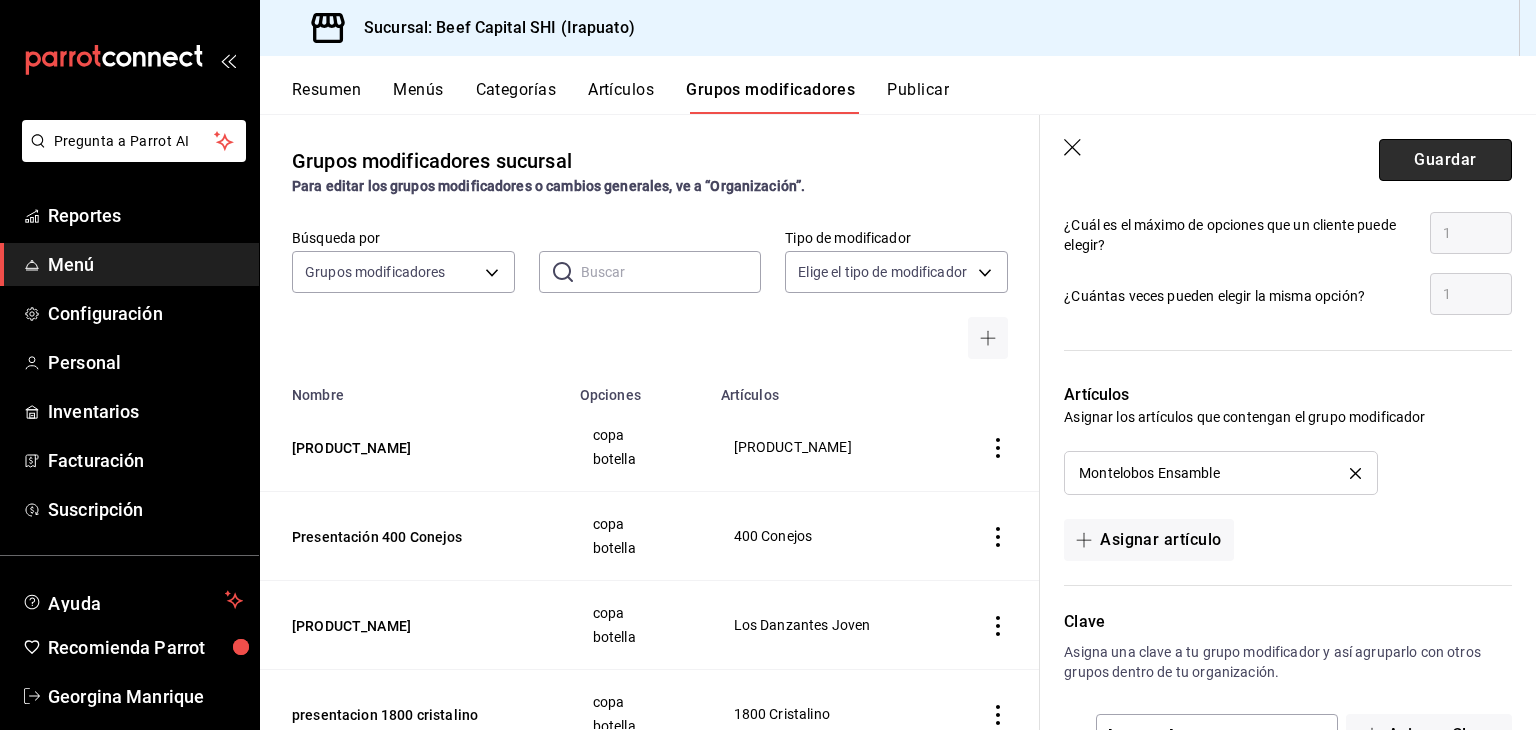 click on "Guardar" at bounding box center (1445, 160) 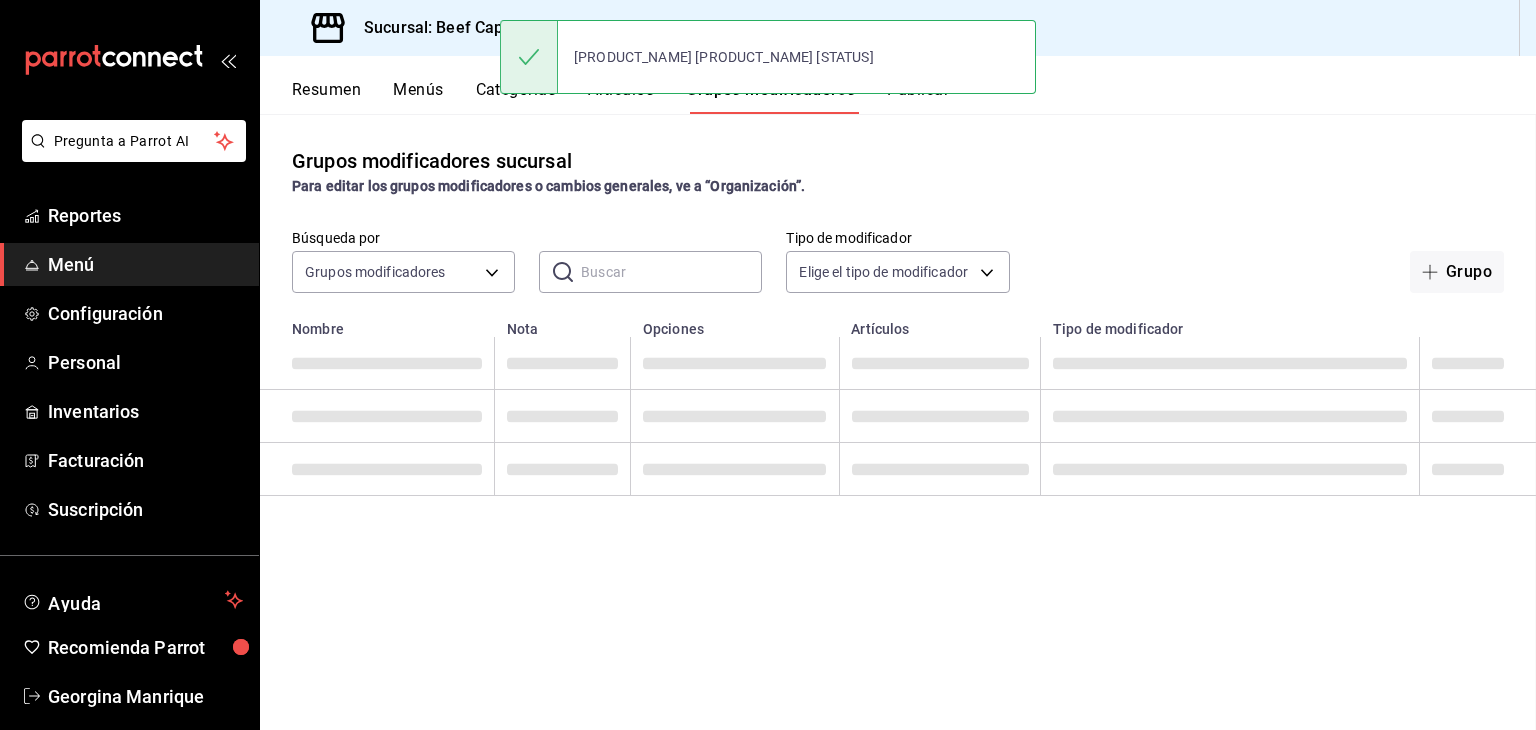 scroll, scrollTop: 0, scrollLeft: 0, axis: both 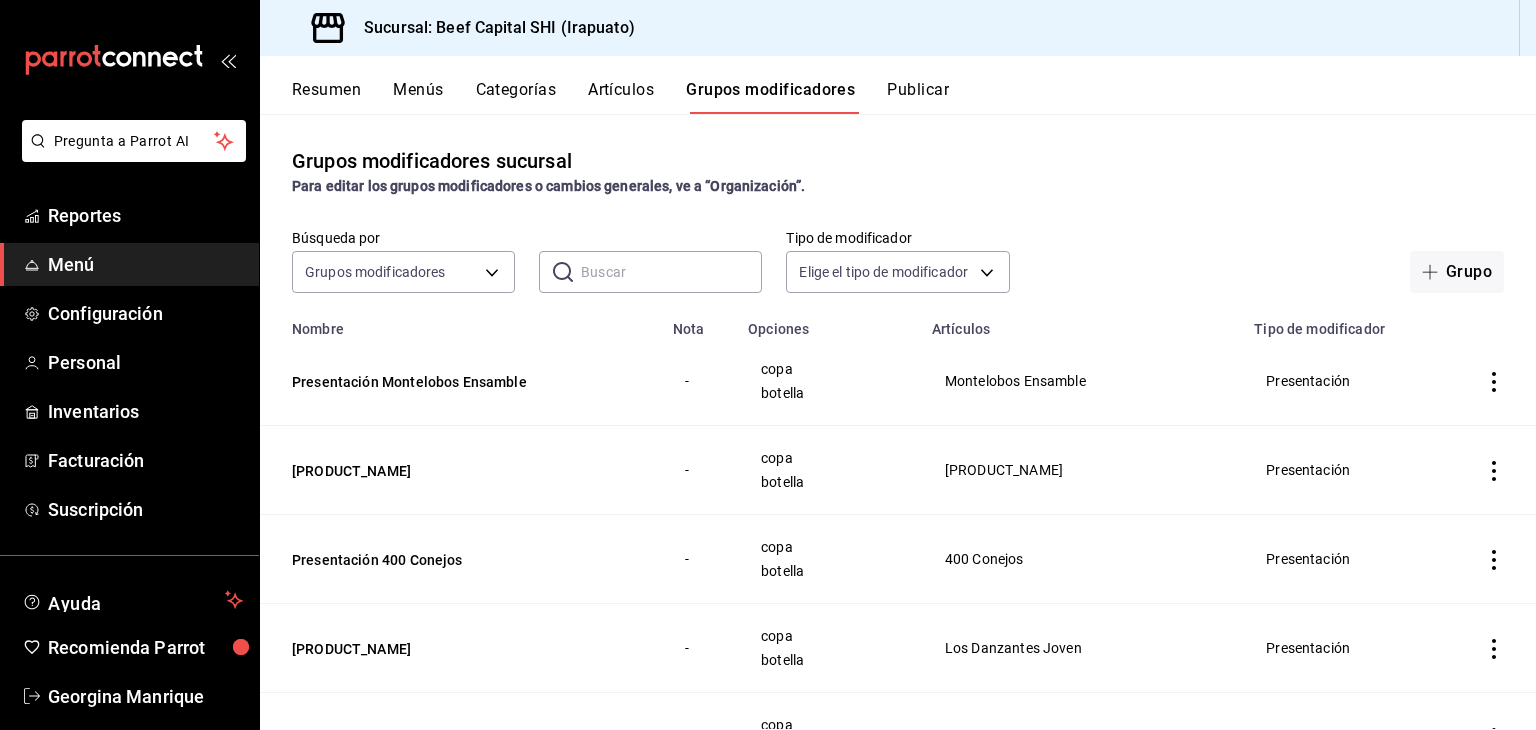 click on "Grupo" at bounding box center [1269, 272] 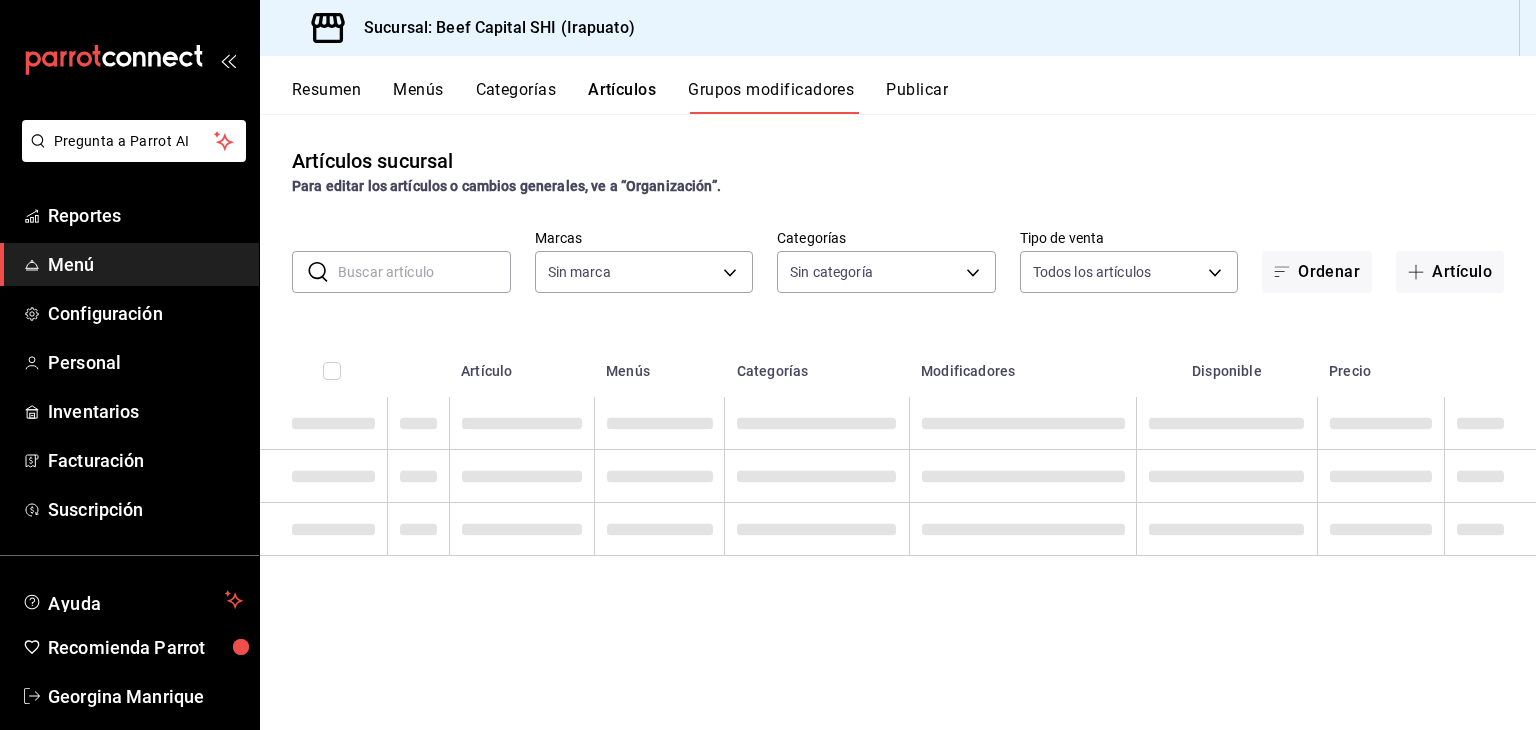 type on "605647f7-5ddc-403a-84da-aa3c8a25865f" 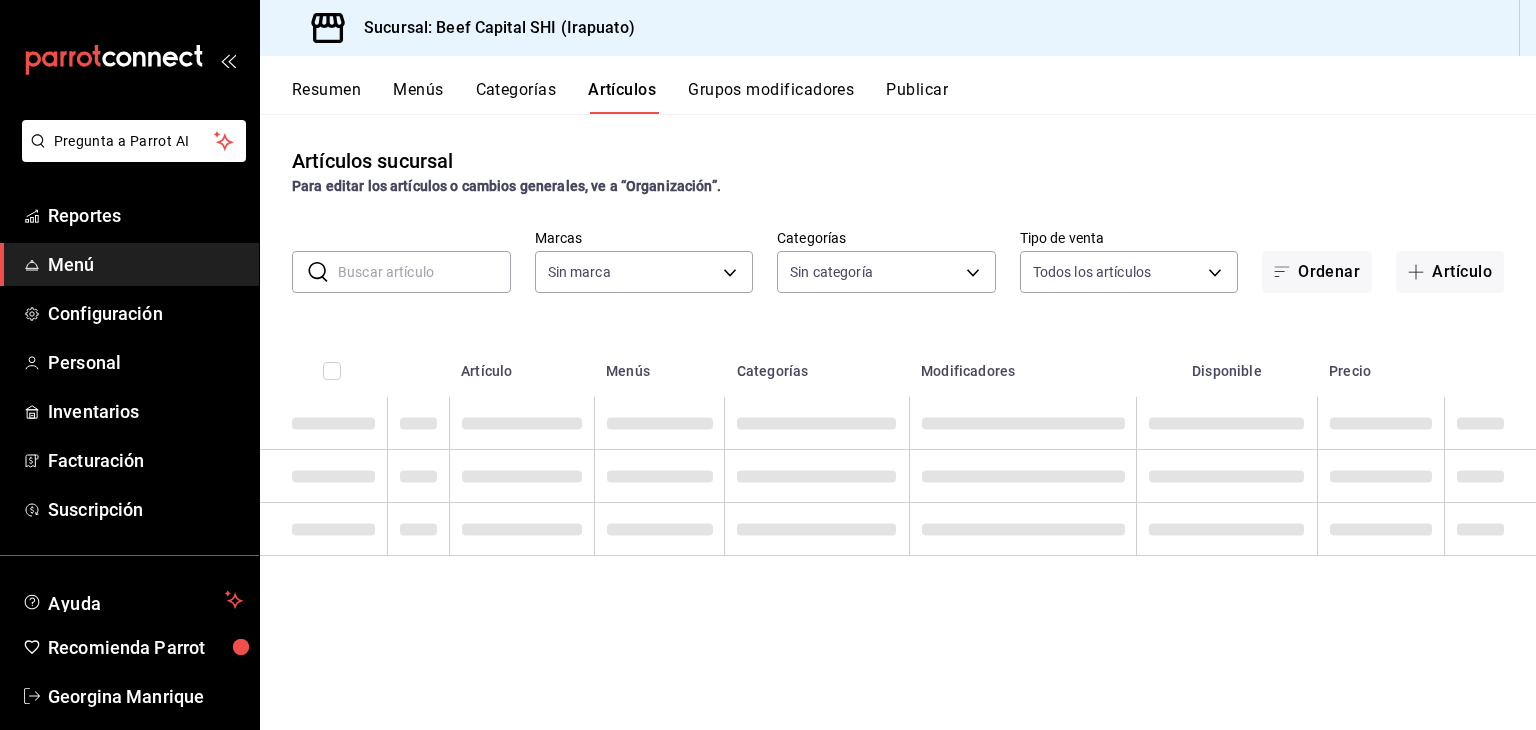 type on "605647f7-5ddc-403a-84da-aa3c8a25865f" 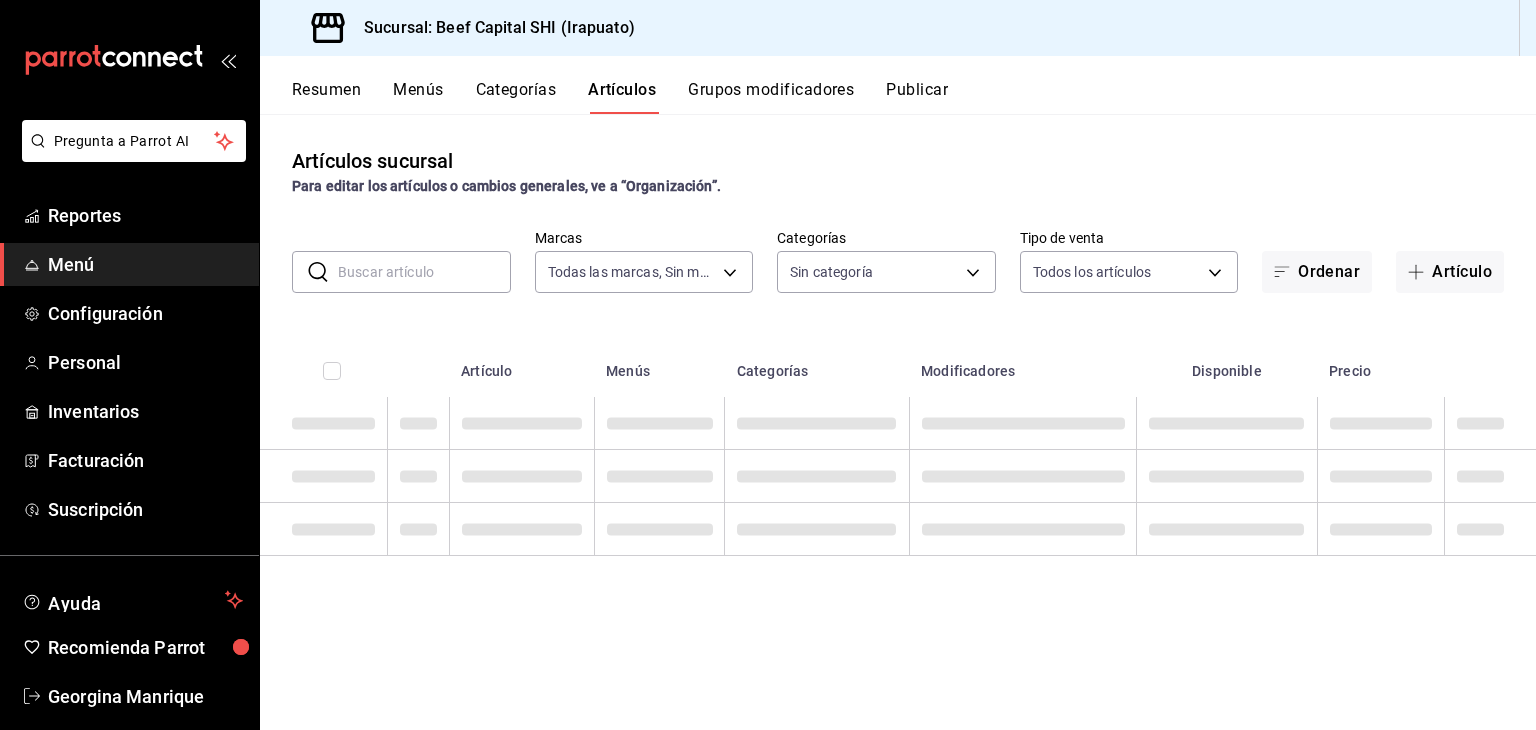 click at bounding box center [424, 272] 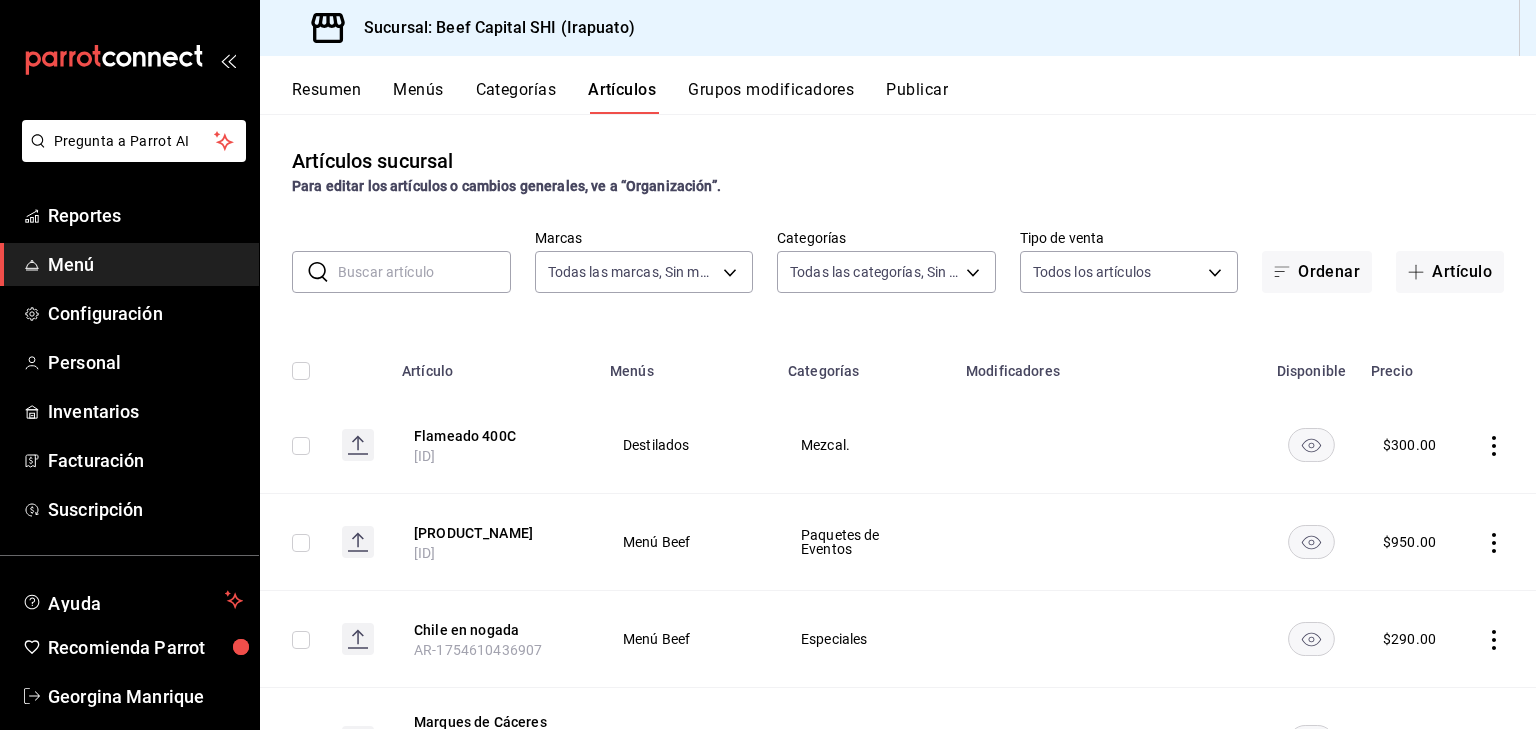 type on "230c4a31-dbb7-4585-b22f-1c5c36cb302b,19d1c6a5-4e01-4bbd-af12-f5acee8fbe0d,5710f986-51b4-43bd-8c79-b655f055f127,add07562-8d05-4785-a2e5-d563d7824e6a,2310d169-38da-49f4-afae-9baf331824d4,3e34bff9-4dd6-44dd-a81f-1b0079b8d960,c1b39be9-fc16-435a-bed4-7914f0f9ecf4,5accff15-a2b6-450e-933b-21f2d85de5fa,746b9459-d29d-4144-b0b2-31e451dece40,bd086e43-5b7e-4af3-bcd2-5e4de1799ad8,5aaa2e03-870a-4139-a5ee-c0adf652e721,b9d03865-b415-493f-a2ea-e4353c441588,3c7d2ad2-1d43-4c0a-865e-ca5f70957830,f23f0945-c331-47c3-a78d-c8adfdb22f29,70fc7f8b-7193-4205-9978-c70e370b88ec,15fc0098-a8a6-4625-ad8b-91a15c1bbf05,a2cfab74-379c-4389-8d06-b32e88edb388,c5d70b27-e86d-4c7d-a5f3-dfc541fd6873,f88518ab-b853-4dd6-aa6c-53ca66c6ccf4,8828723a-0015-47f9-bab0-107c99beb256,8ec04016-420a-44a2-b3e3-785083b6f673,318d6cbe-7b2b-4a39-a82d-239c927cd86f,48f7fb61-45c2-42d0-b0ba-021fa4206c9a,c0e257bc-c66b-4af4-bb53-edede752b9d2,13358f1b-fc32-4a6c-b044-12be6e04d9e6,03cf777b-250c-4d50-8c5f-234c926fe296,0d09ec44-93f8-4950-a2ba-8b5bbde65602,160f20af-4788-4aa6-9e1..." 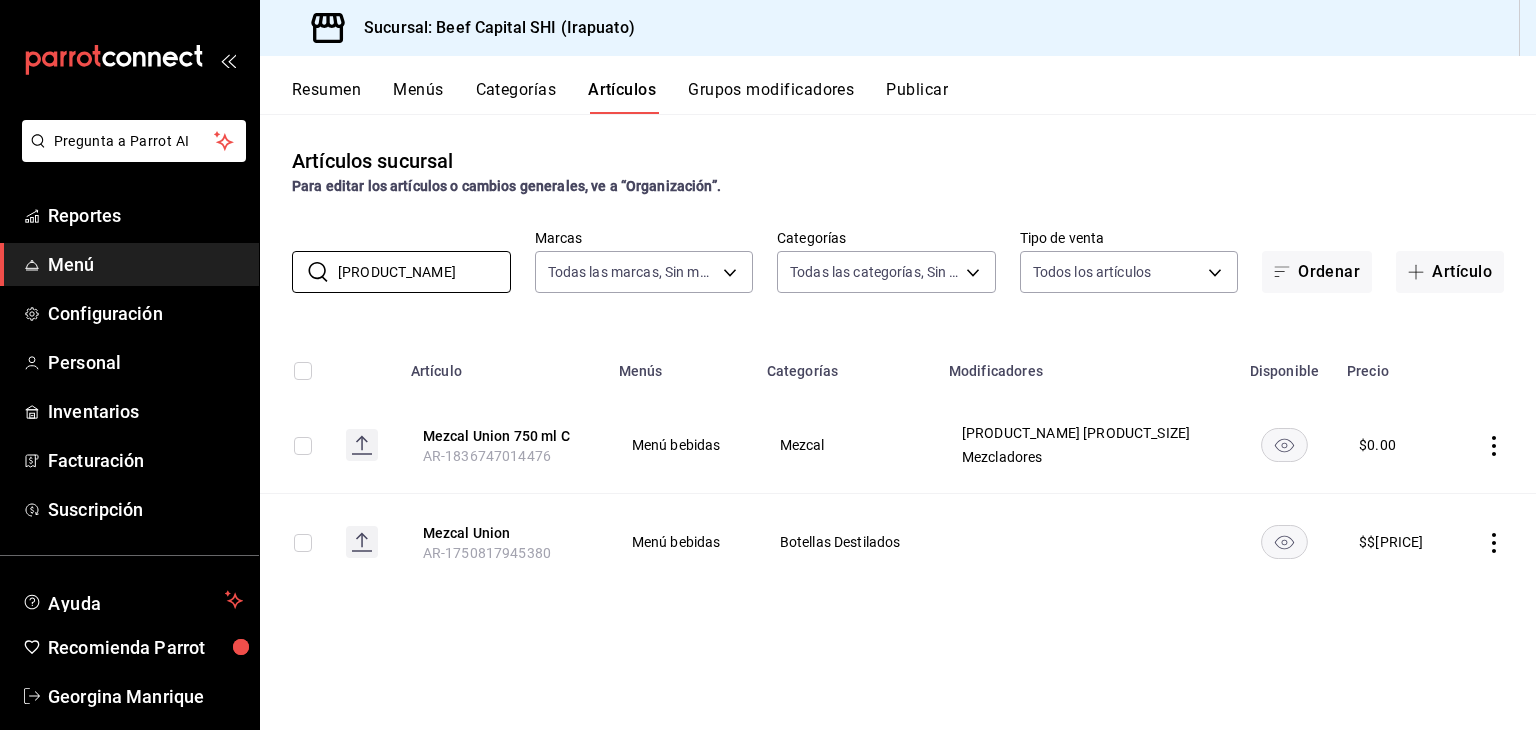 type on "[PRODUCT_NAME]" 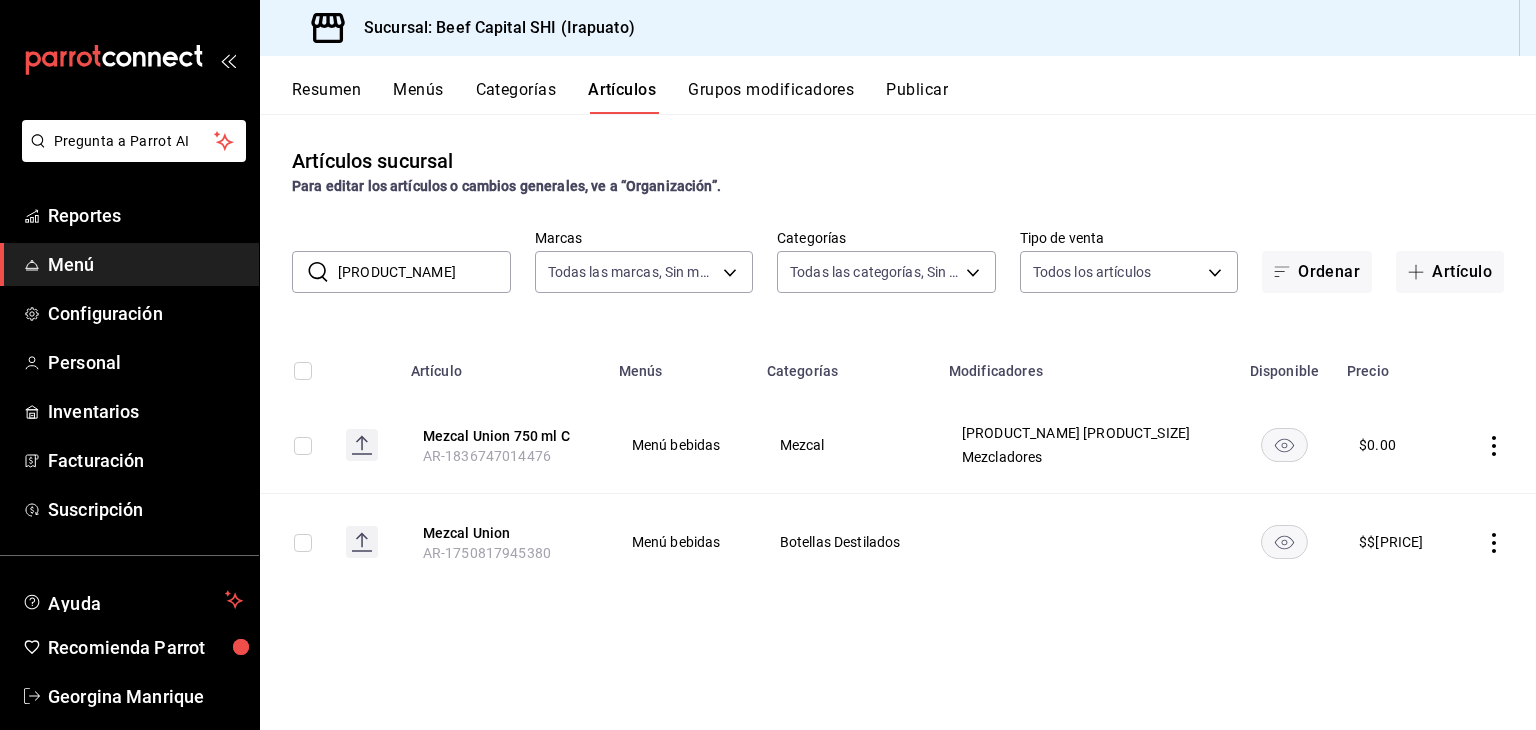 click 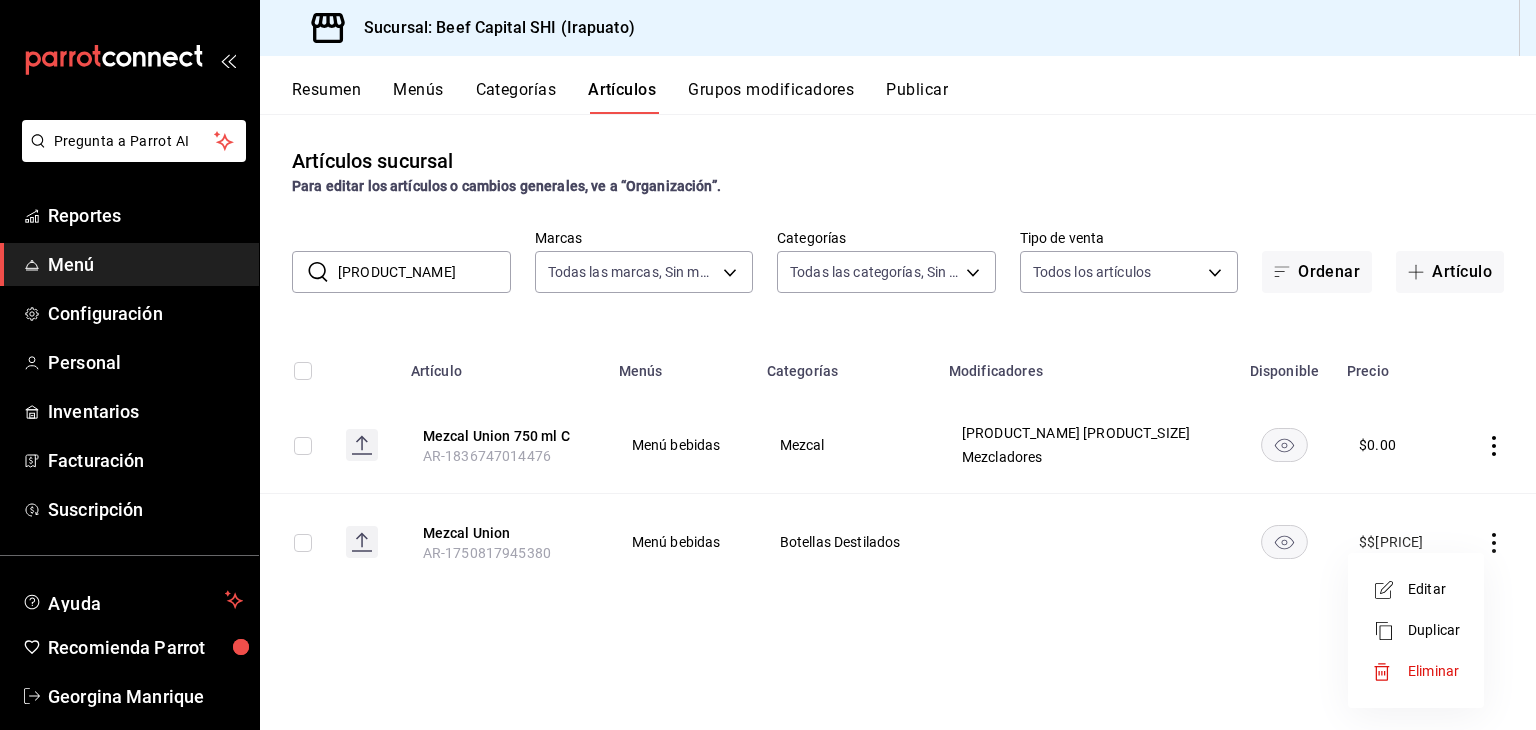 click on "Editar" at bounding box center (1434, 589) 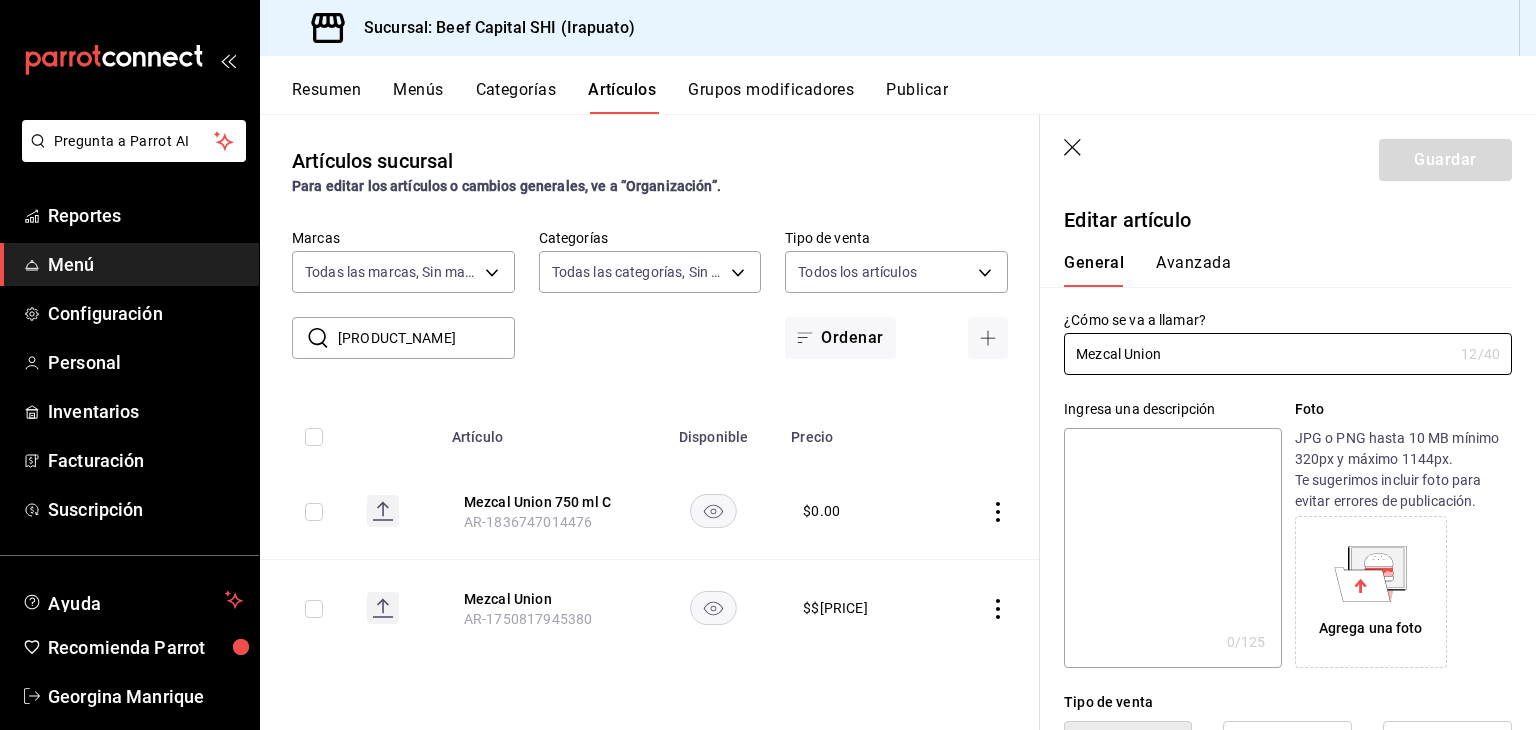 type on "$1520.00" 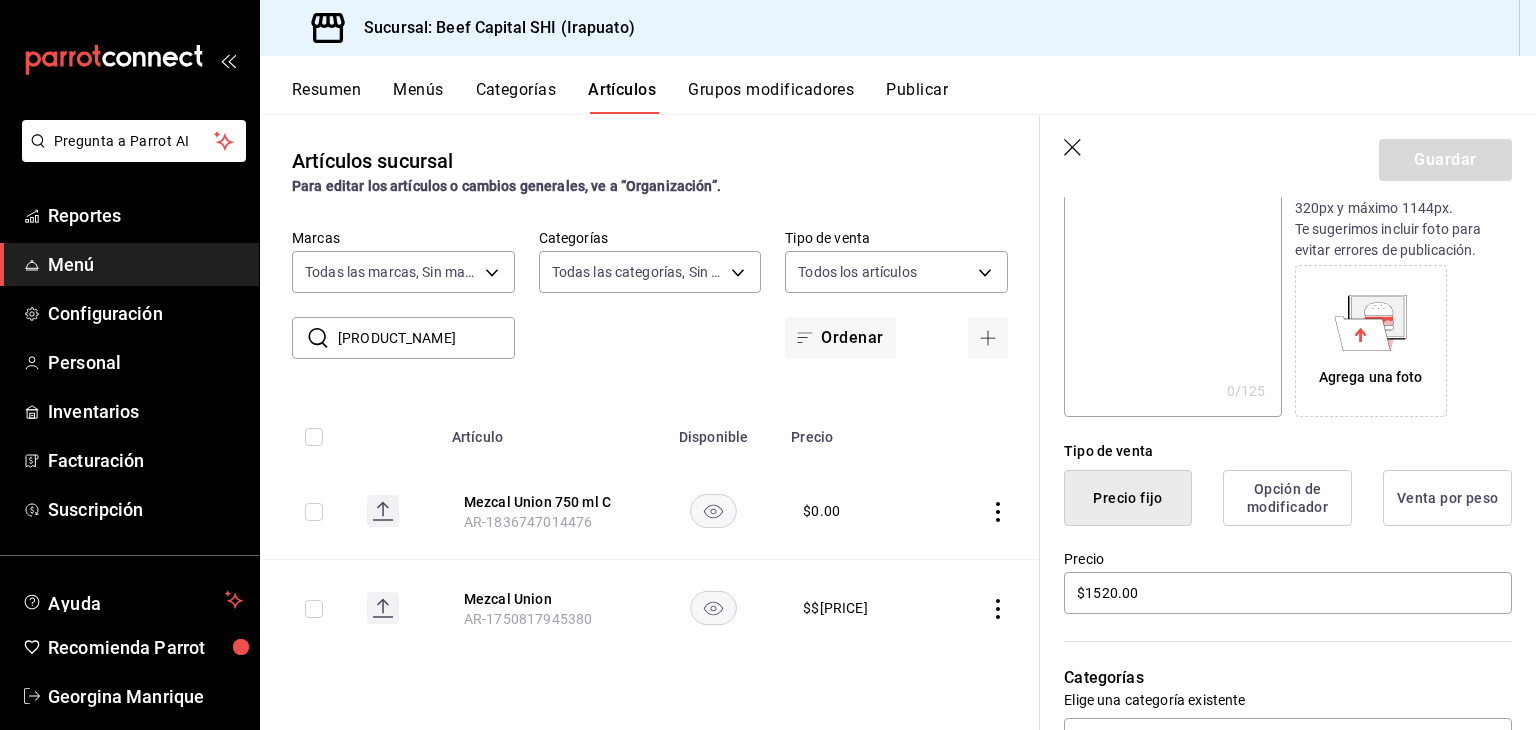 scroll, scrollTop: 300, scrollLeft: 0, axis: vertical 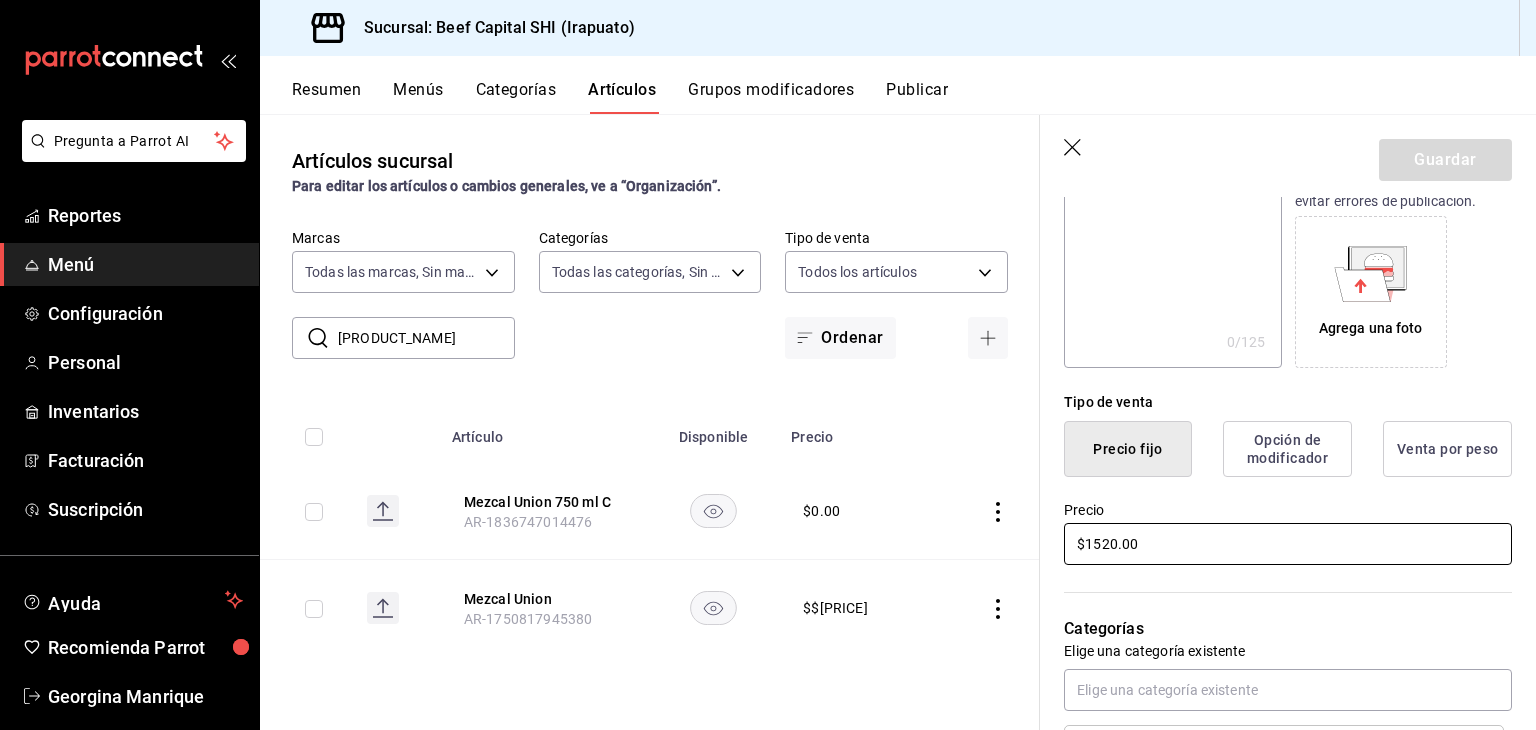 drag, startPoint x: 1155, startPoint y: 544, endPoint x: 1017, endPoint y: 543, distance: 138.00362 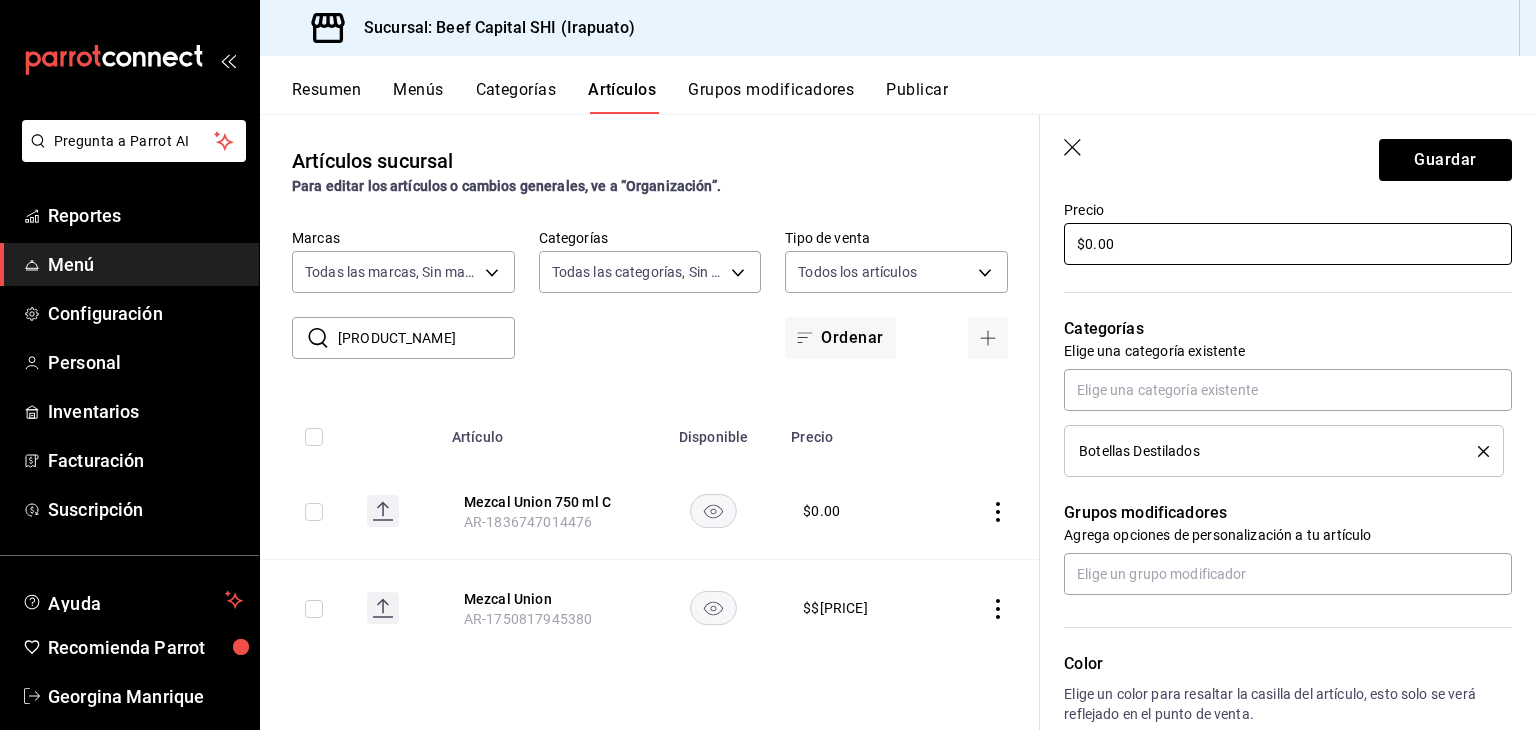 scroll, scrollTop: 700, scrollLeft: 0, axis: vertical 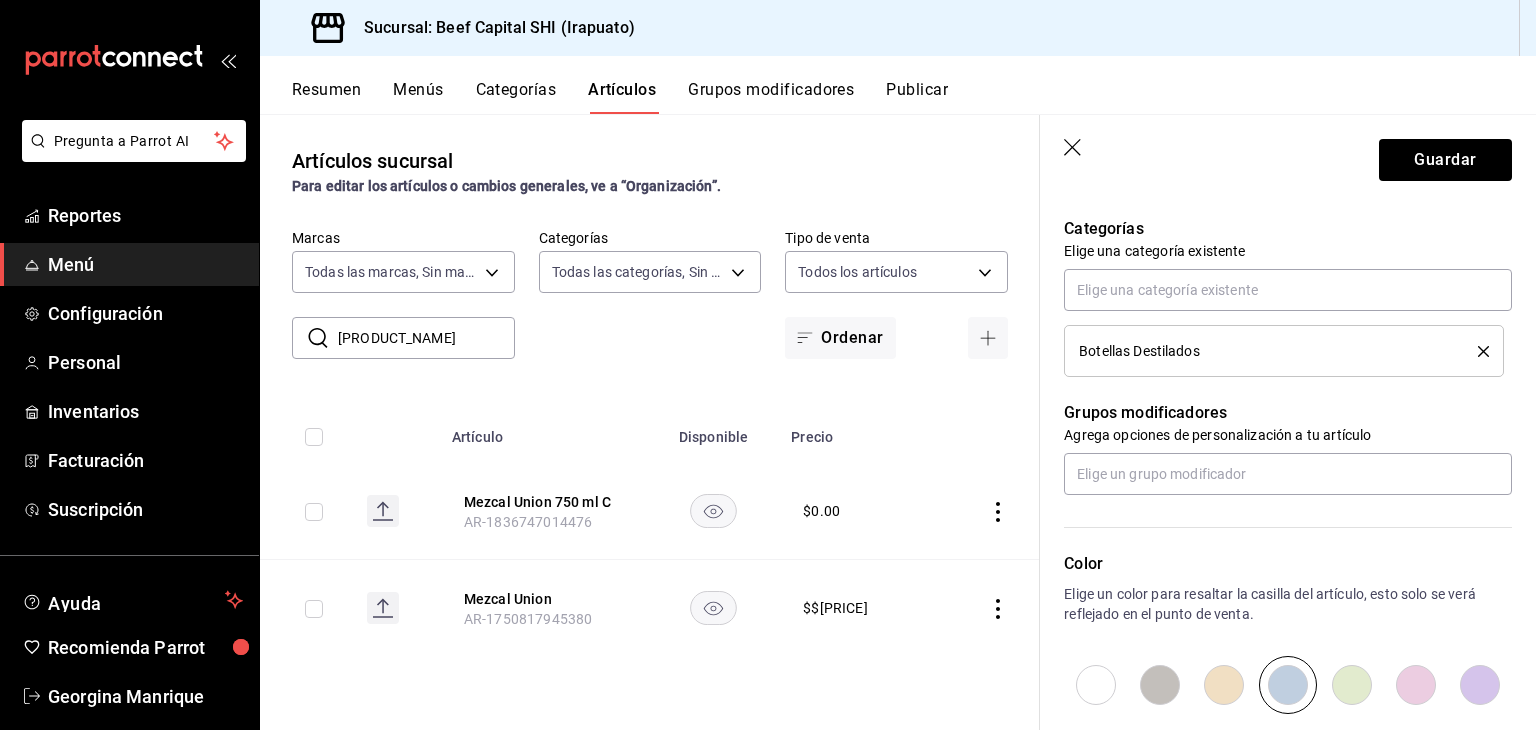 type on "$0.00" 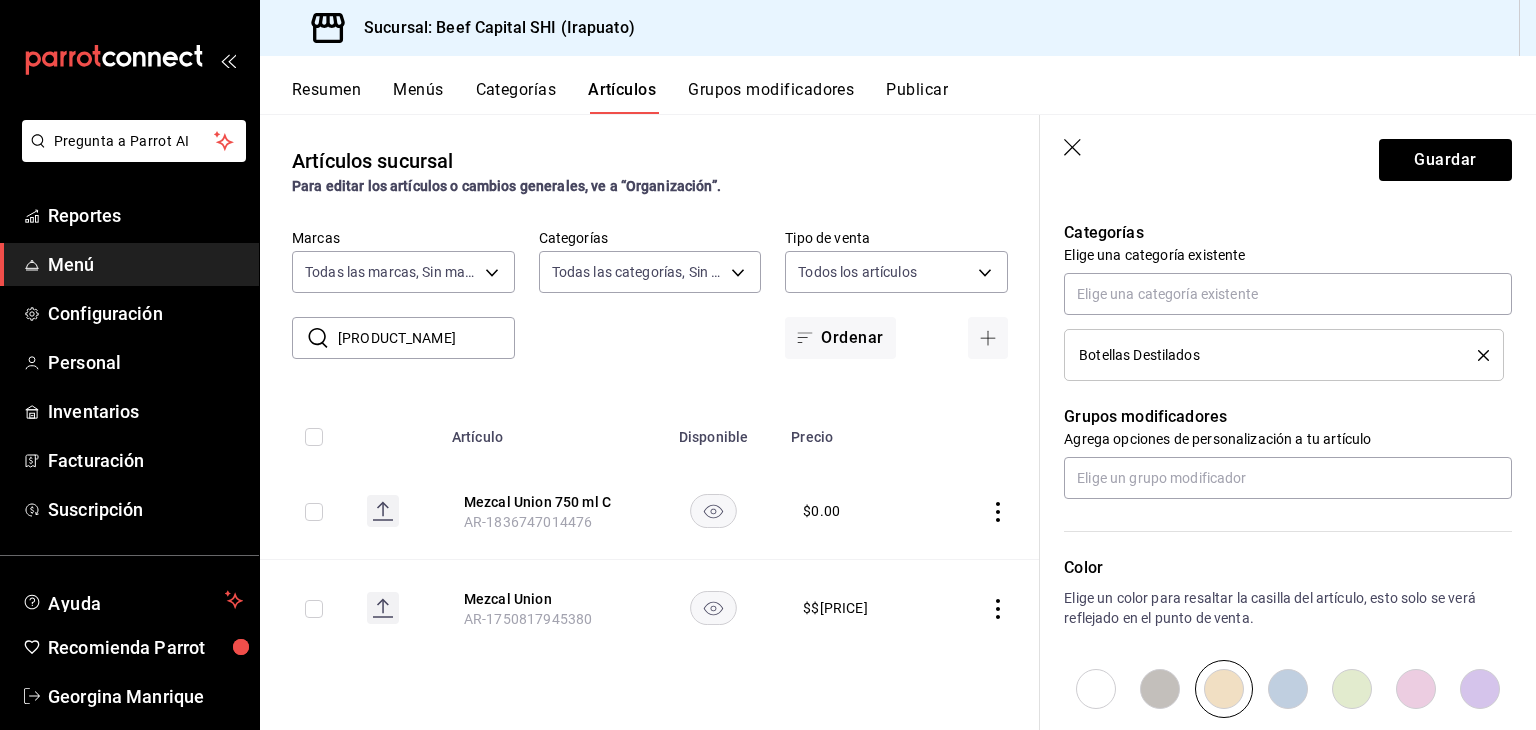 scroll, scrollTop: 700, scrollLeft: 0, axis: vertical 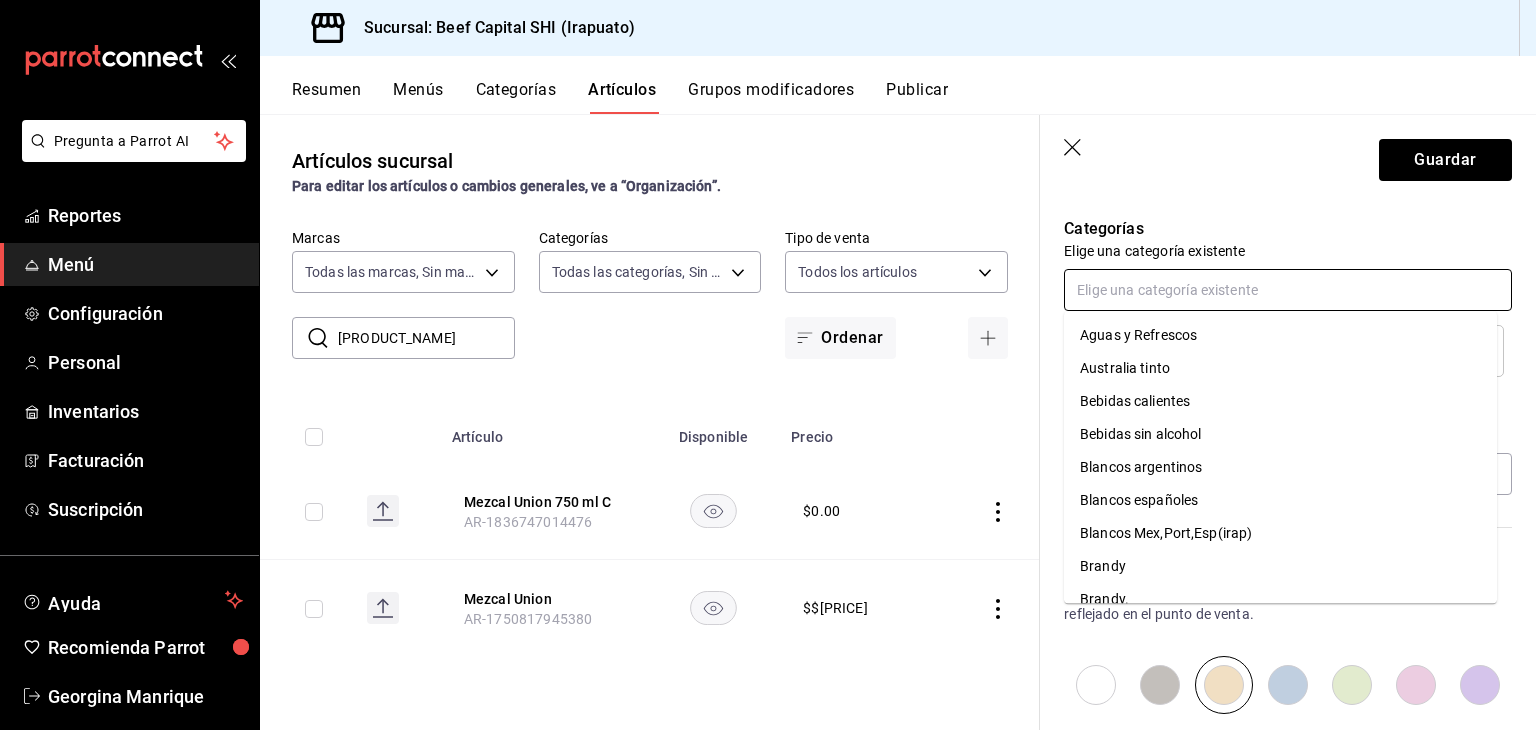 click at bounding box center [1288, 290] 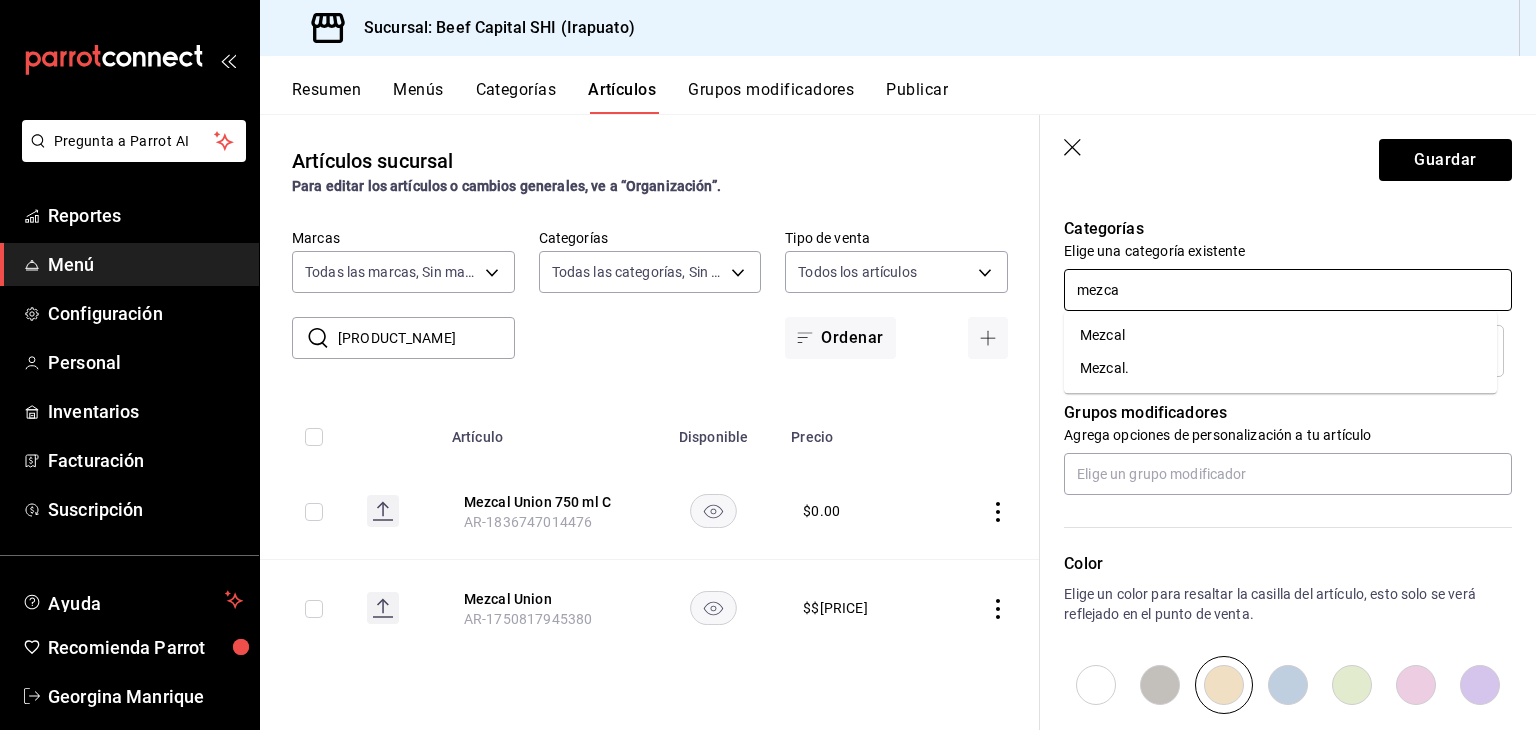 type on "mezcal" 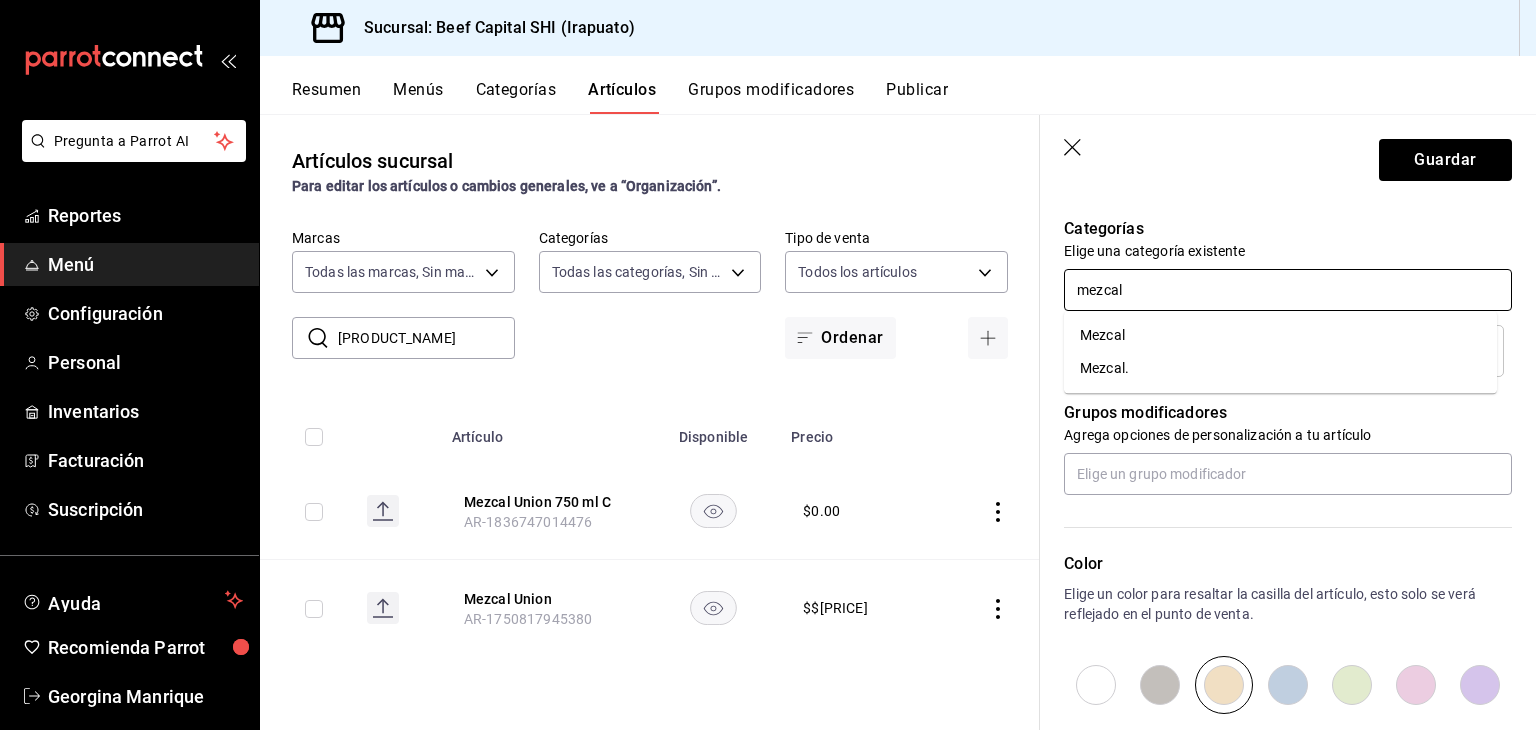 click on "Mezcal." at bounding box center [1280, 368] 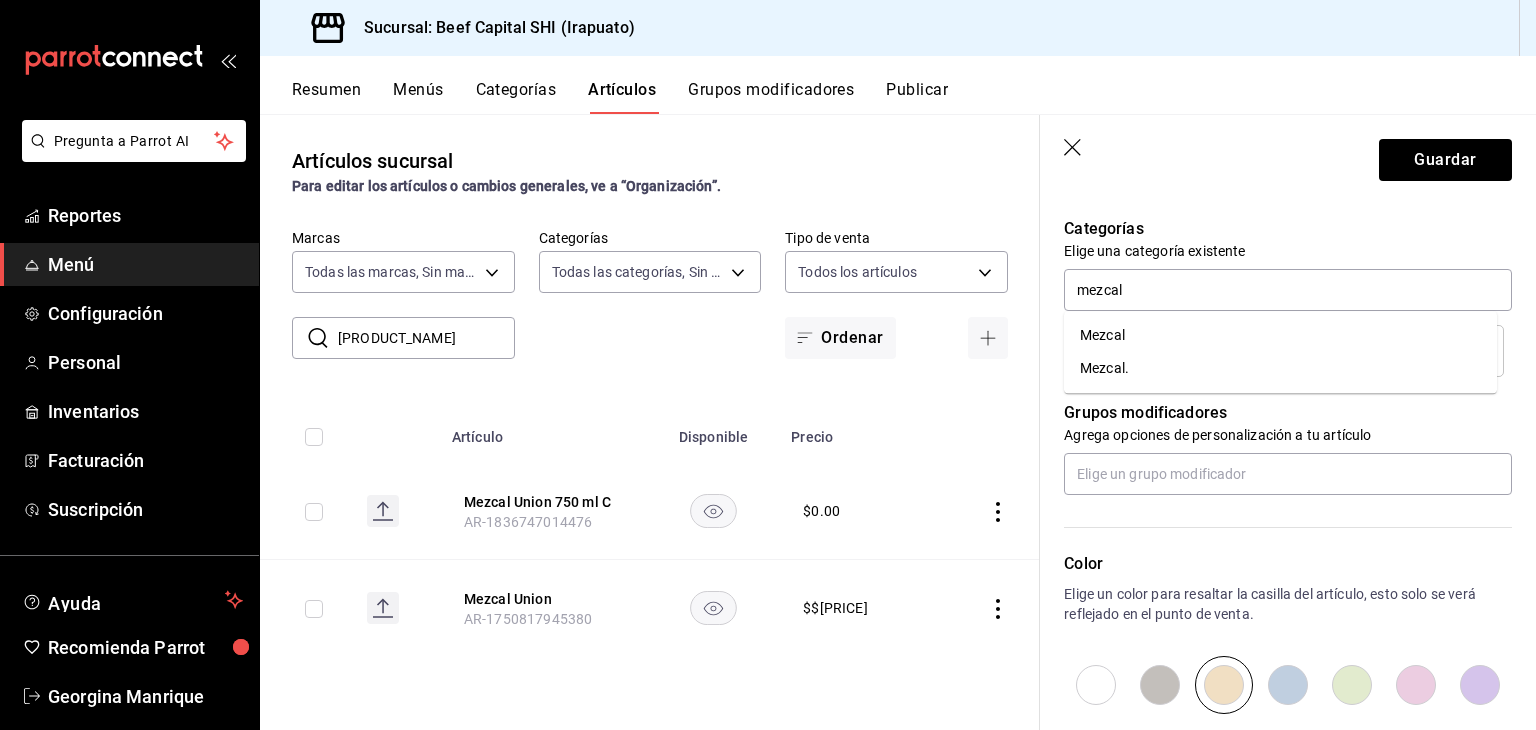 type 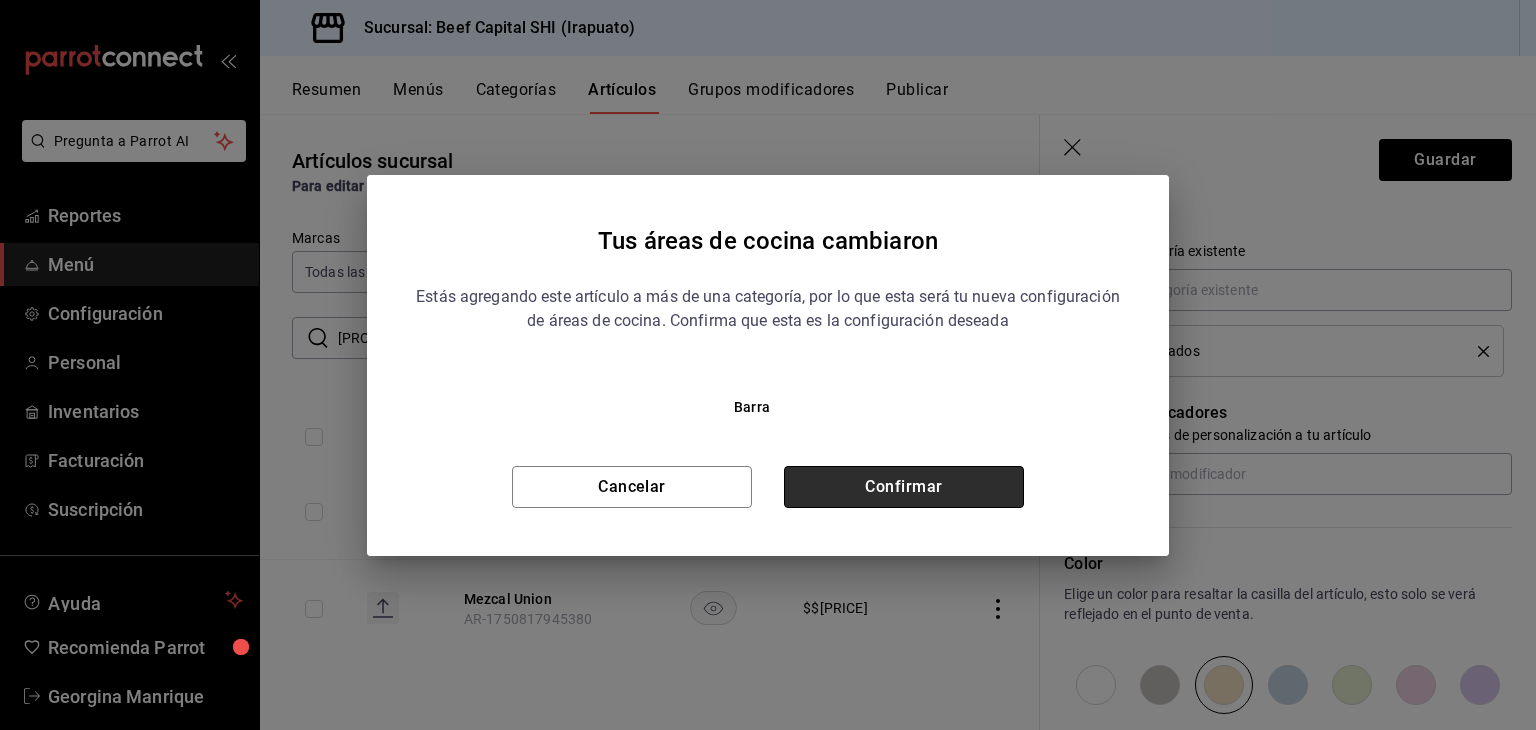 click on "Confirmar" at bounding box center [904, 487] 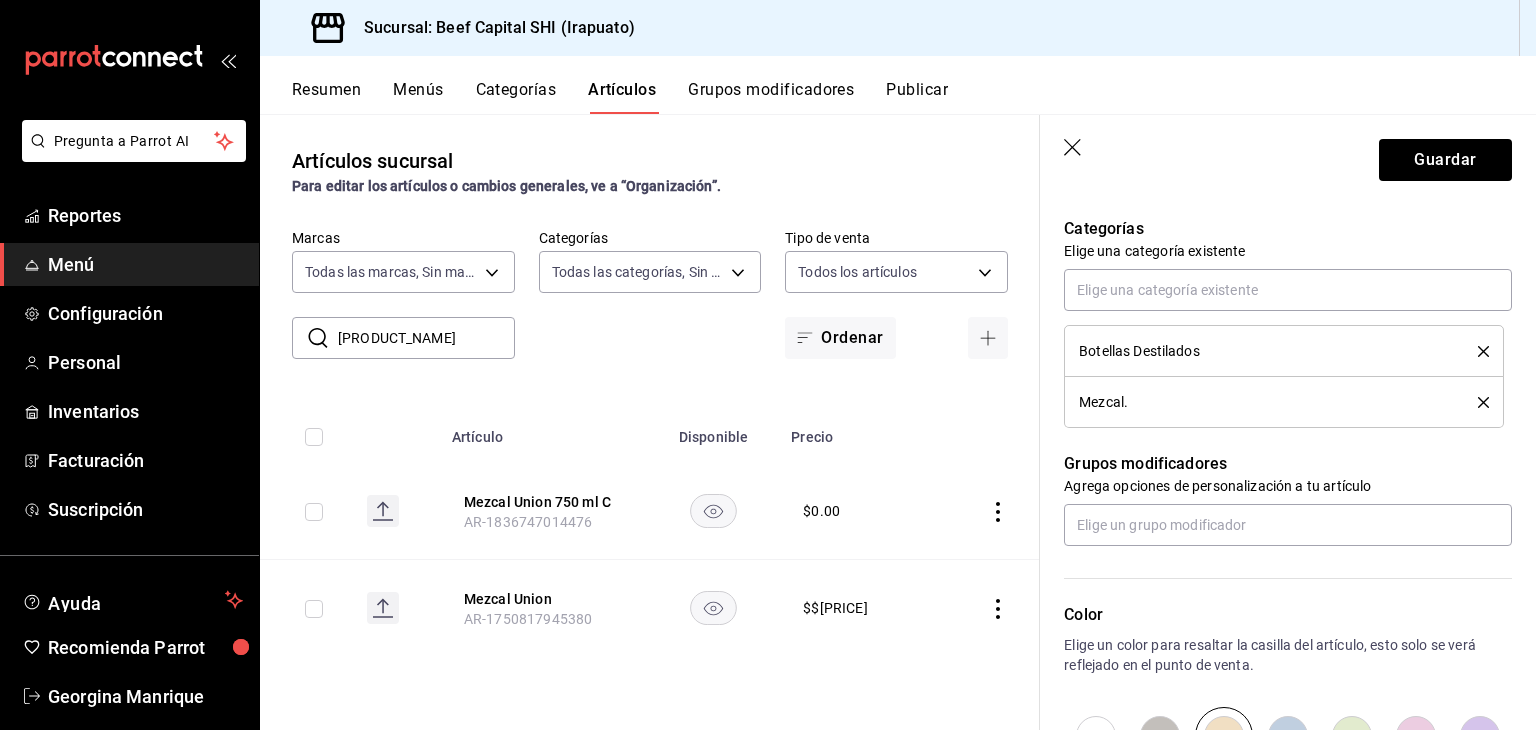click 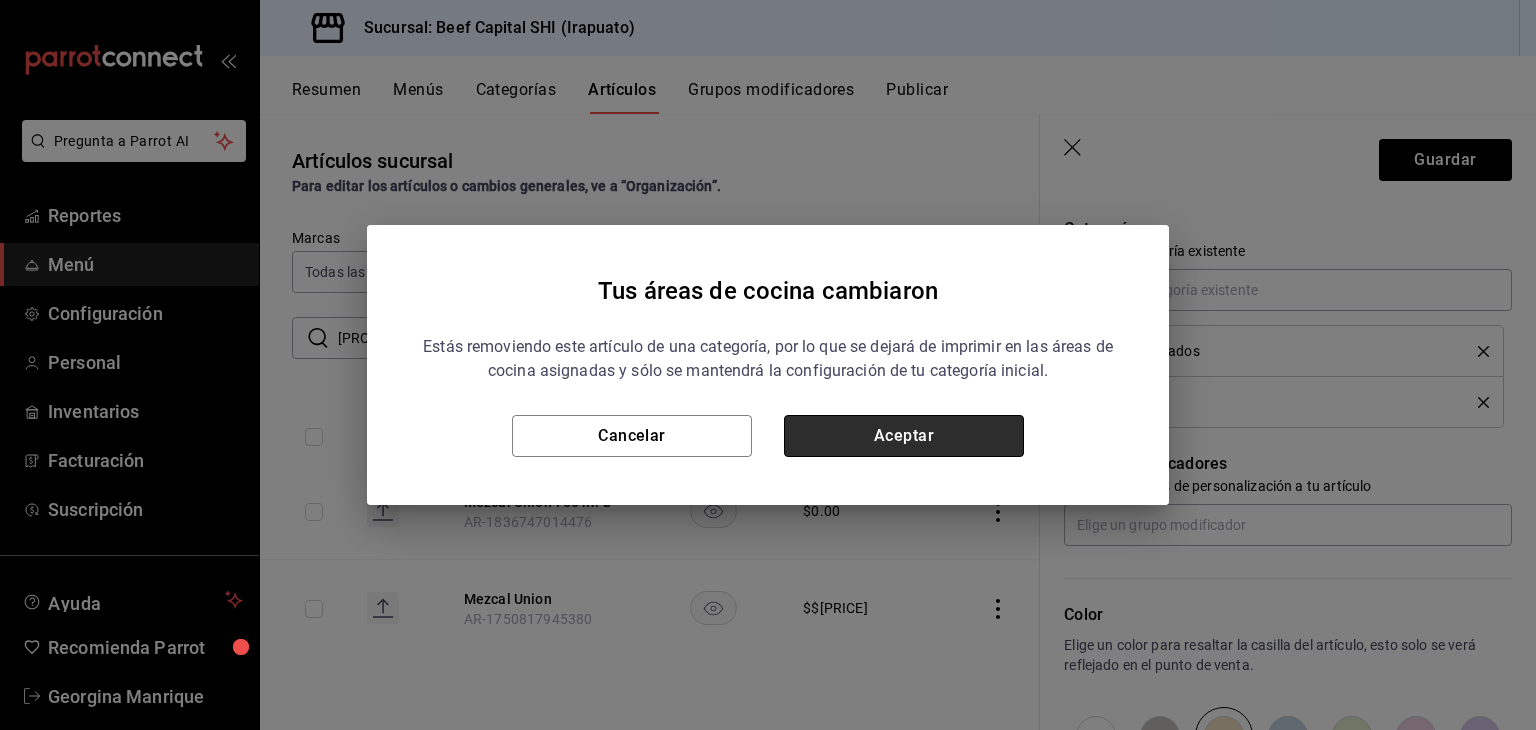 click on "Aceptar" at bounding box center (904, 436) 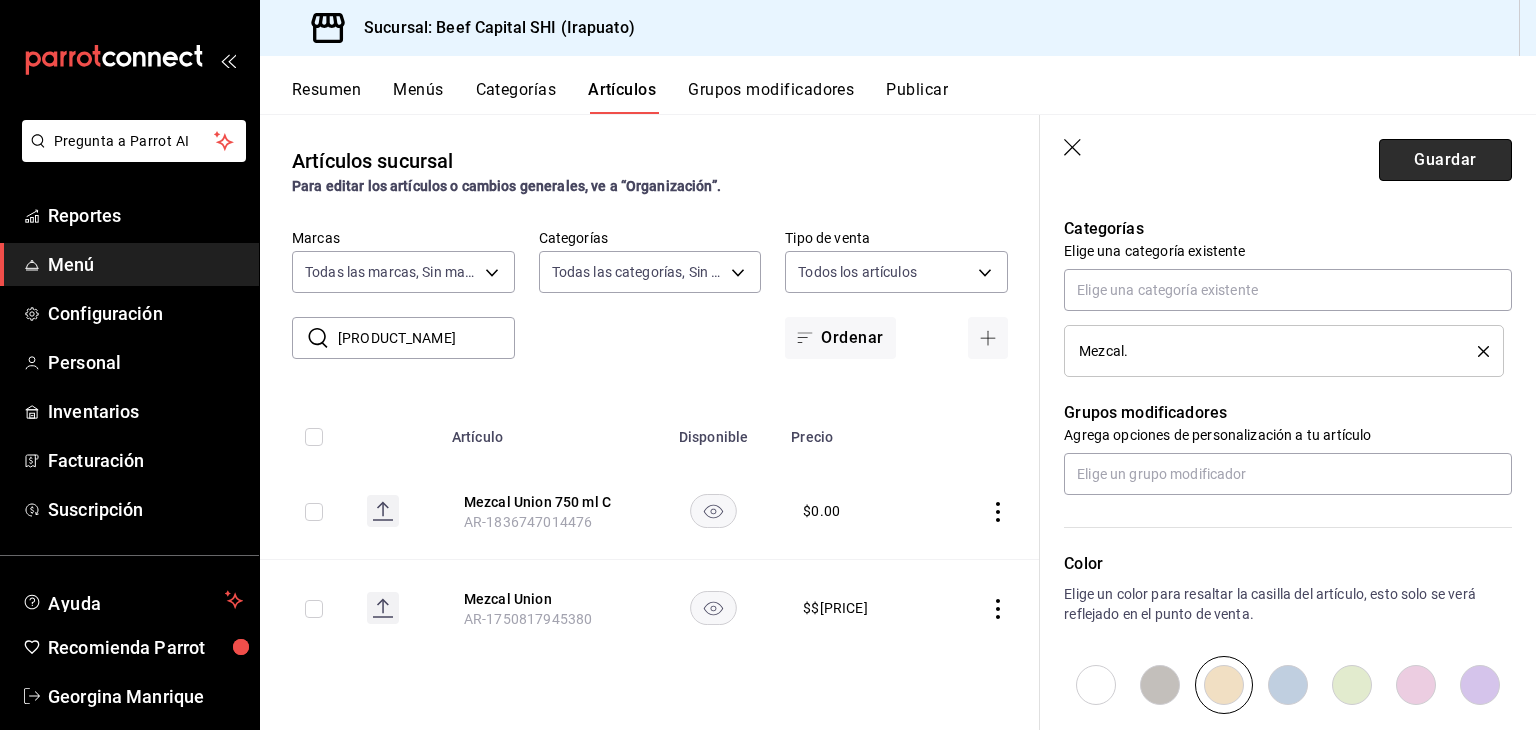 click on "Guardar" at bounding box center (1445, 160) 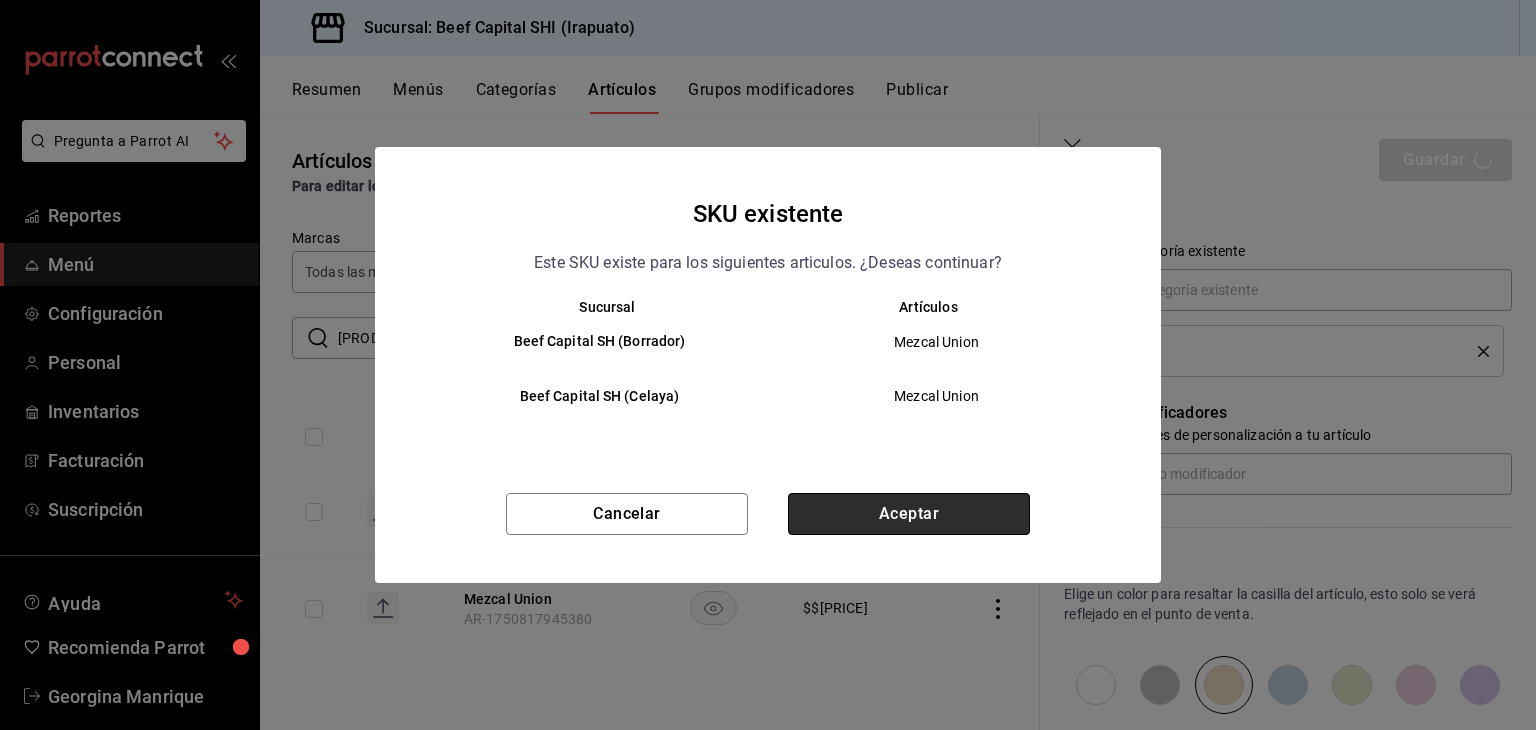 click on "Aceptar" at bounding box center [909, 514] 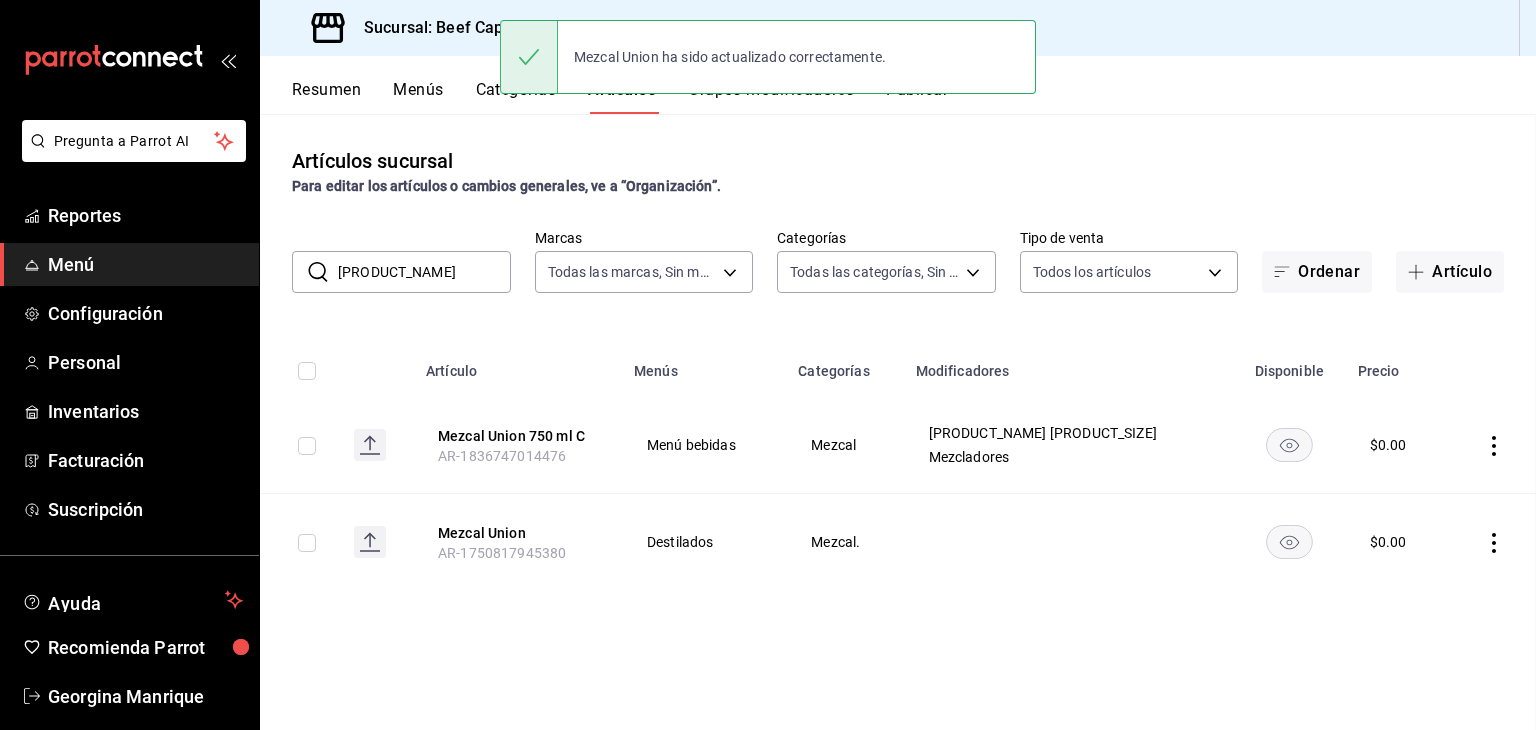 scroll, scrollTop: 0, scrollLeft: 0, axis: both 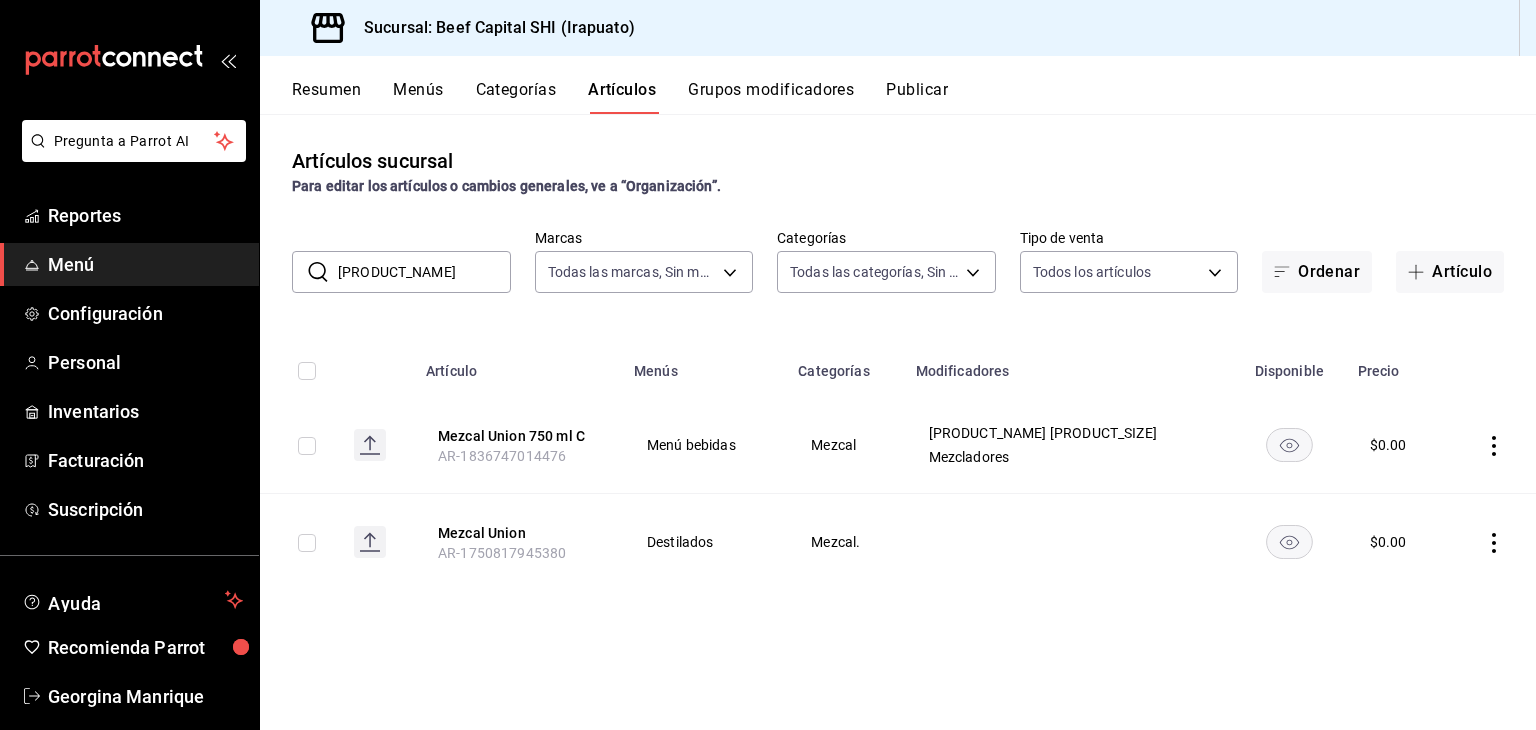 click on "Grupos modificadores" at bounding box center [771, 97] 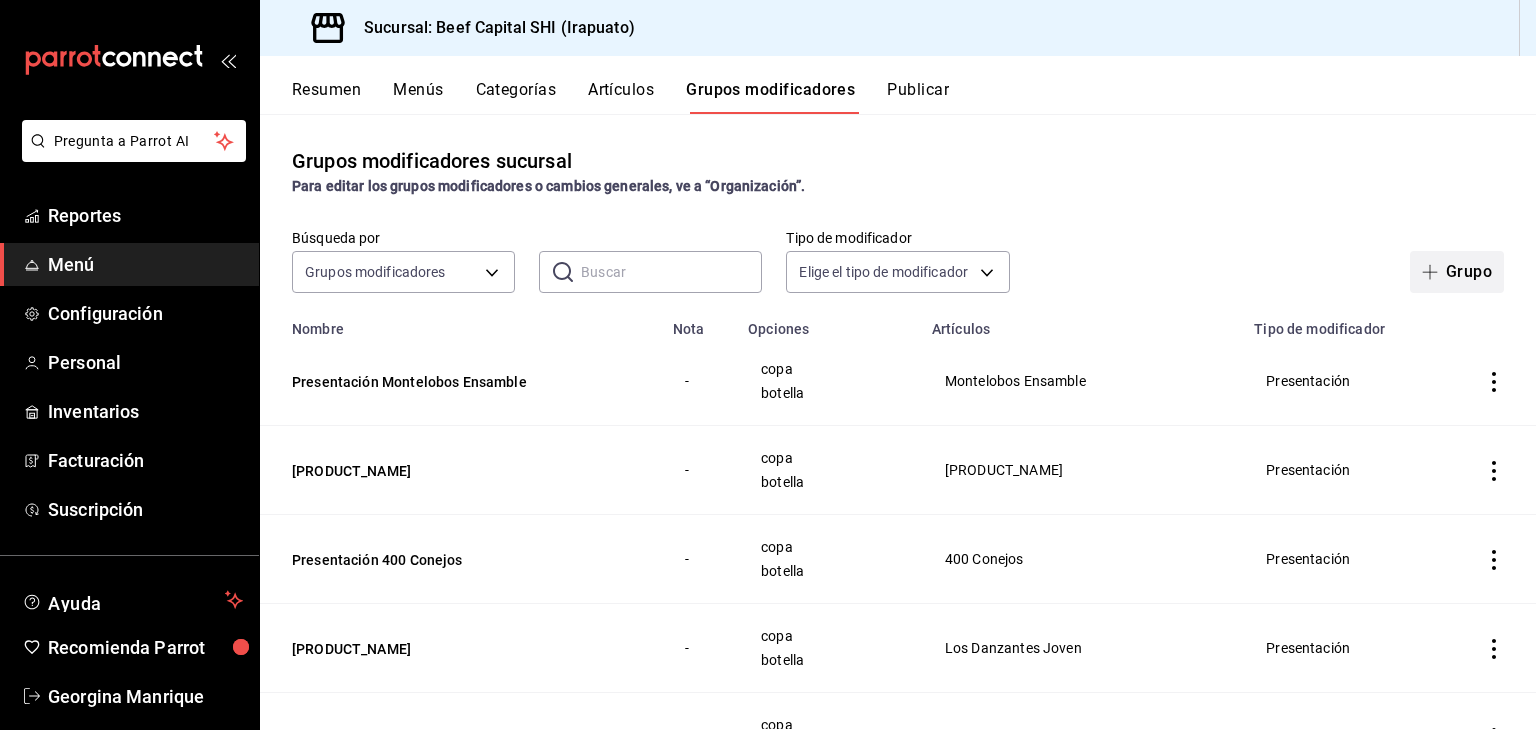 click 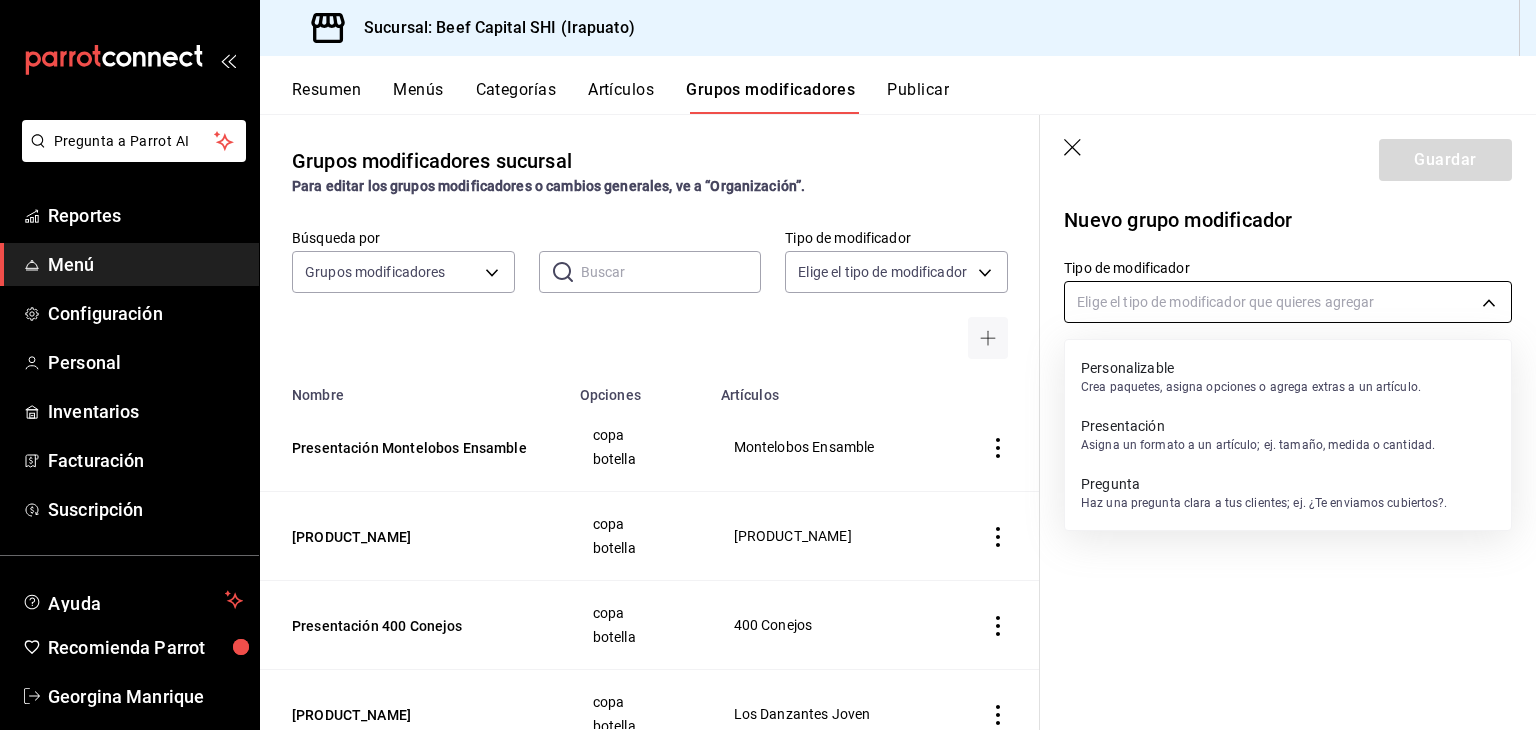 click on "Sucursal: Beef Capital SHI (Irapuato)" at bounding box center (768, 365) 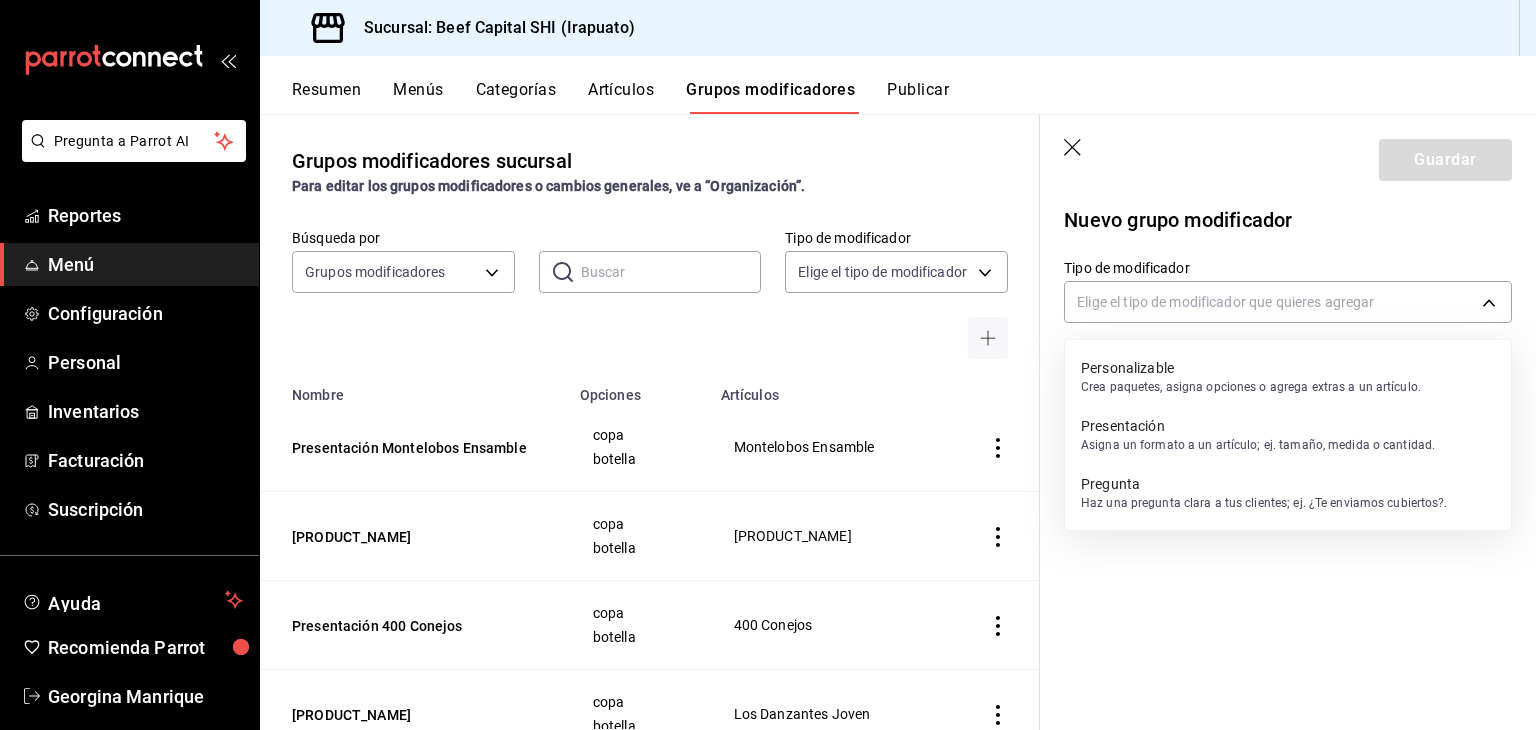 click on "Presentación" at bounding box center [1258, 426] 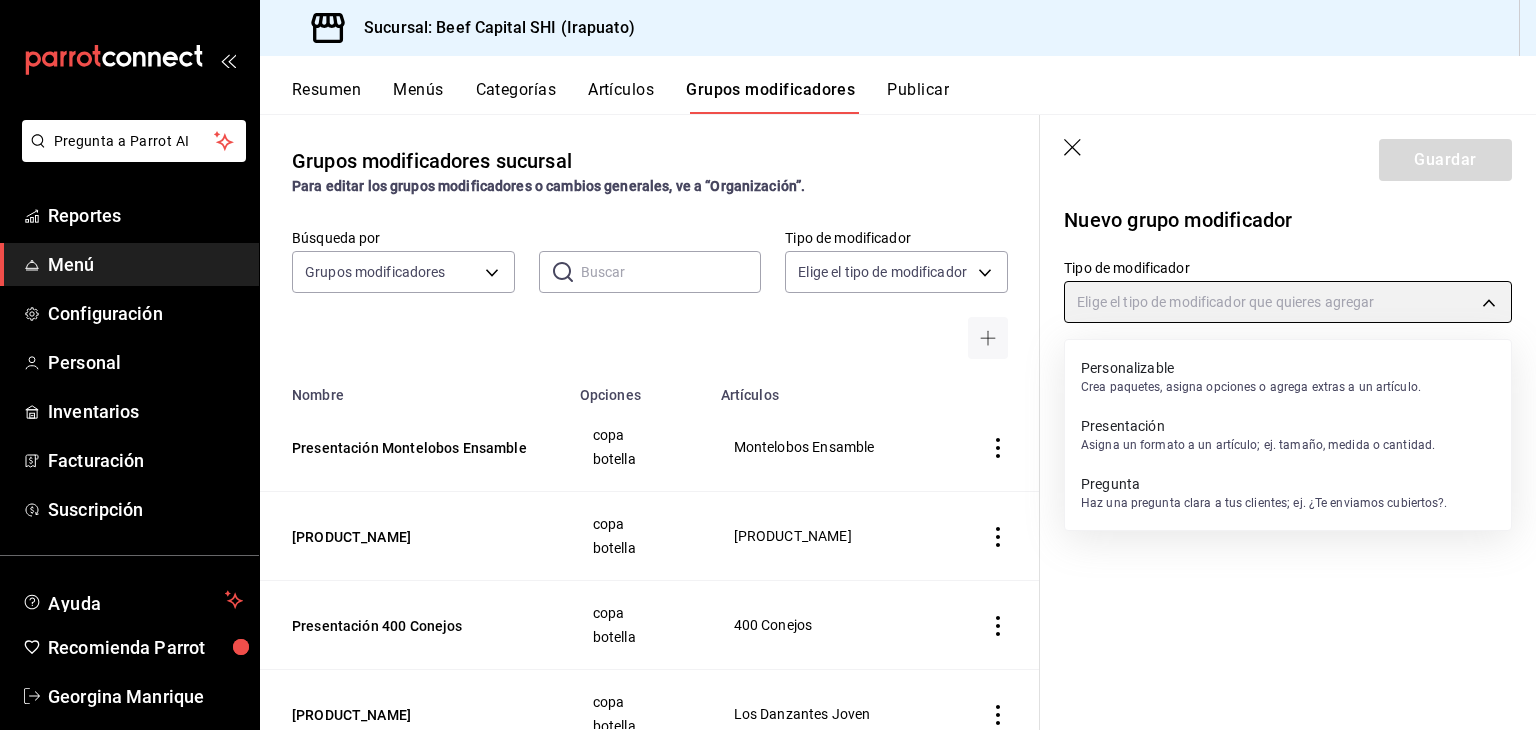 type on "PRESENTATION" 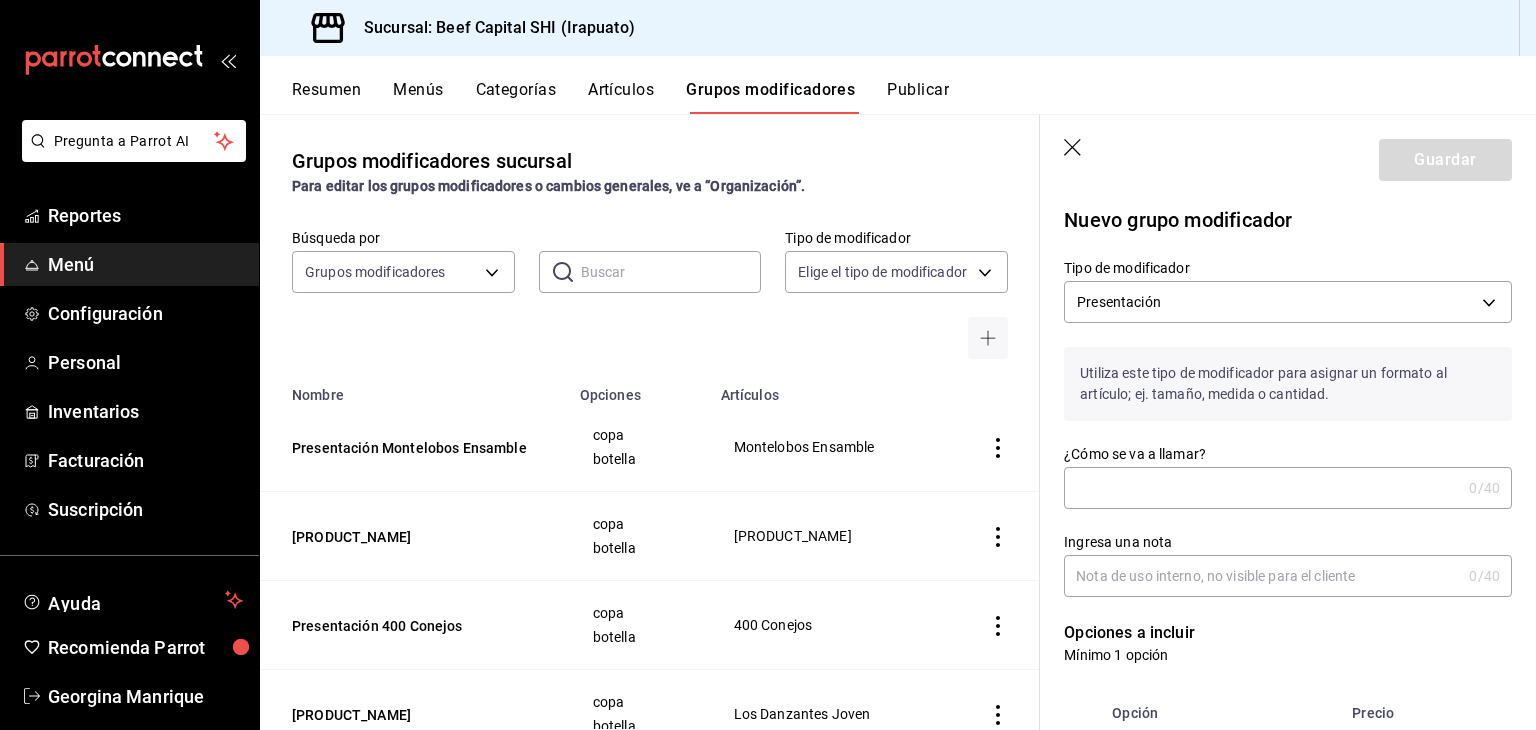 click on "¿Cómo se va a llamar?" at bounding box center (1262, 488) 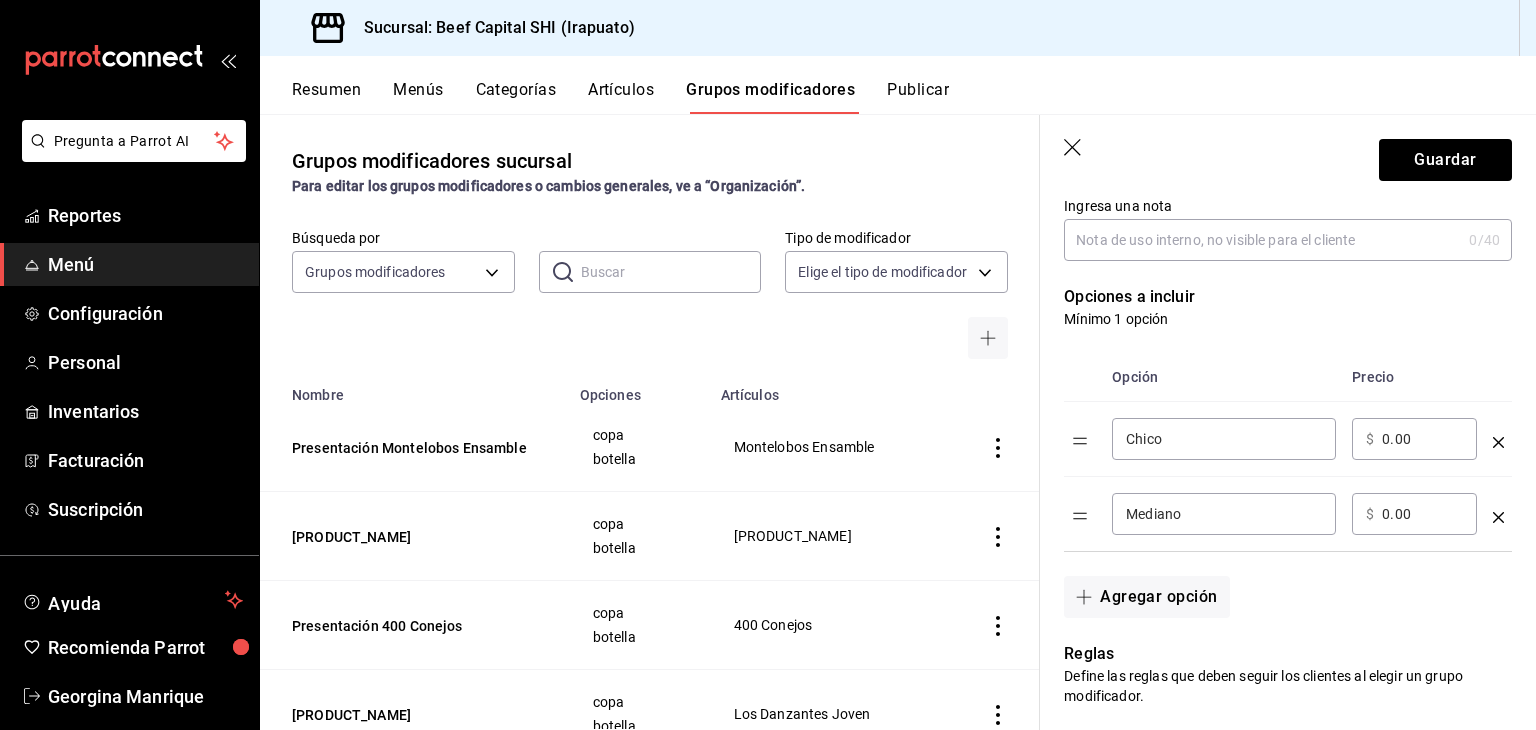 scroll, scrollTop: 400, scrollLeft: 0, axis: vertical 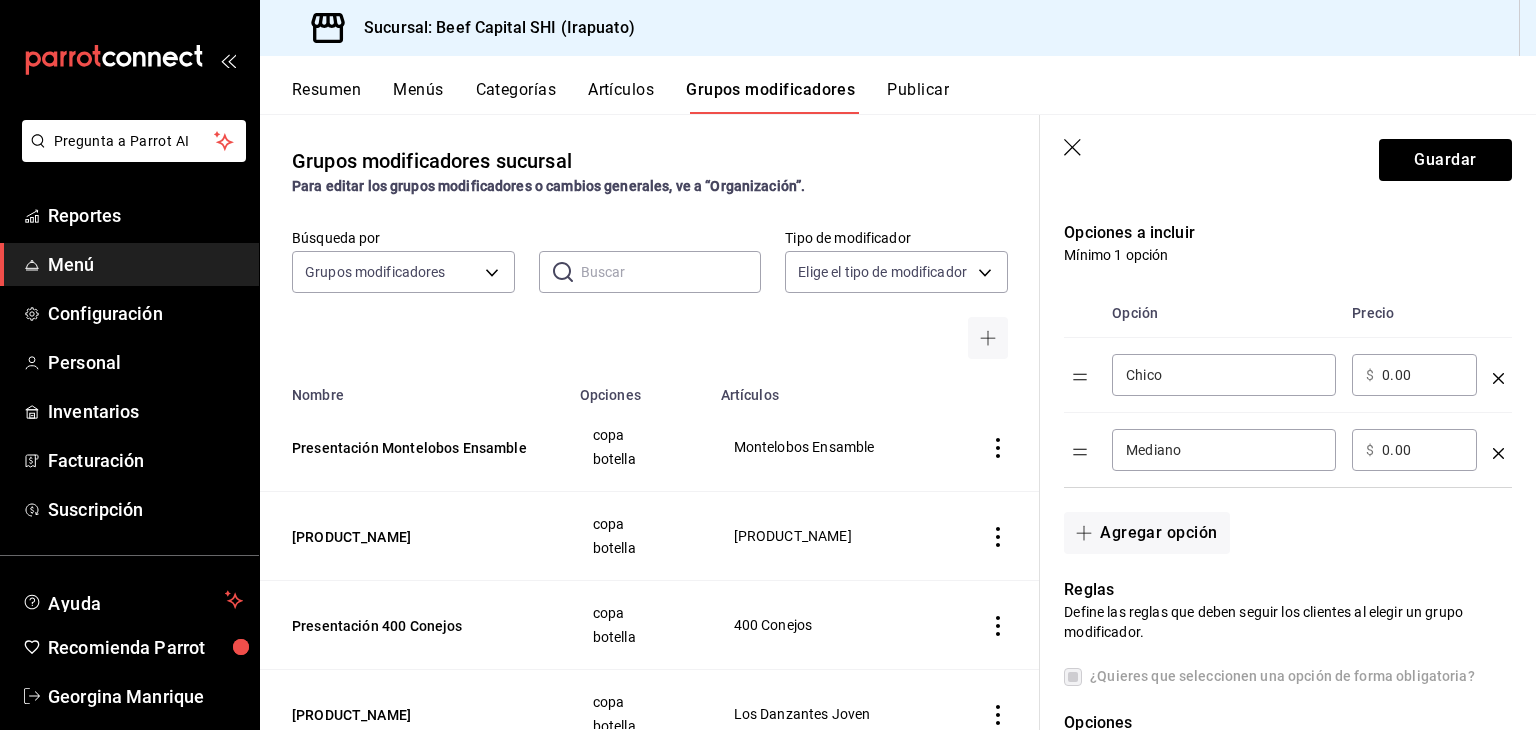 type on "[PRODUCT_NAME] [PRODUCT_NAME]" 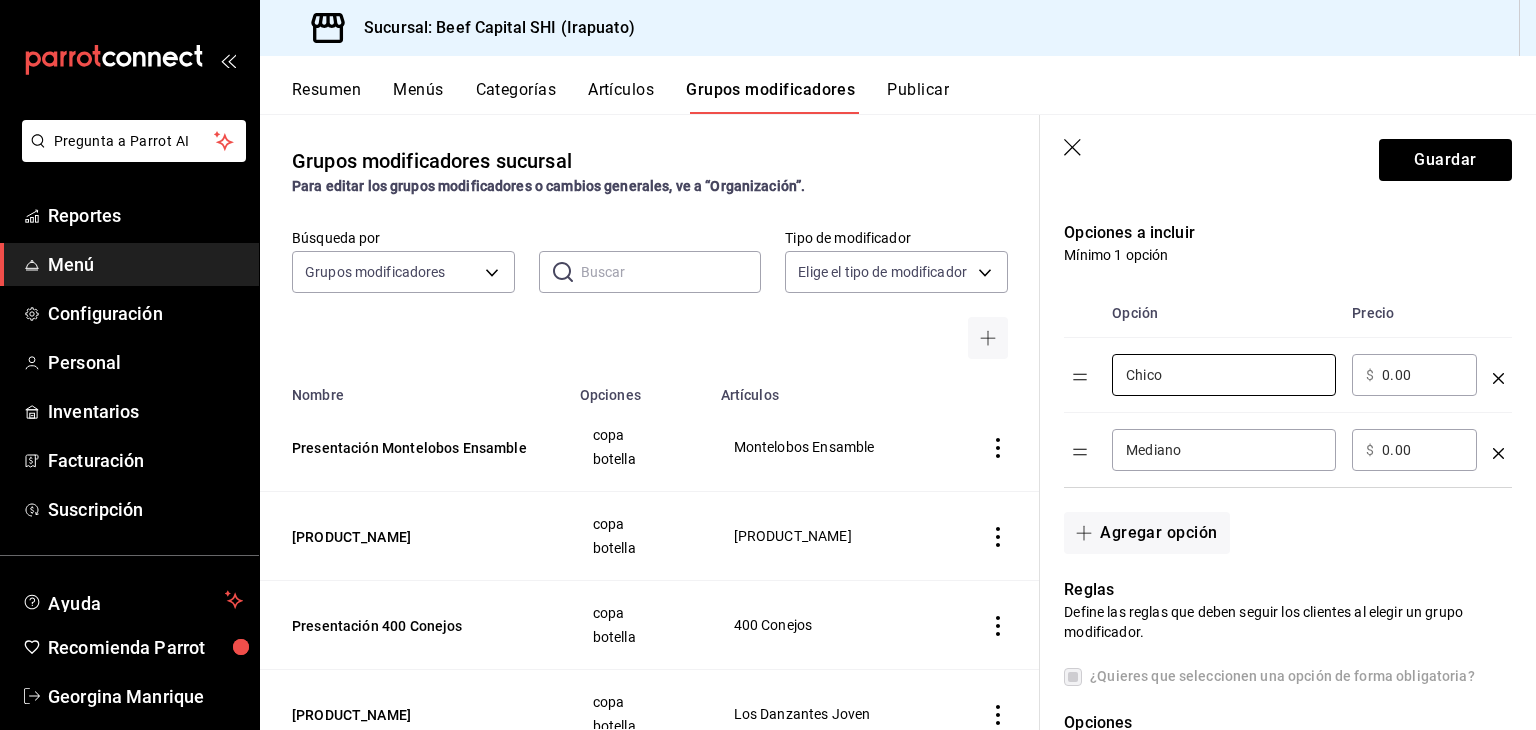 drag, startPoint x: 1158, startPoint y: 377, endPoint x: 1064, endPoint y: 378, distance: 94.00532 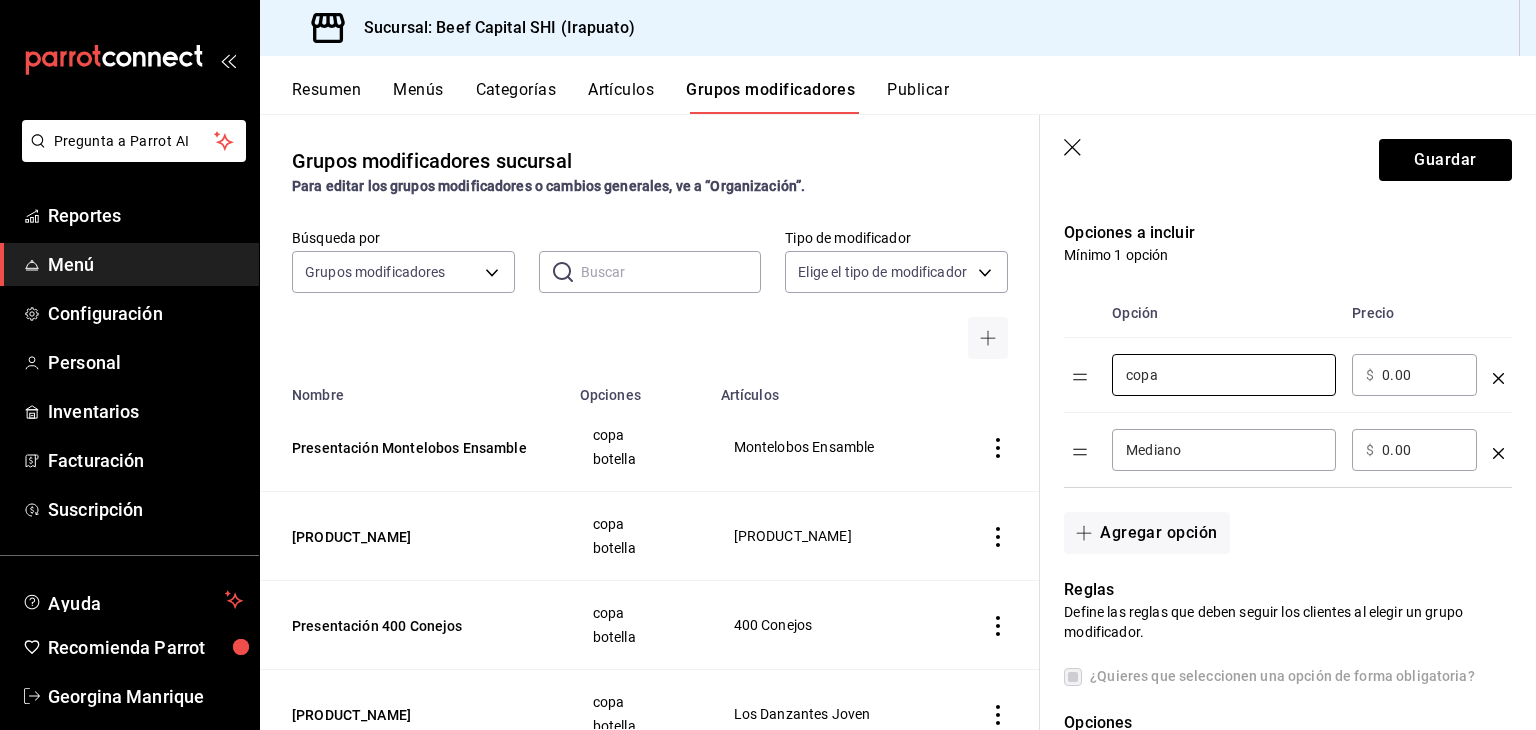 type on "copa" 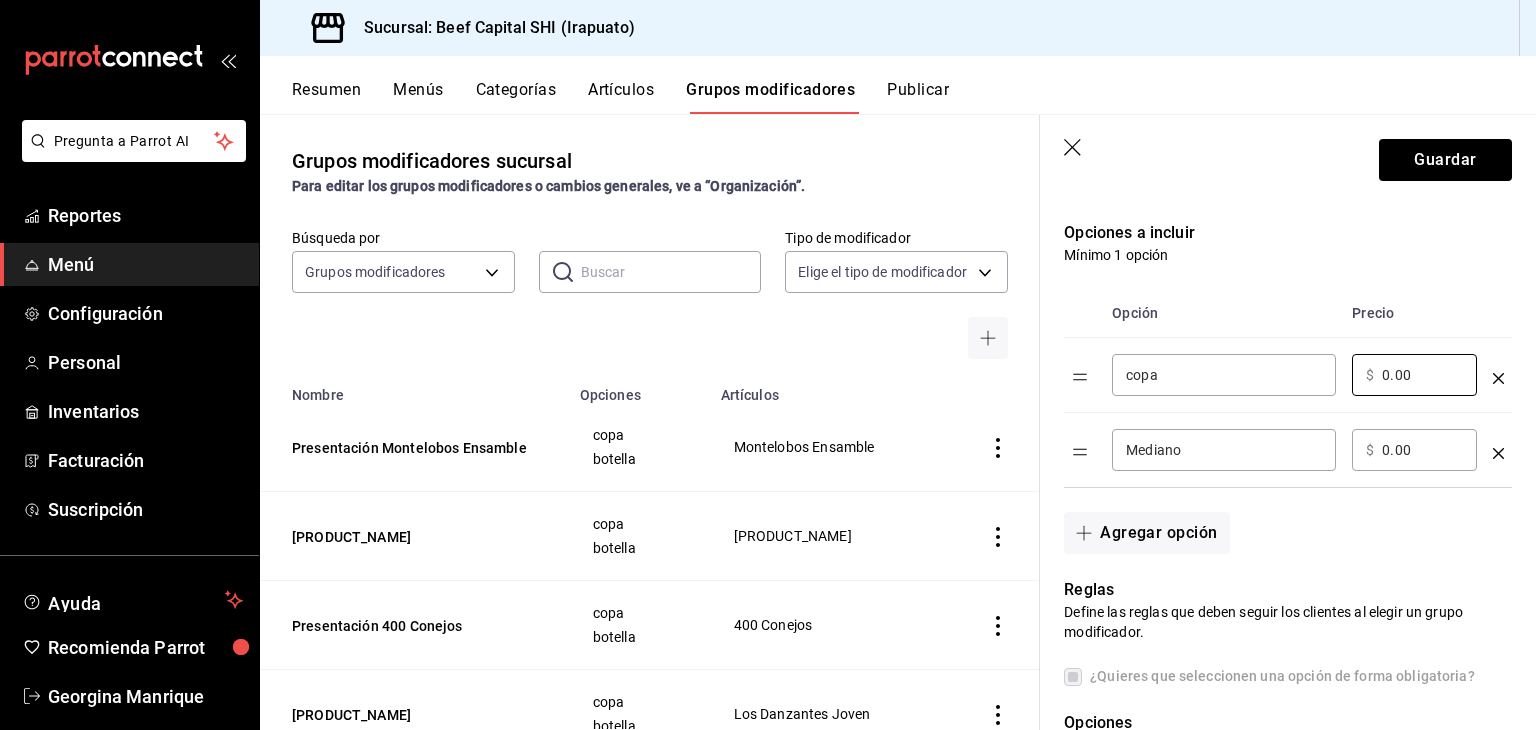 drag, startPoint x: 1416, startPoint y: 366, endPoint x: 1311, endPoint y: 360, distance: 105.17129 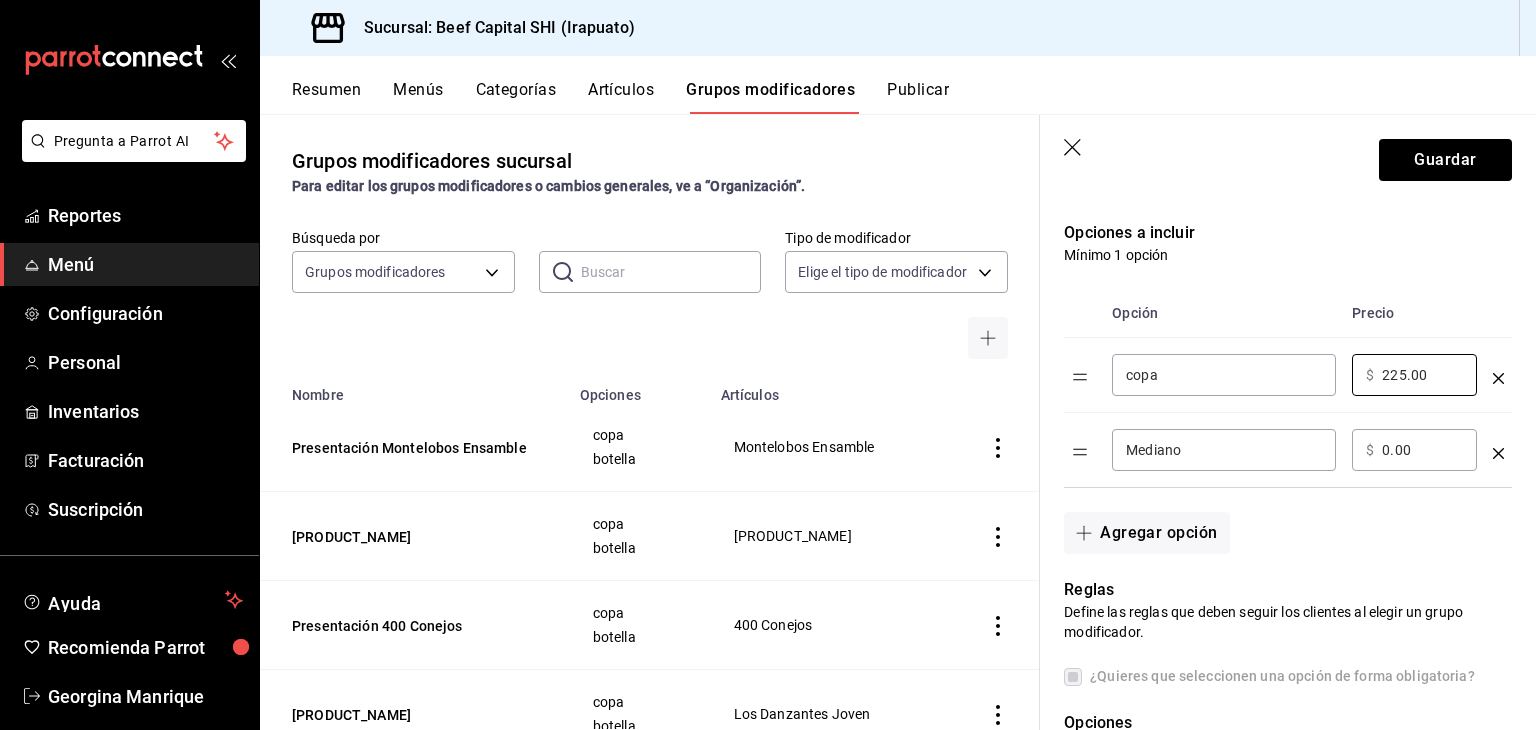 type on "225.00" 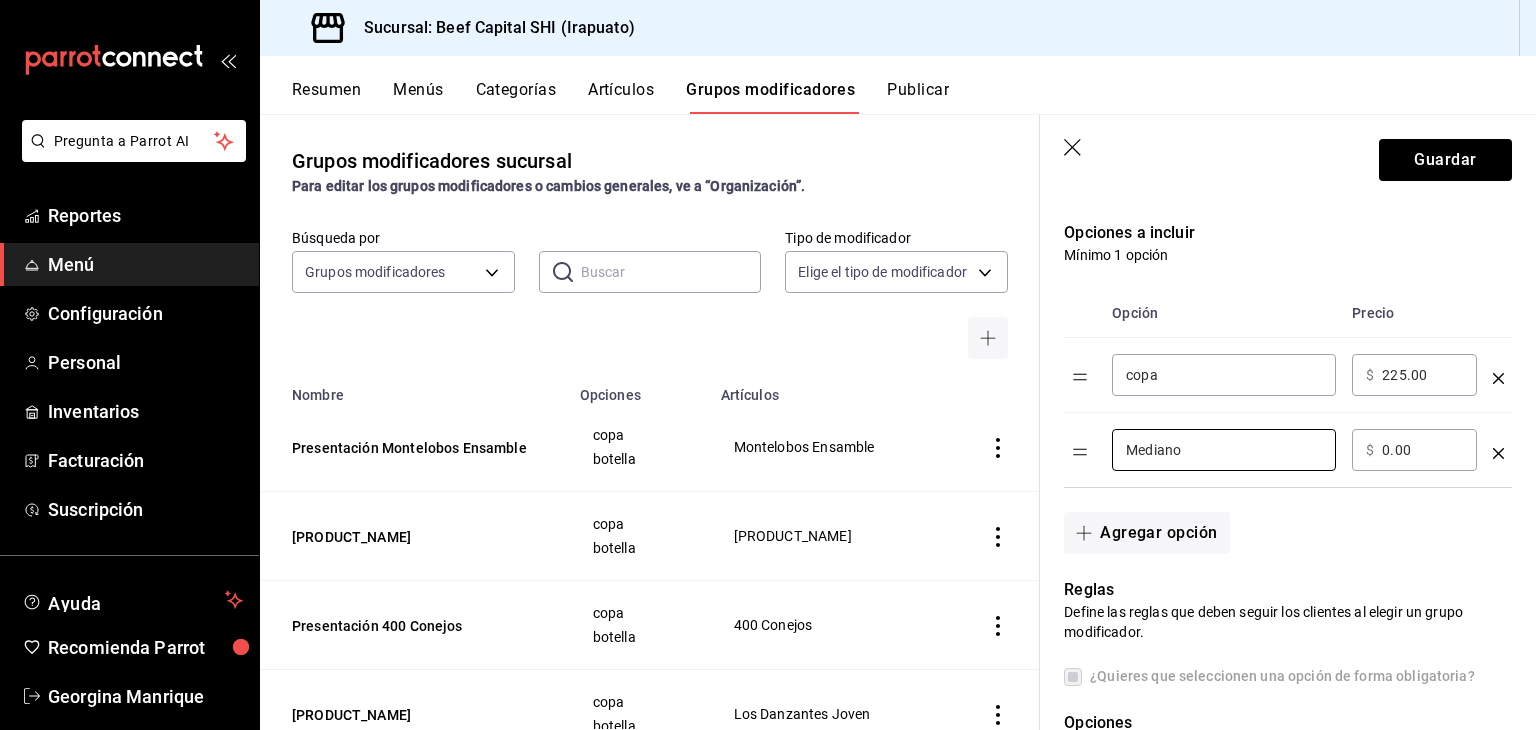 drag, startPoint x: 1242, startPoint y: 444, endPoint x: 961, endPoint y: 429, distance: 281.4001 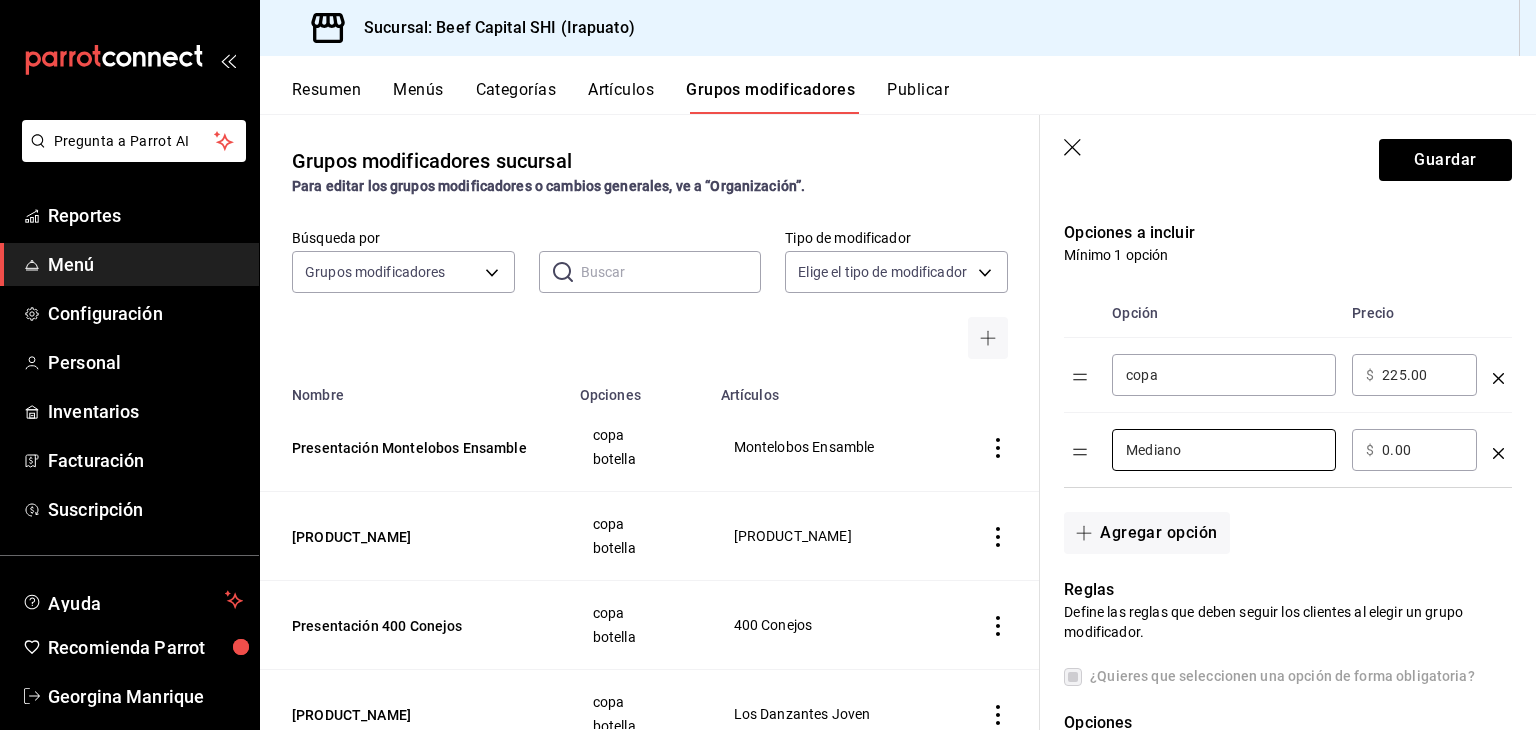 click on "[PRODUCT_NAME] [PRODUCT_NAME]" at bounding box center (898, 422) 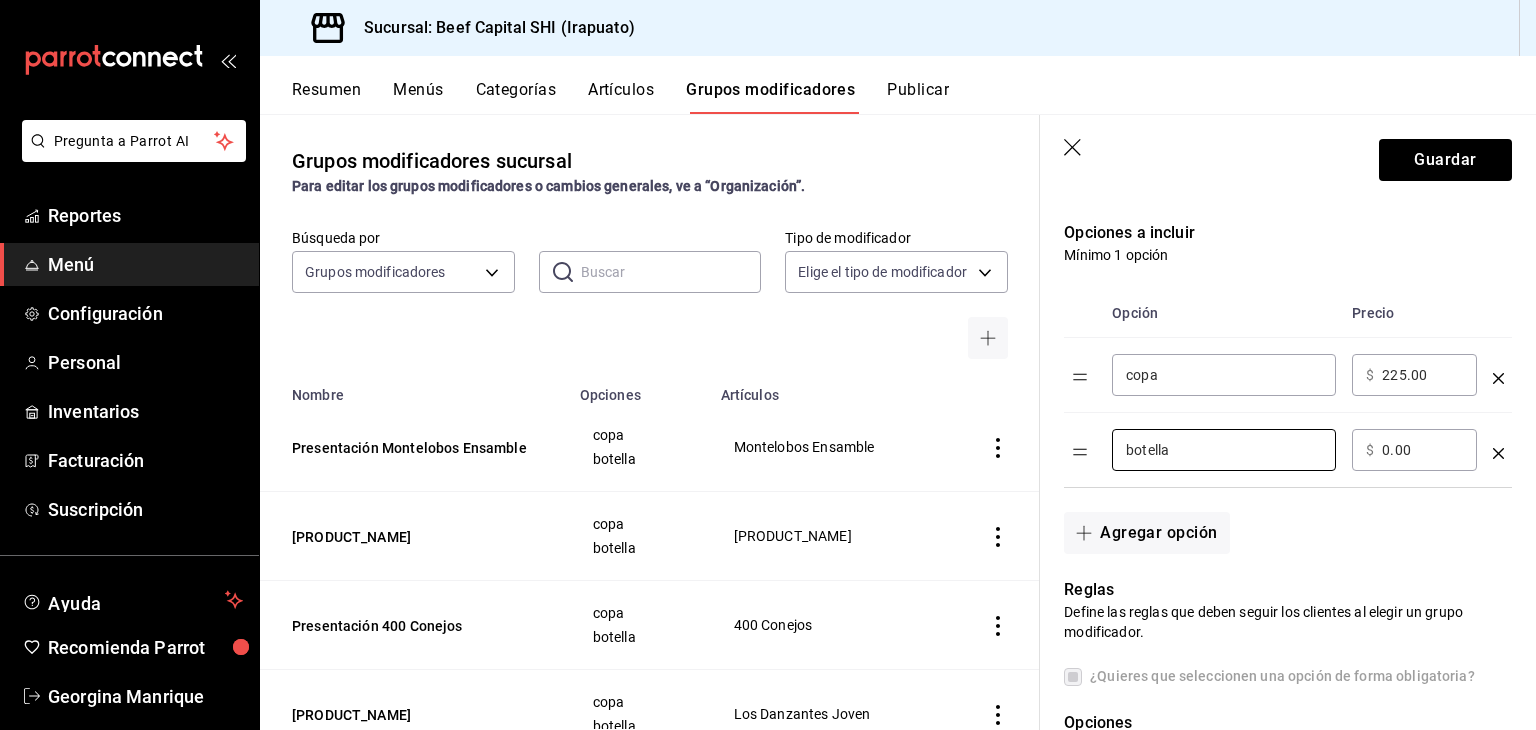 type on "botella" 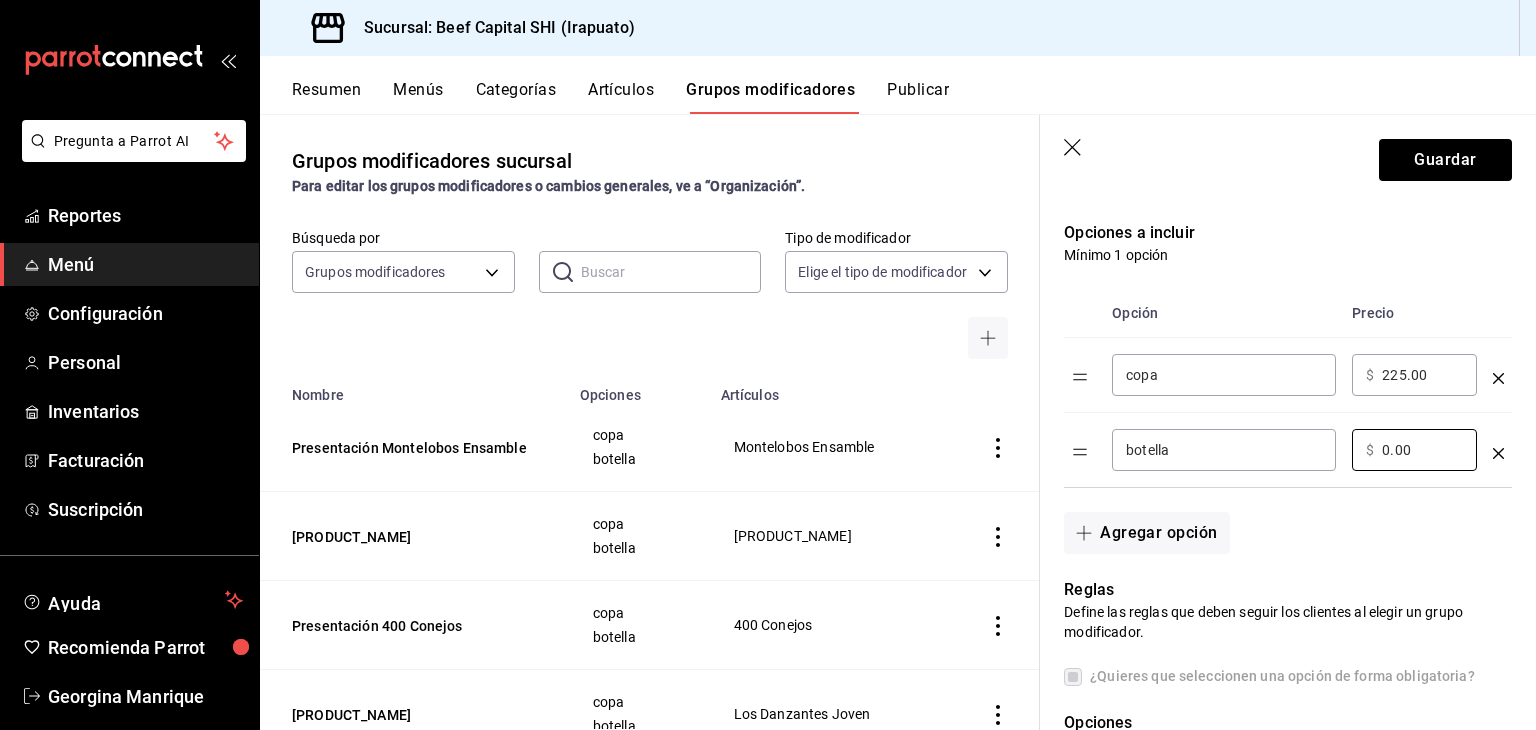 drag, startPoint x: 1420, startPoint y: 446, endPoint x: 1294, endPoint y: 440, distance: 126.14278 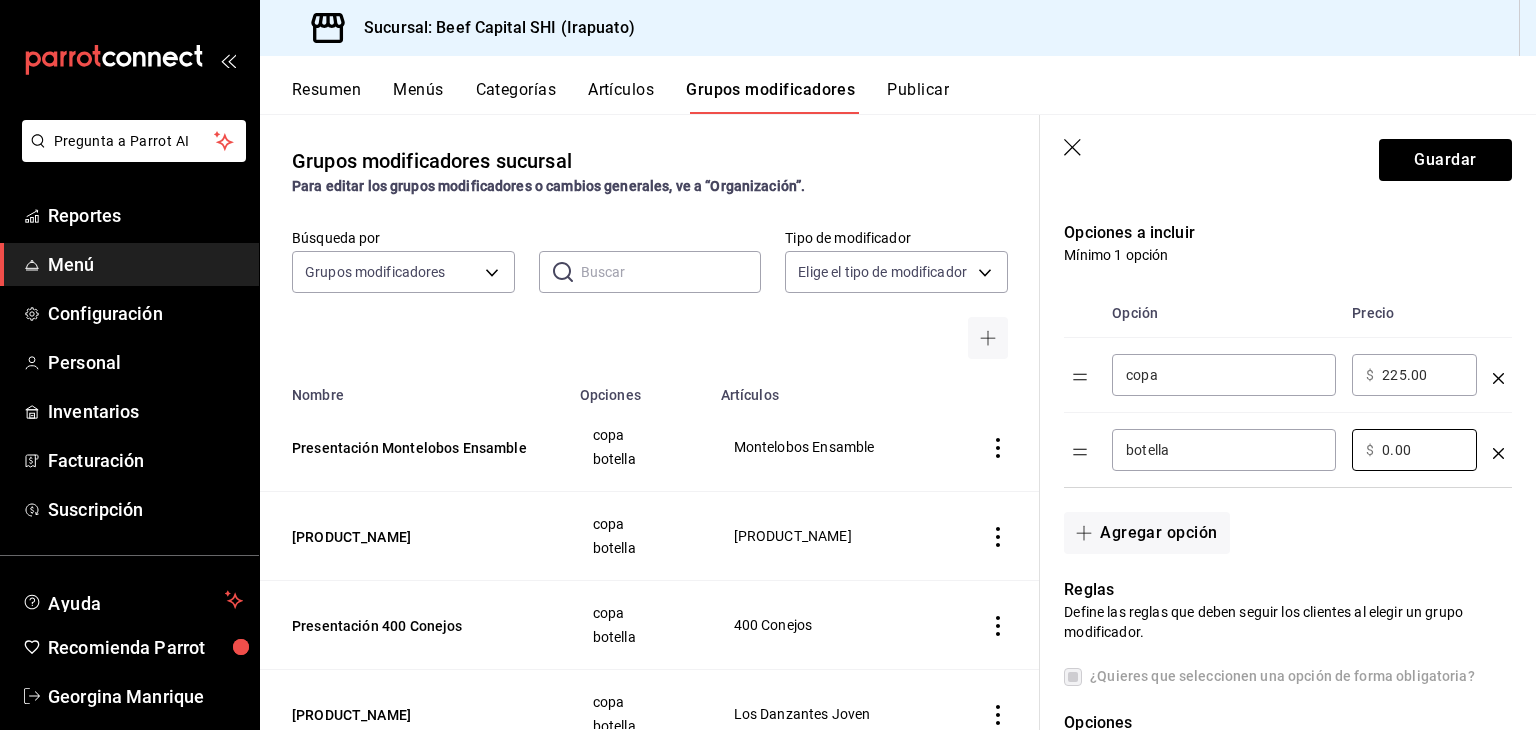 click on "botella ​ ​ $ 0.00 ​" at bounding box center [1288, 450] 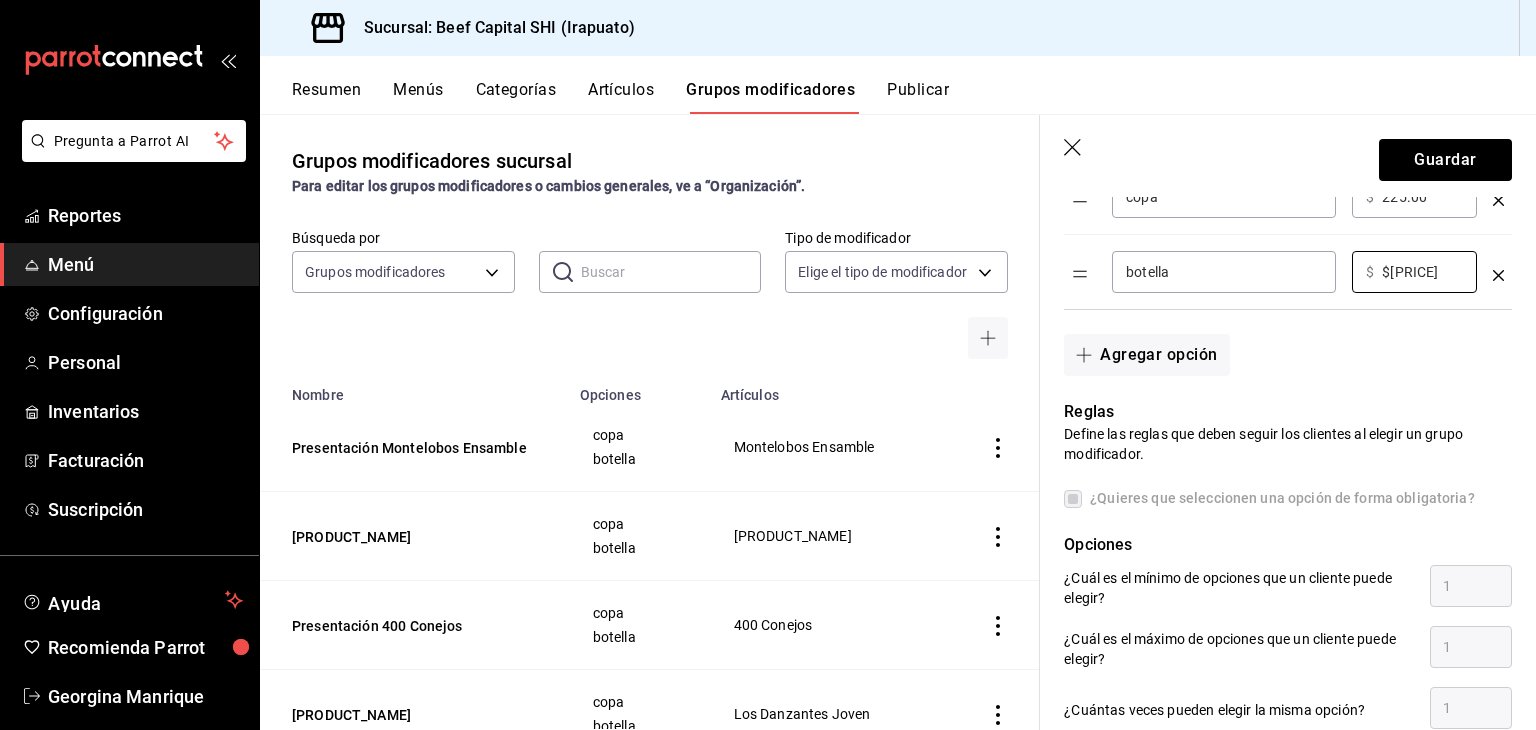 scroll, scrollTop: 600, scrollLeft: 0, axis: vertical 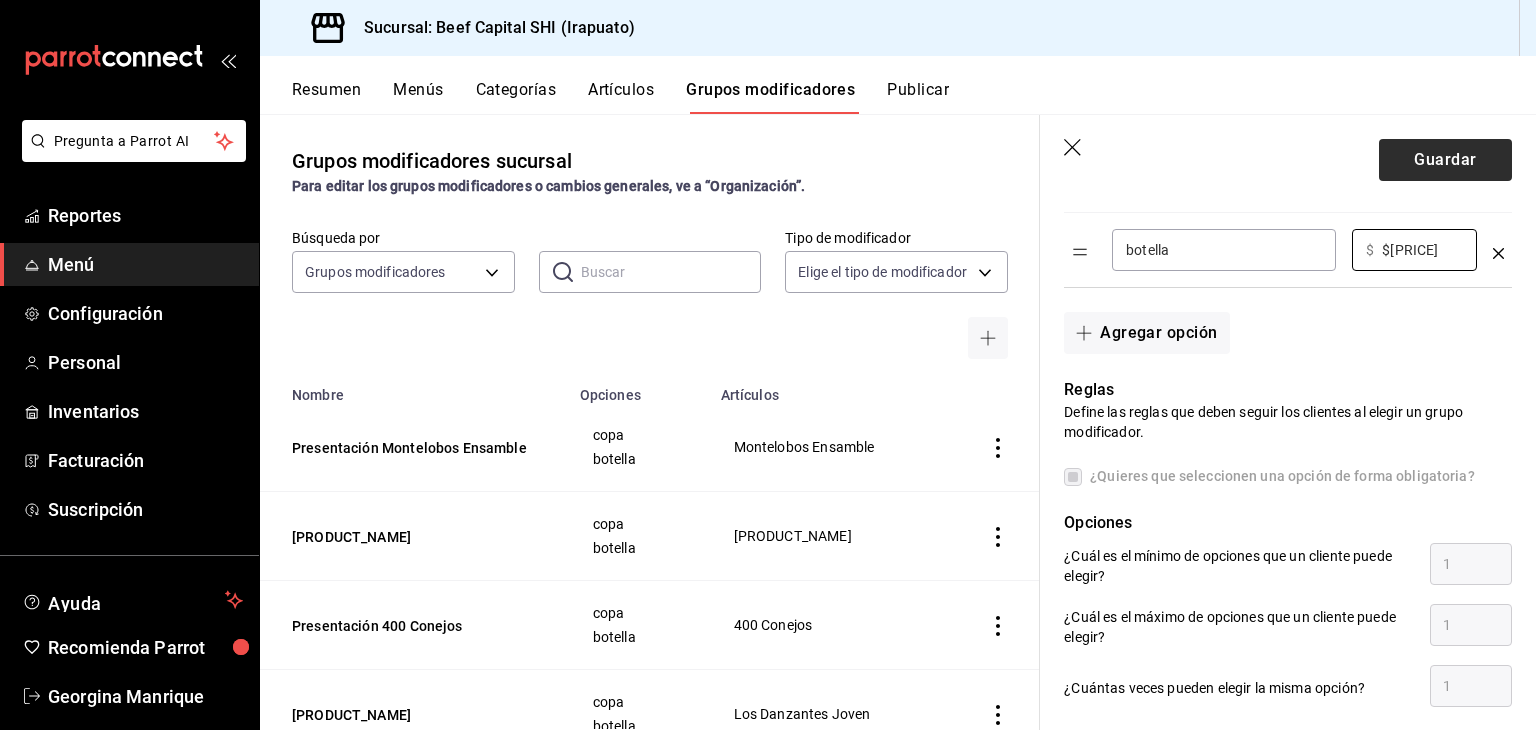 type on "$[PRICE]" 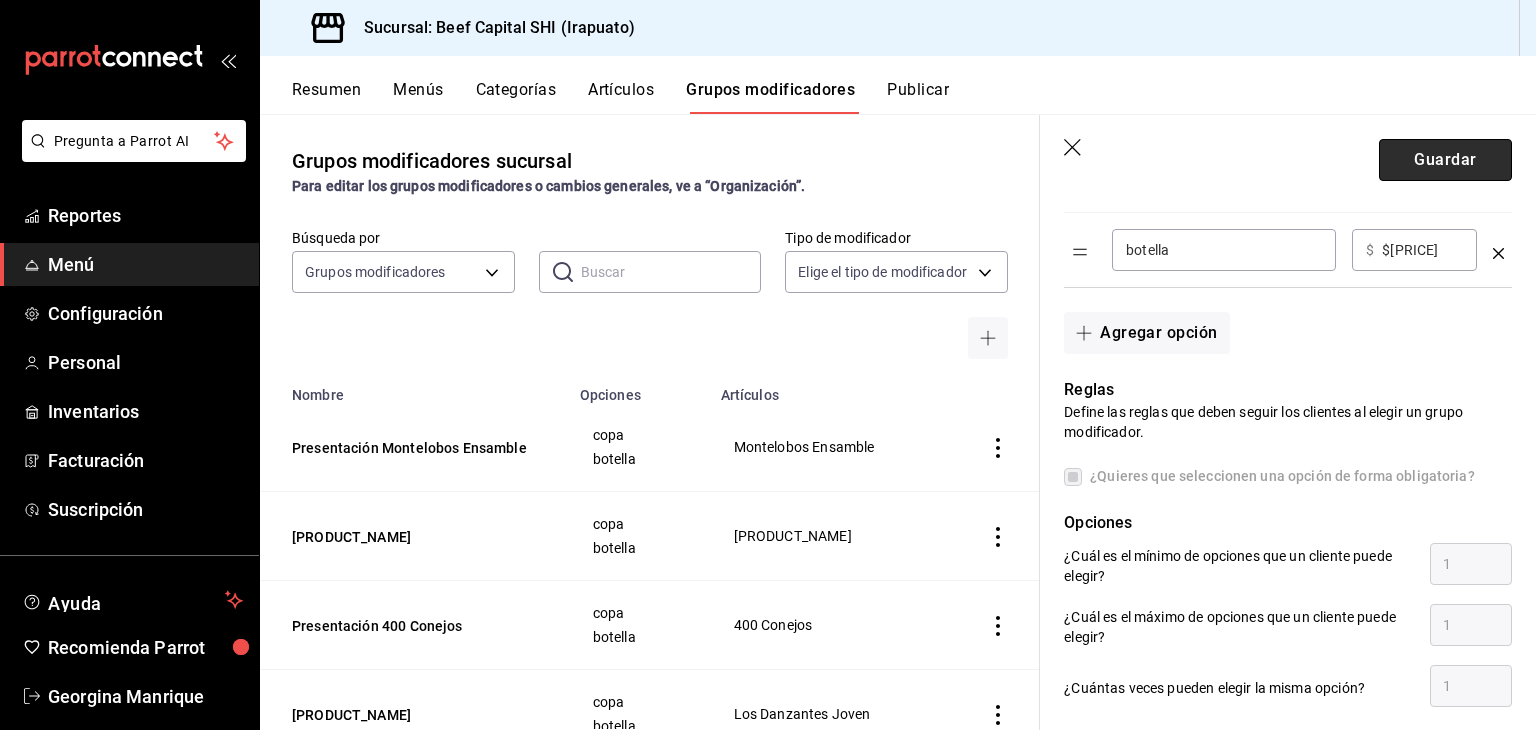 click on "Guardar" at bounding box center [1445, 160] 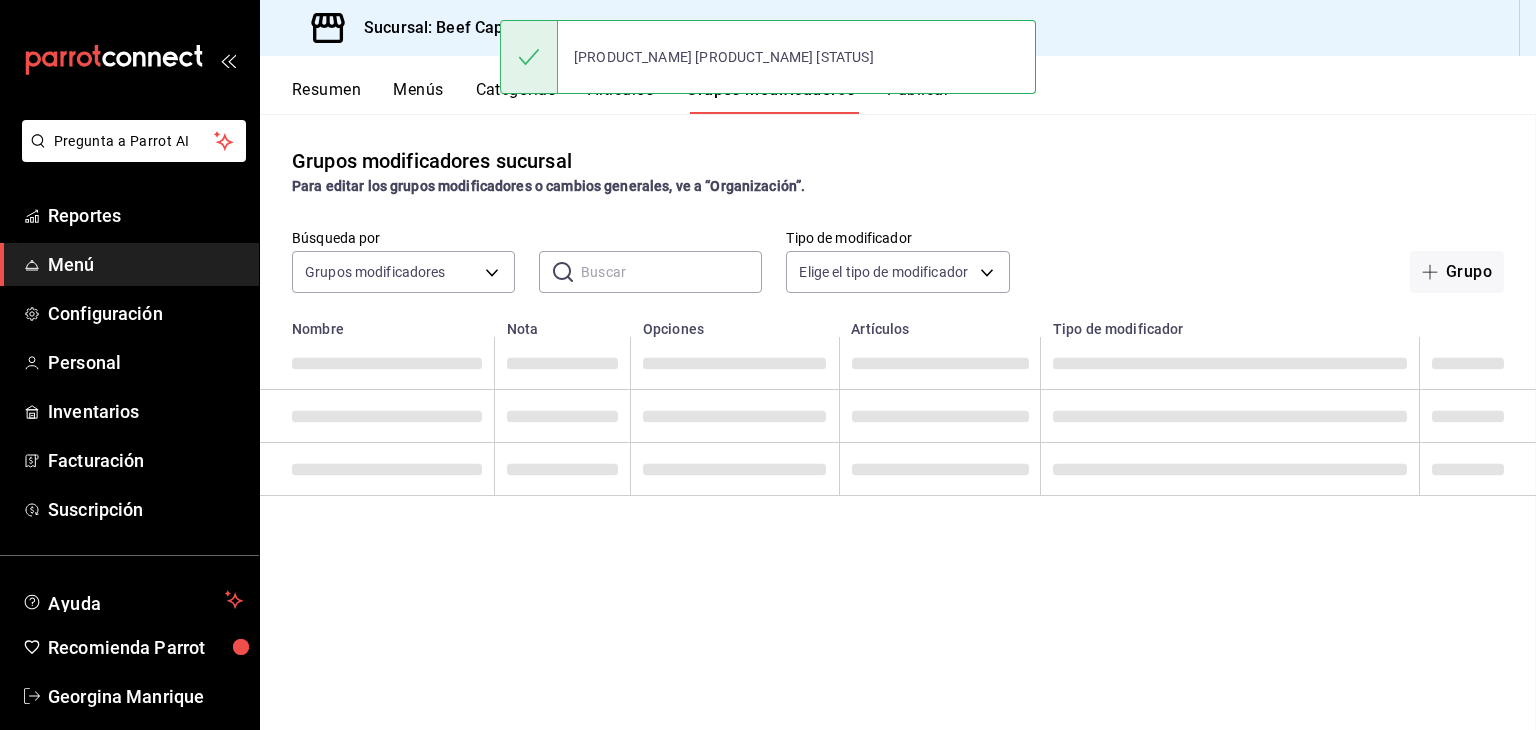 scroll, scrollTop: 0, scrollLeft: 0, axis: both 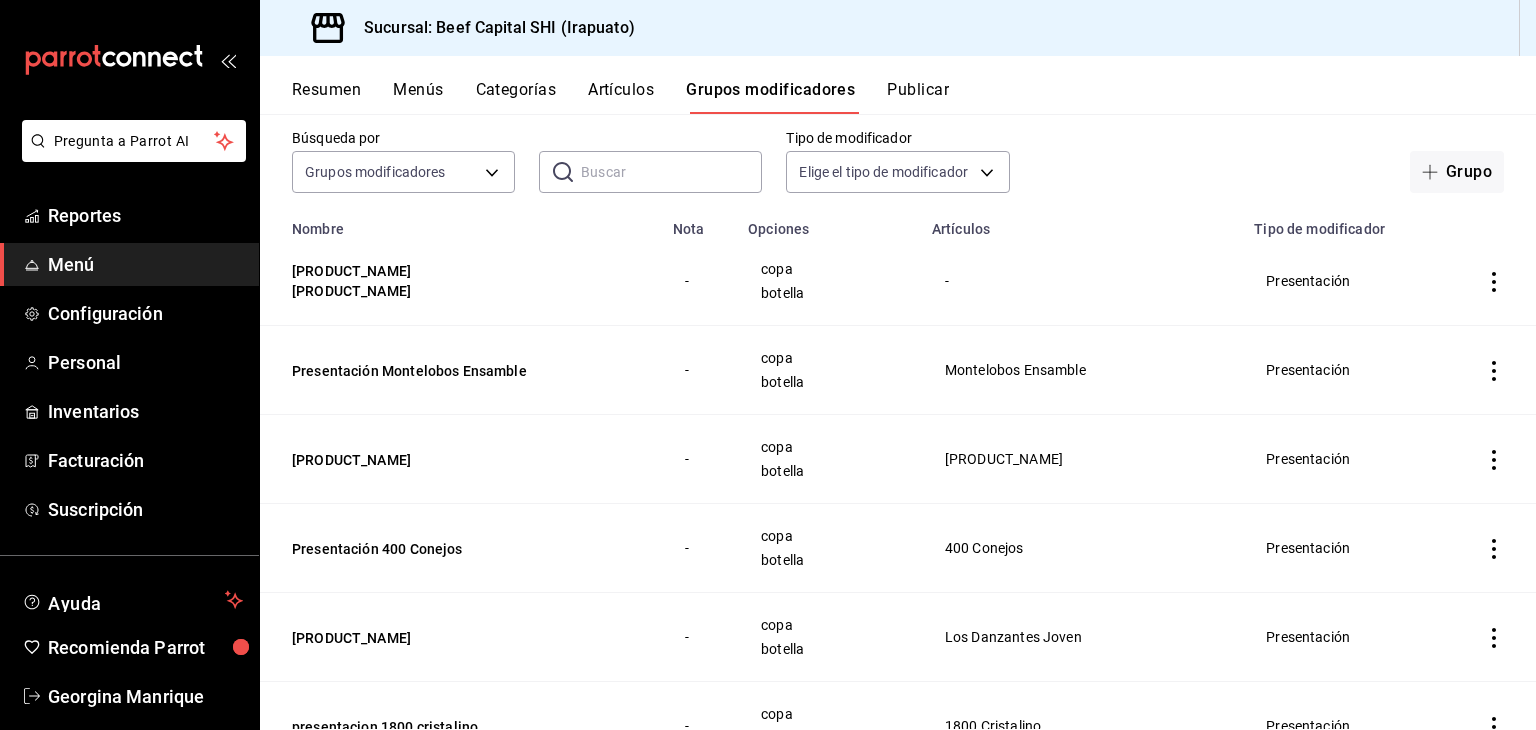 click on "Categorías" at bounding box center (516, 97) 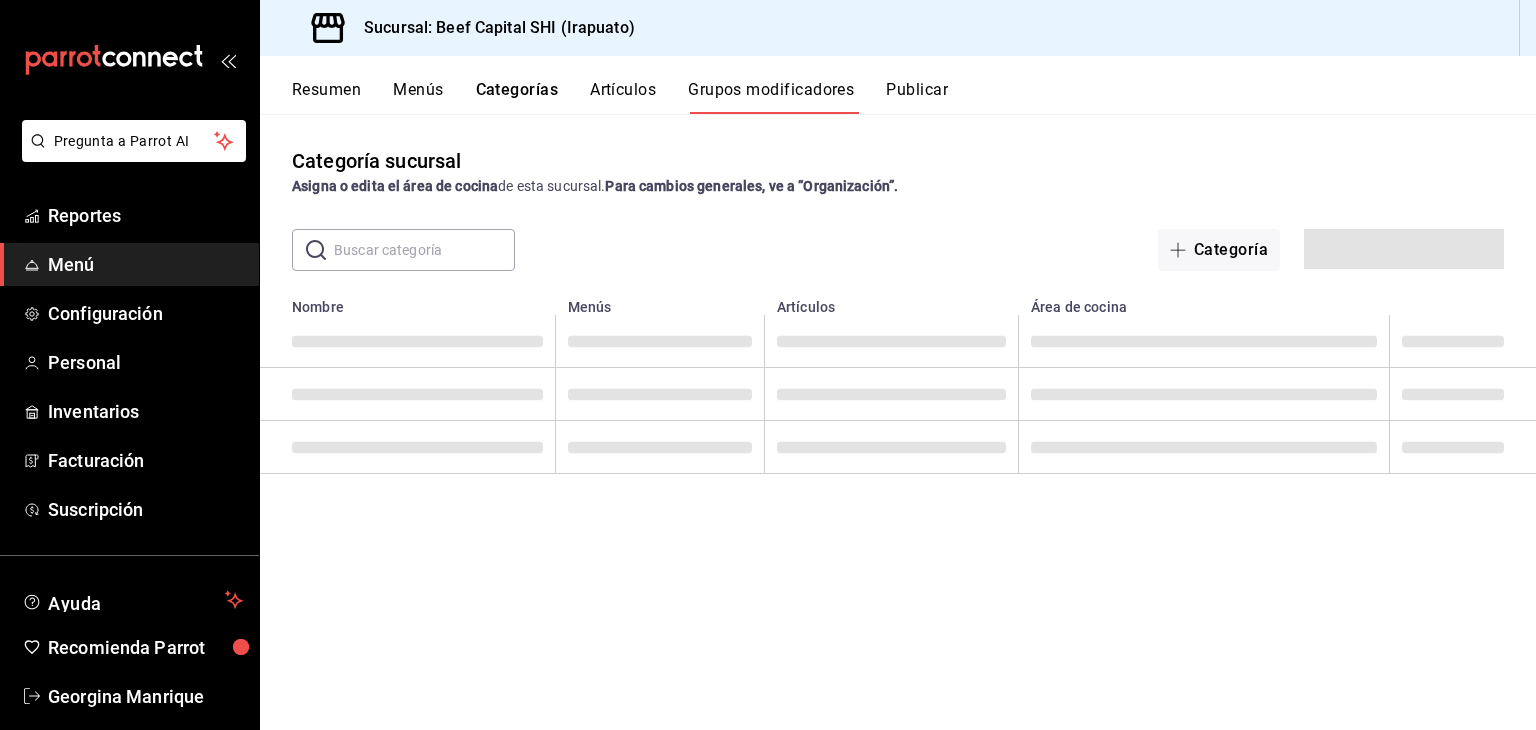 click on "Categorías" at bounding box center [517, 97] 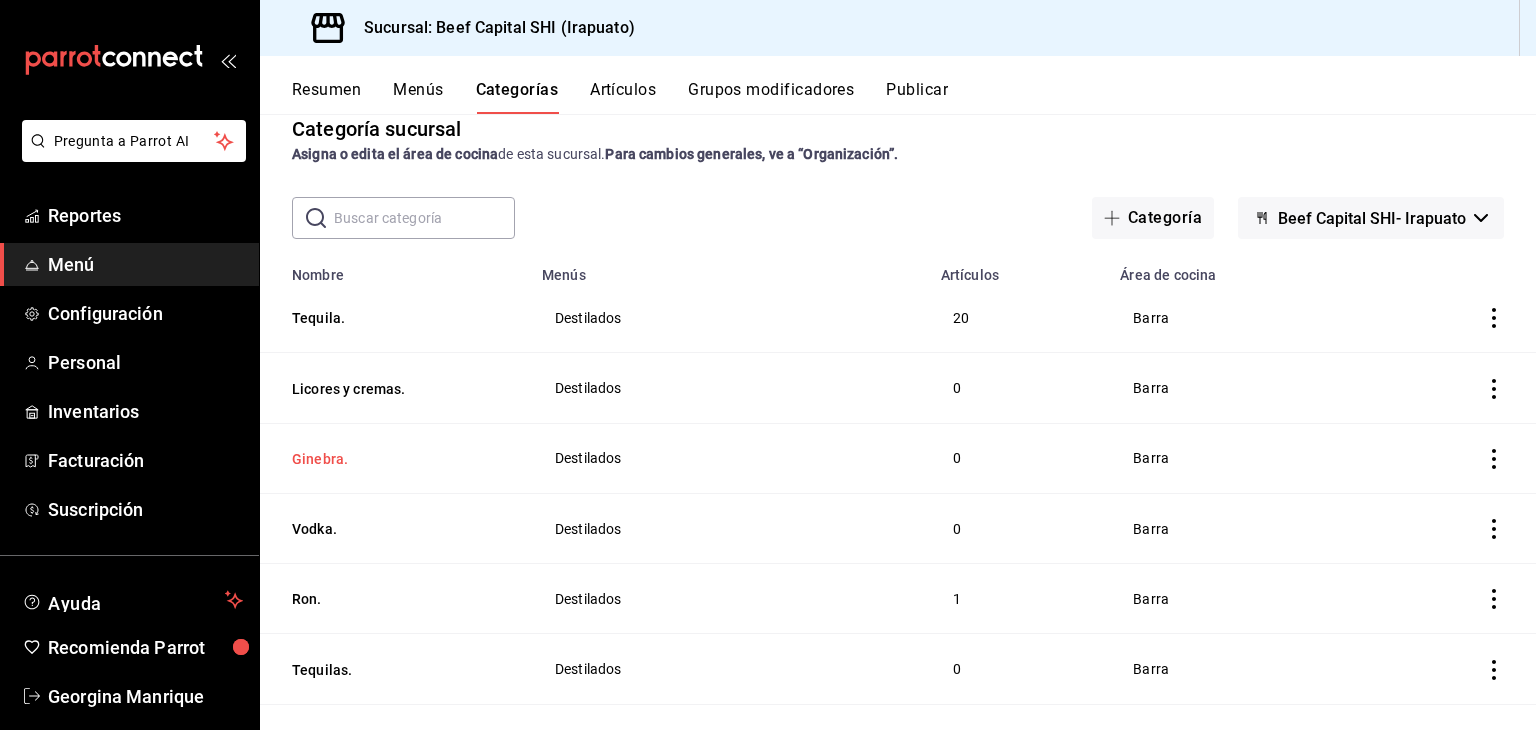 scroll, scrollTop: 0, scrollLeft: 0, axis: both 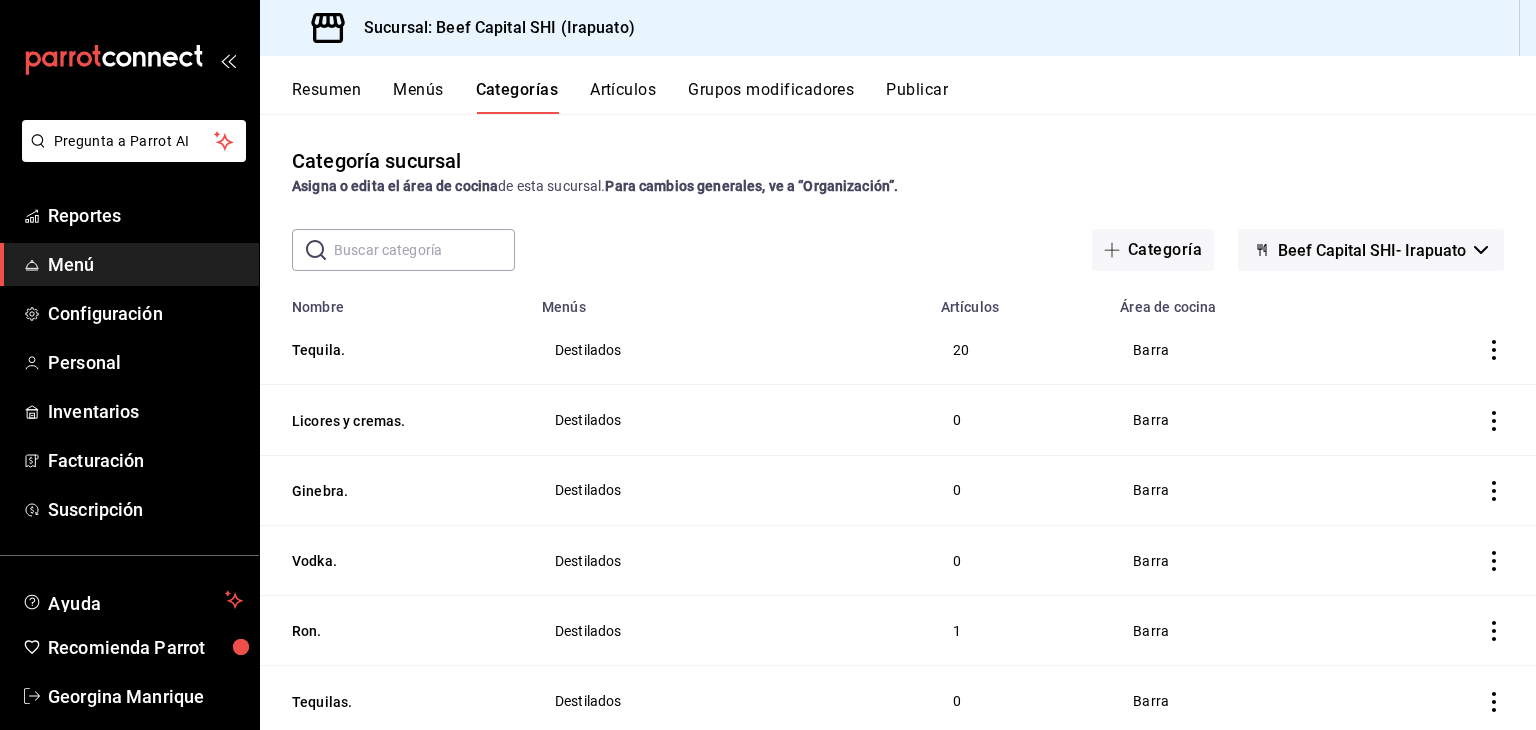 click at bounding box center [424, 250] 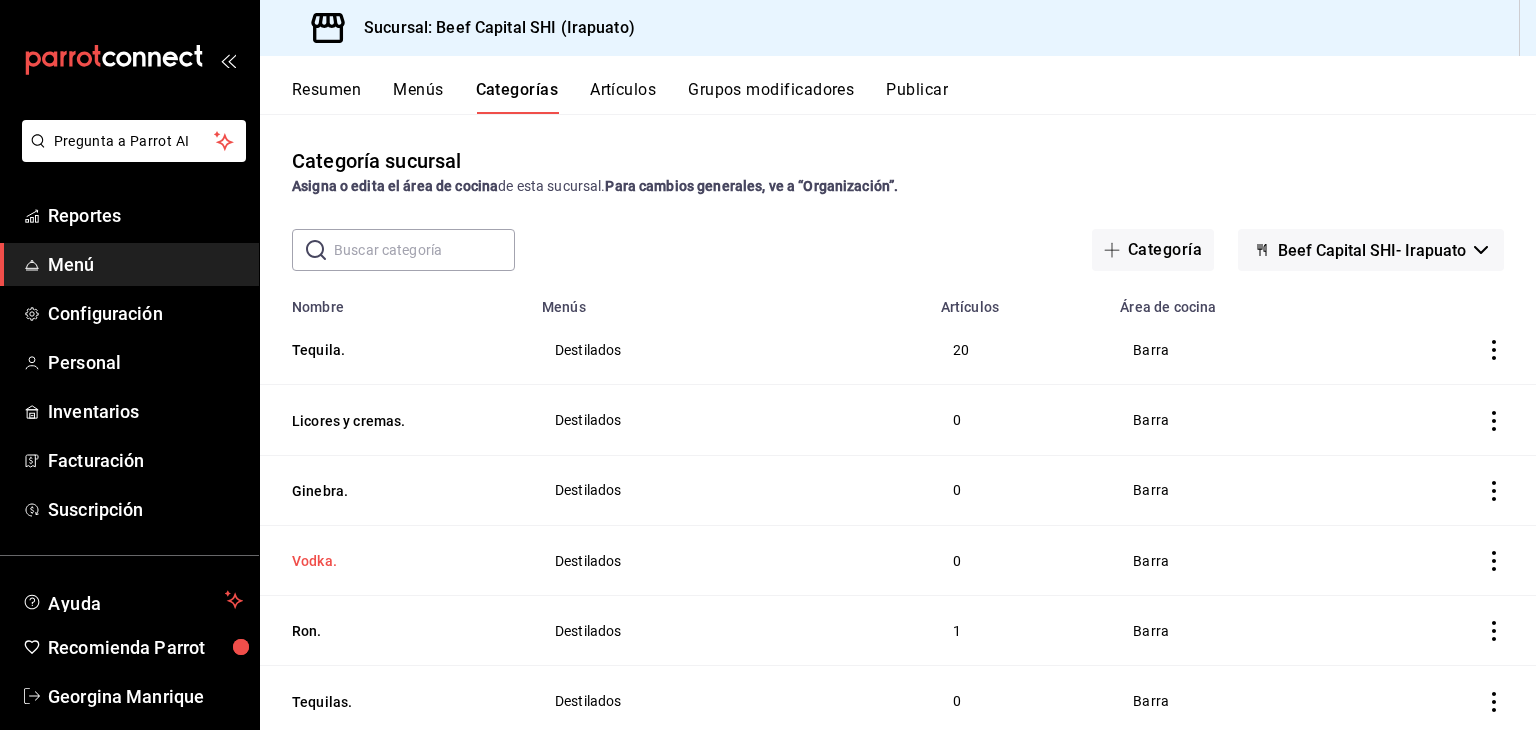 click on "Vodka." at bounding box center [392, 561] 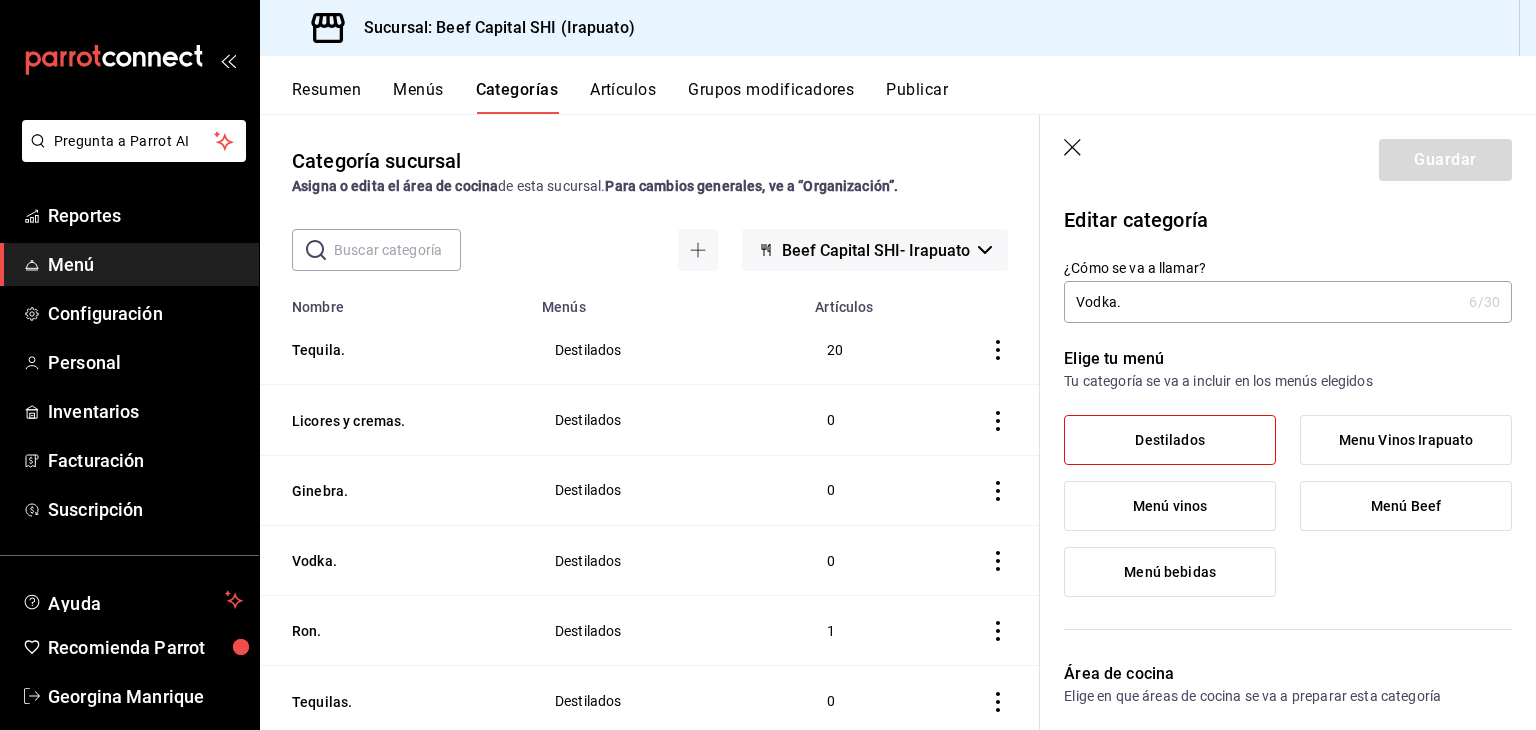 click 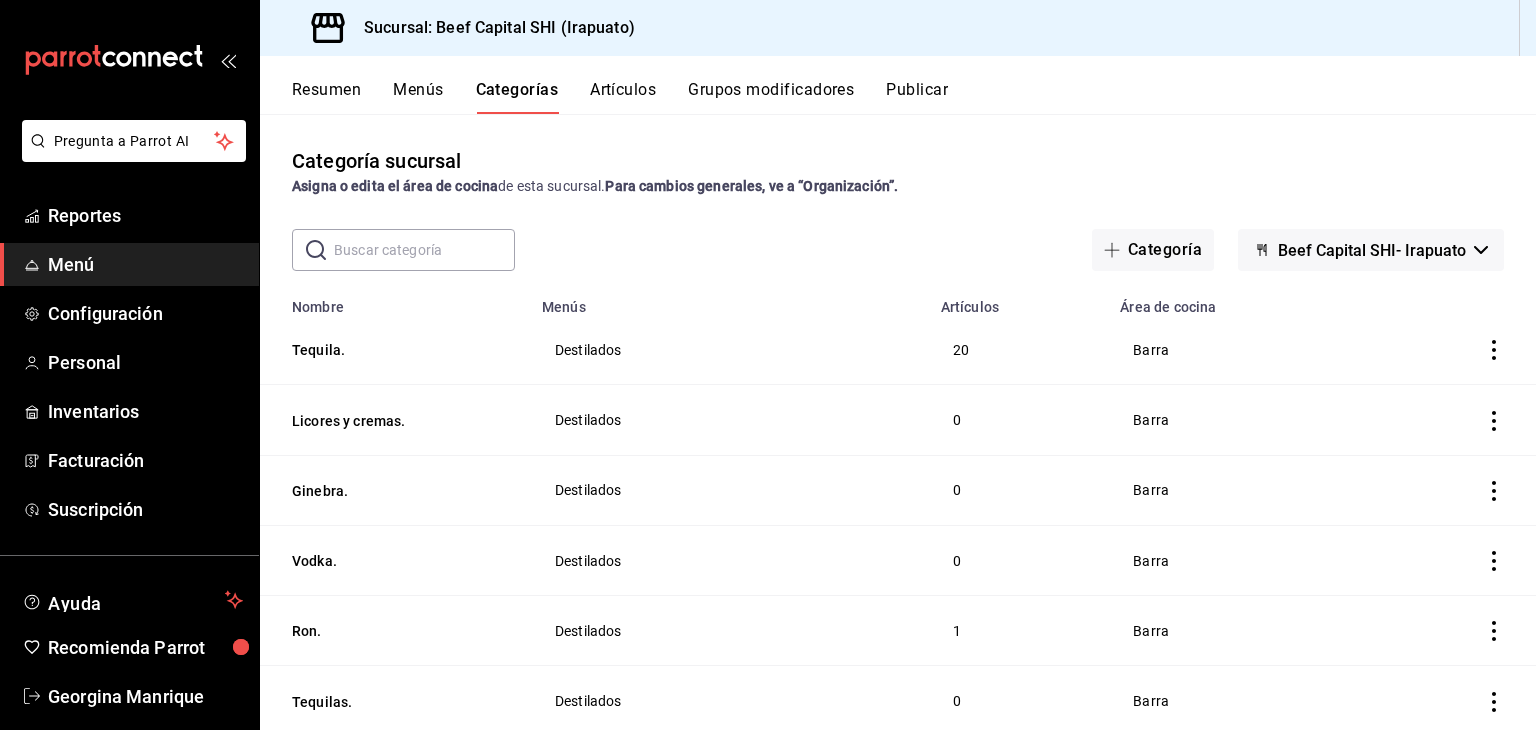 click at bounding box center (424, 250) 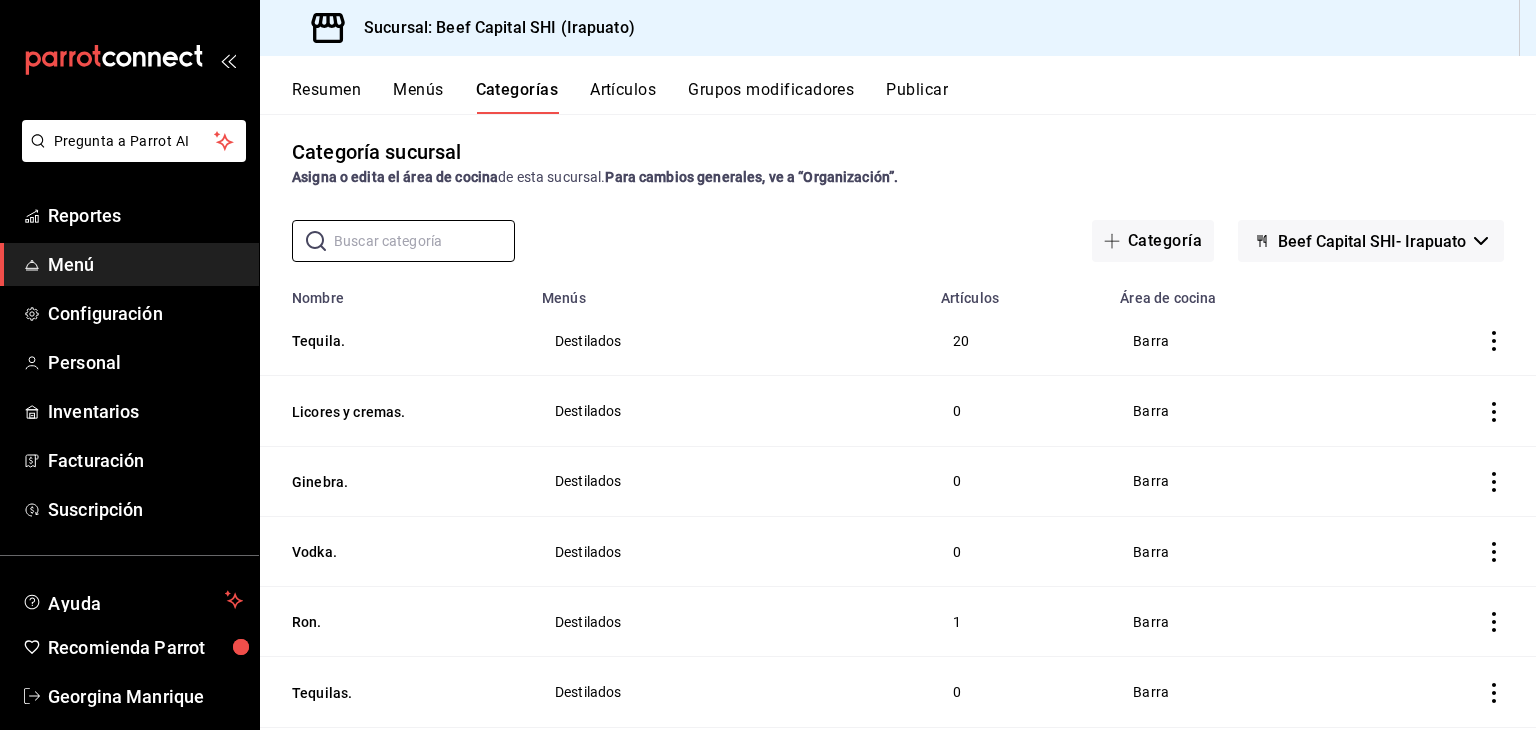 scroll, scrollTop: 0, scrollLeft: 0, axis: both 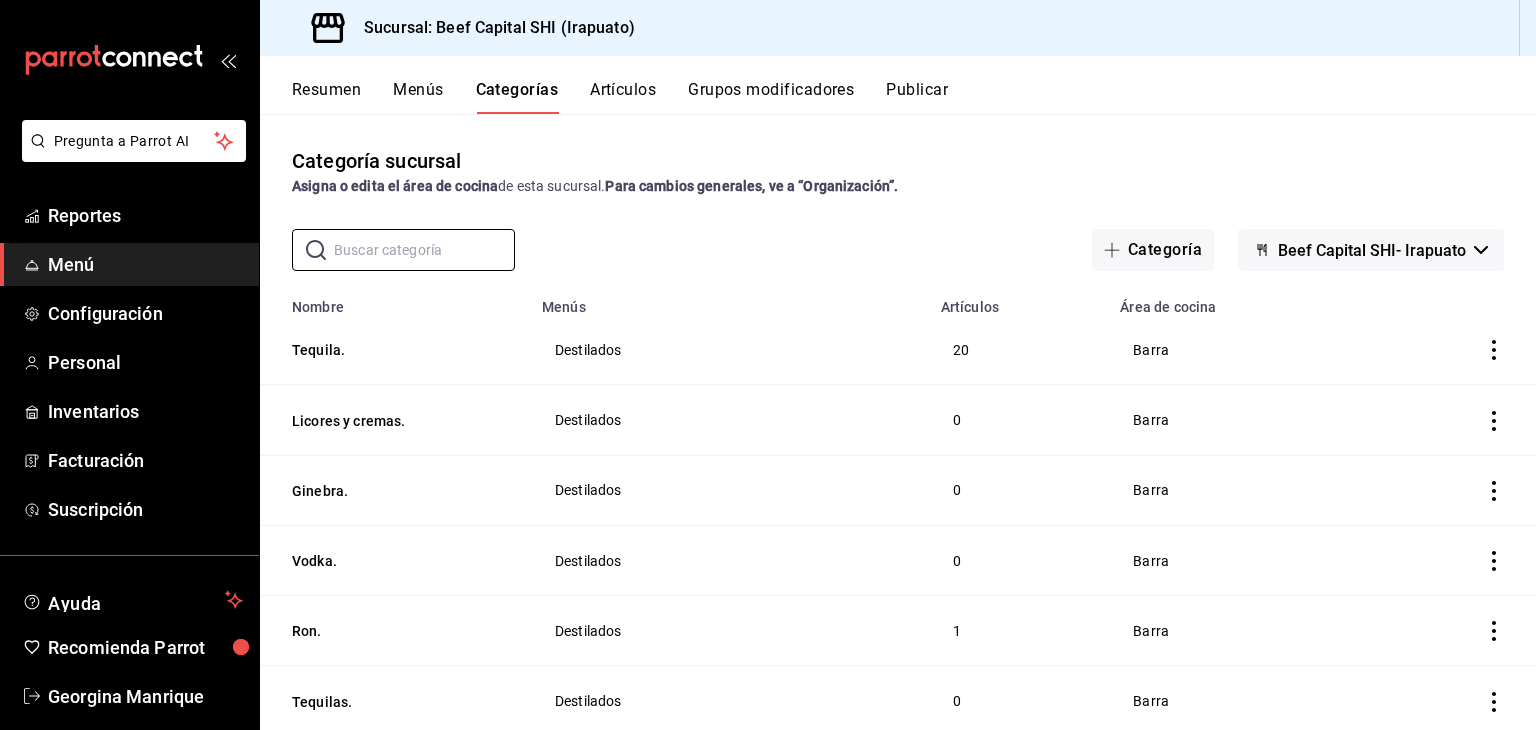 click on "Categorías" at bounding box center [517, 97] 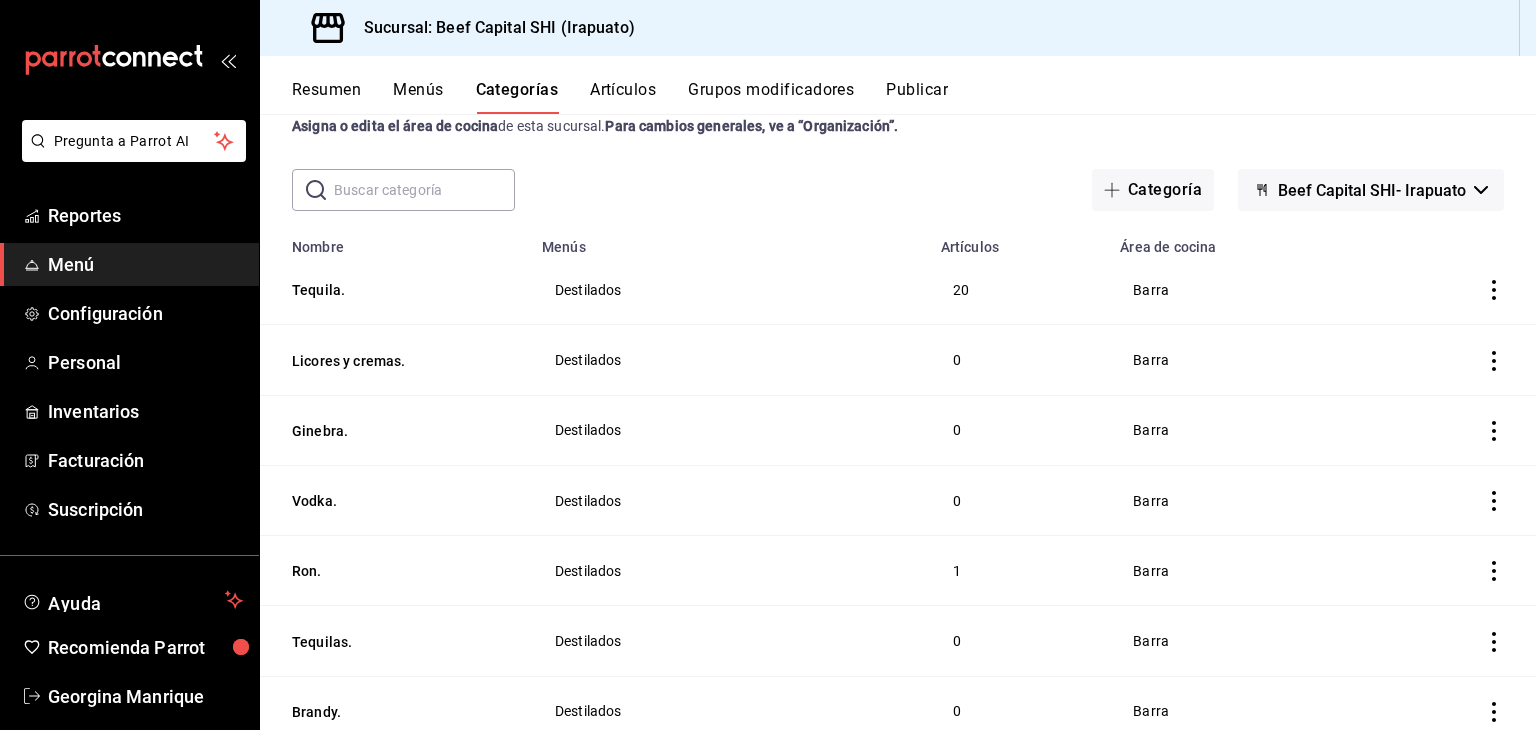 scroll, scrollTop: 0, scrollLeft: 0, axis: both 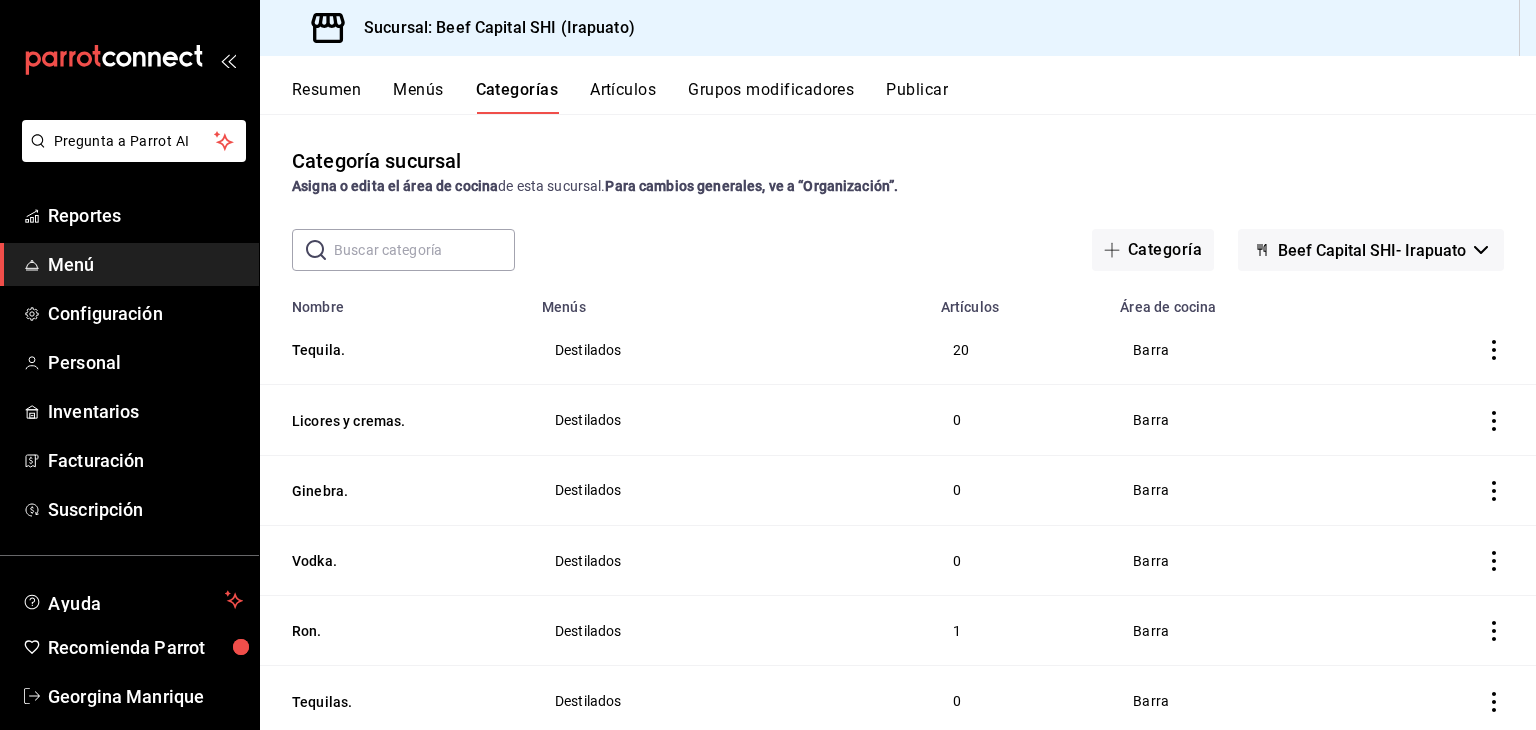 click at bounding box center (424, 250) 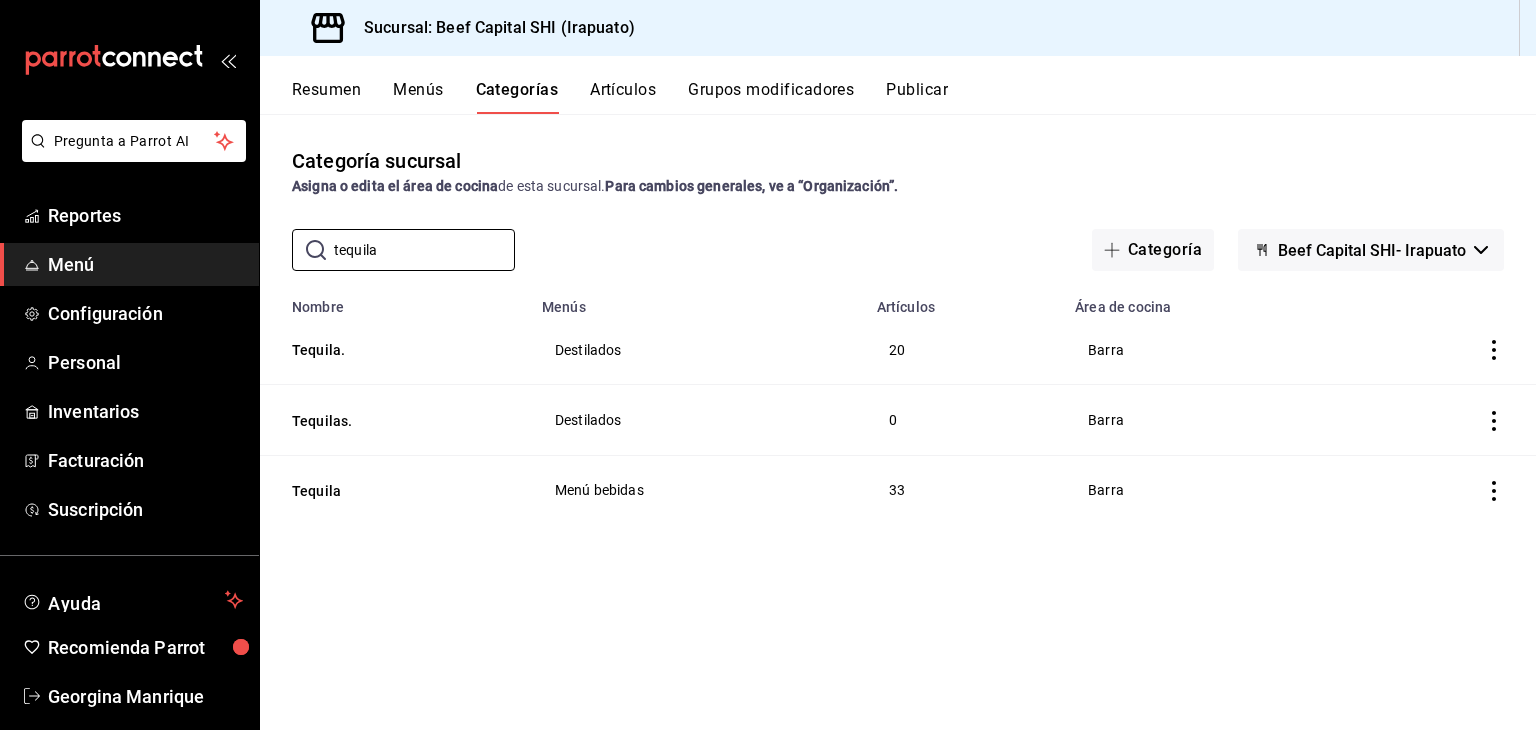 type on "tequila" 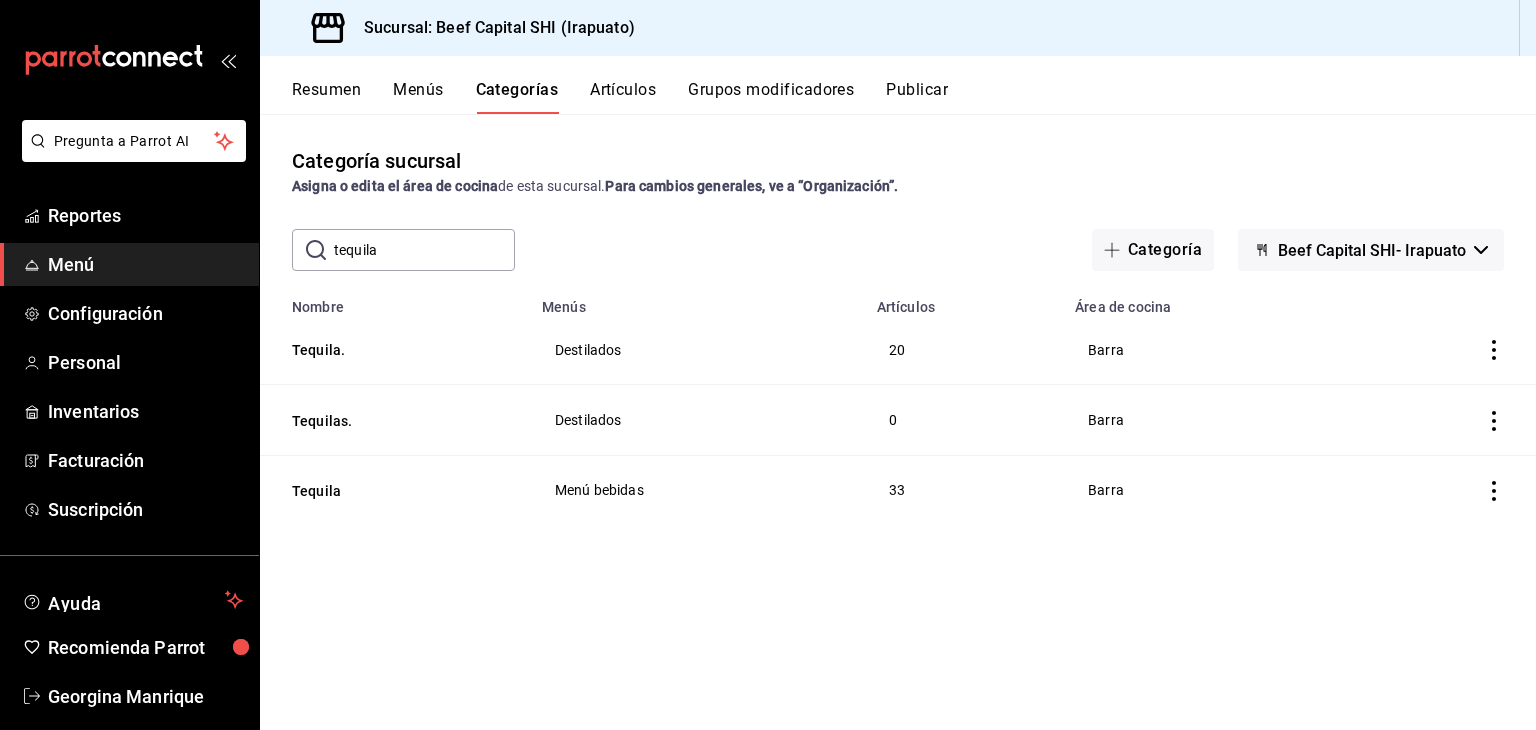 drag, startPoint x: 1497, startPoint y: 423, endPoint x: 985, endPoint y: 216, distance: 552.2617 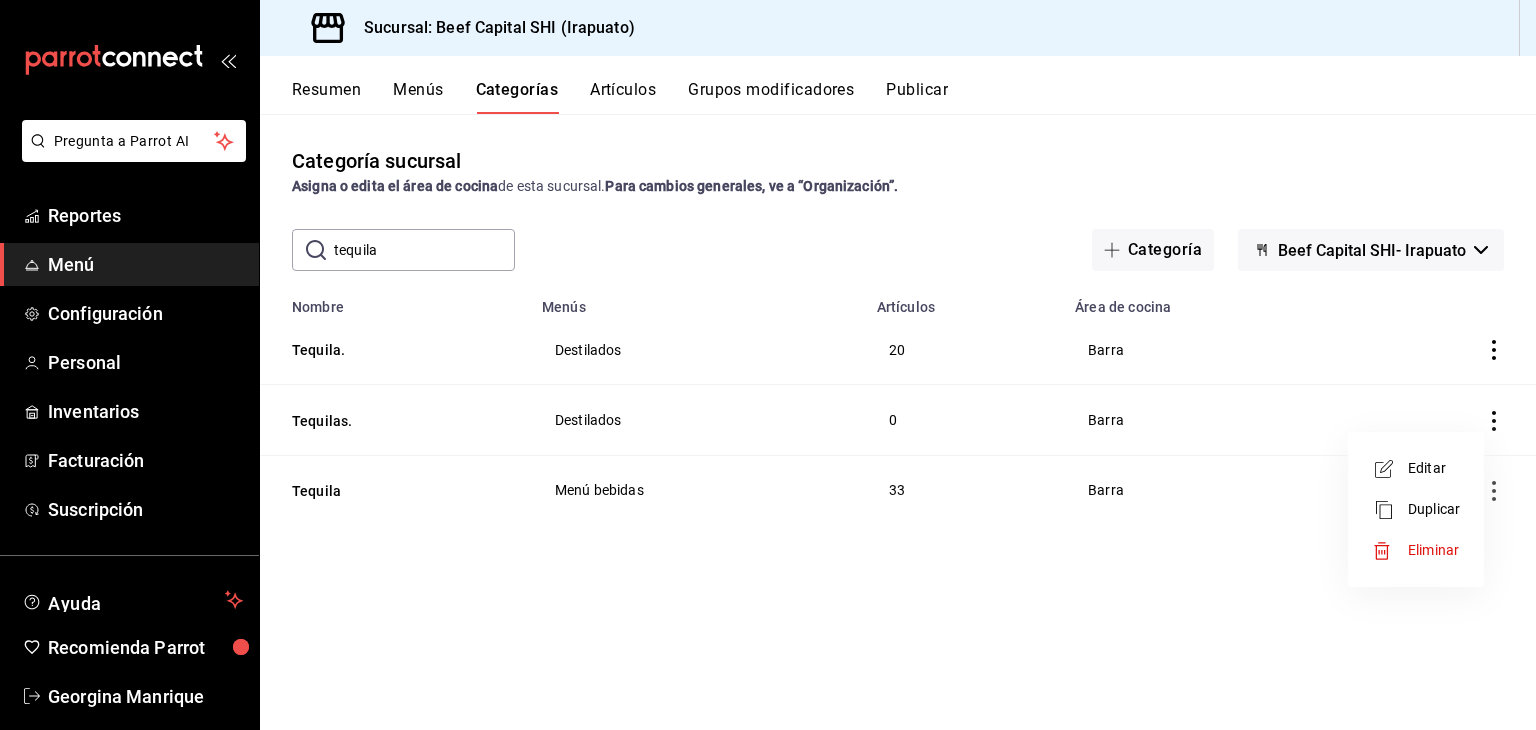click on "Eliminar" at bounding box center (1433, 550) 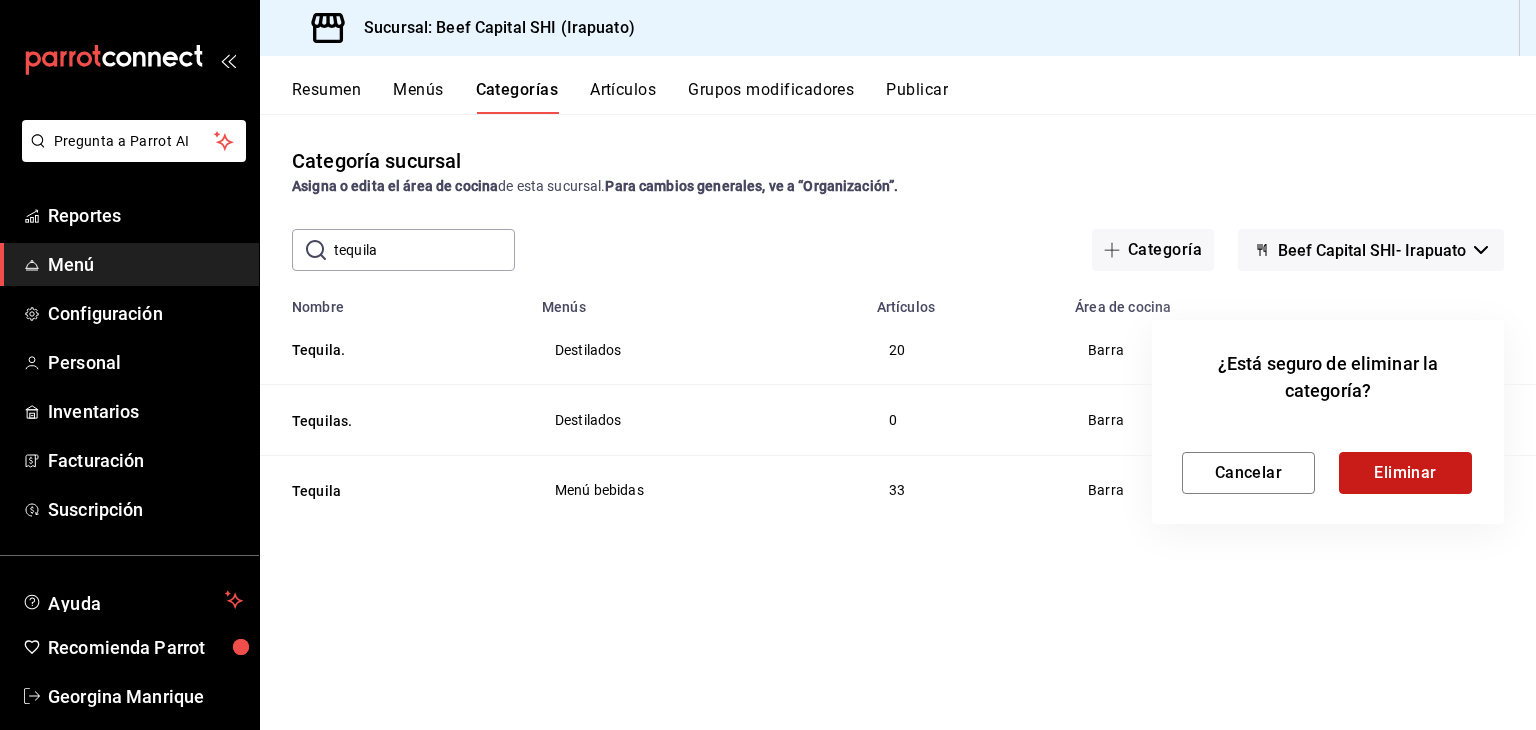 click on "Eliminar" at bounding box center [1405, 473] 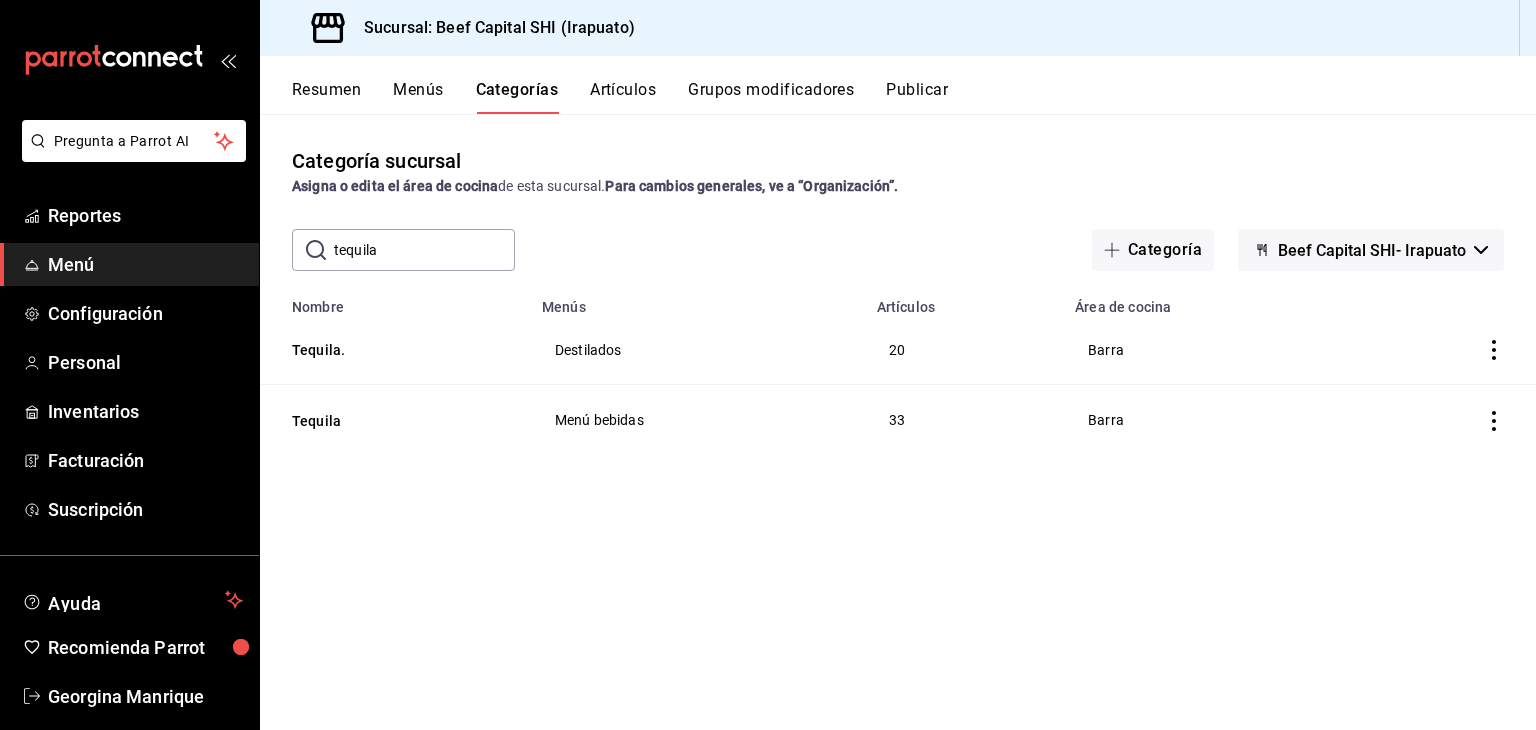 click 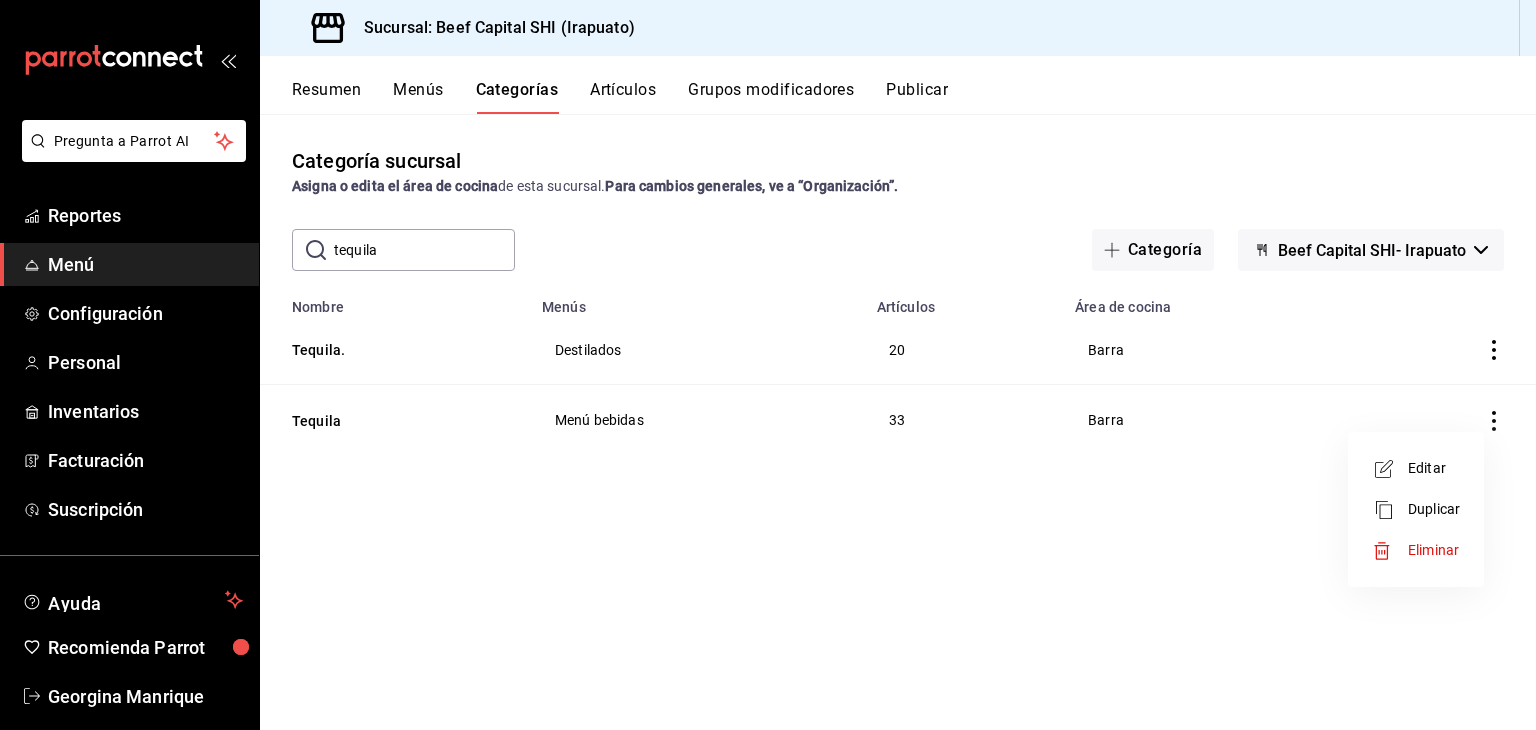 click on "Eliminar" at bounding box center [1433, 550] 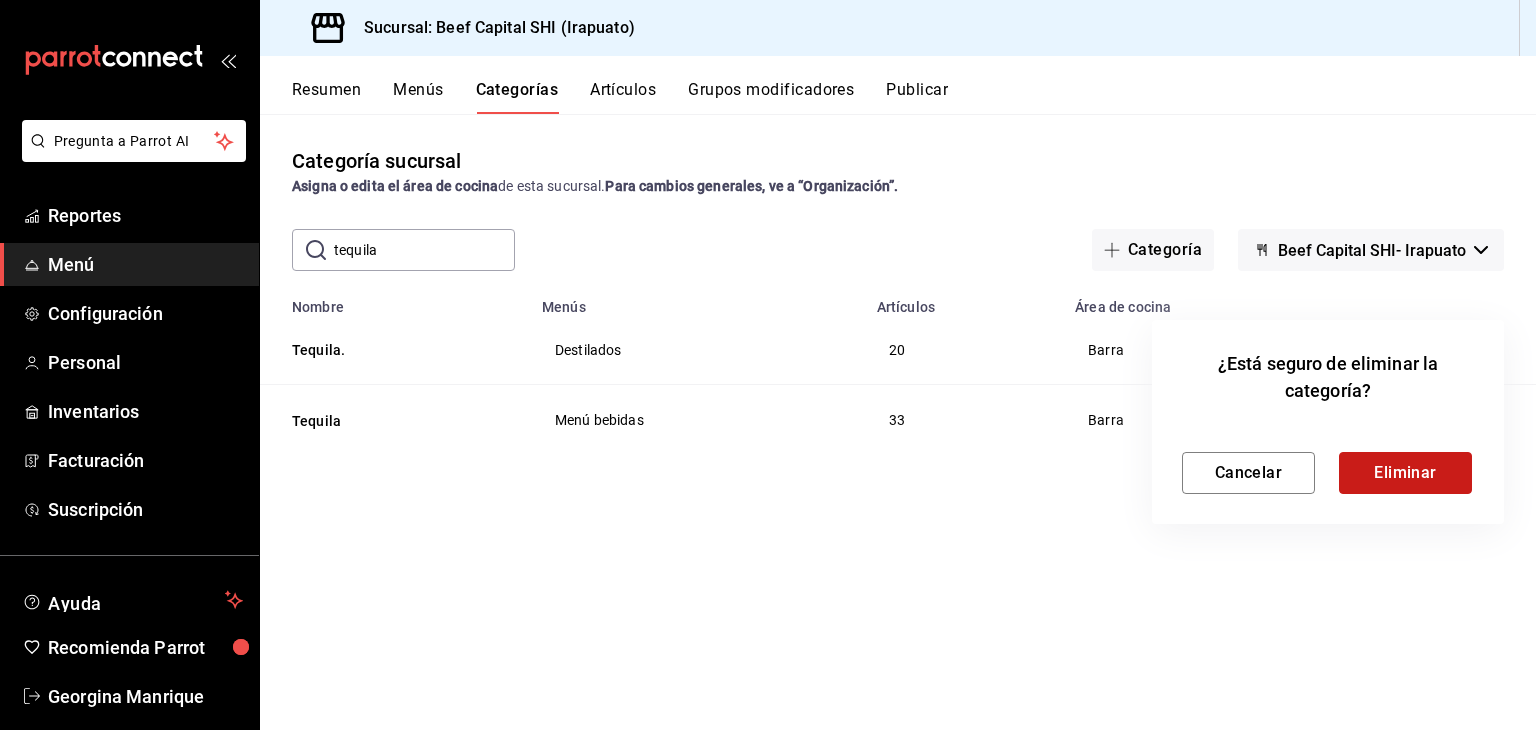 click on "Eliminar" at bounding box center [1405, 473] 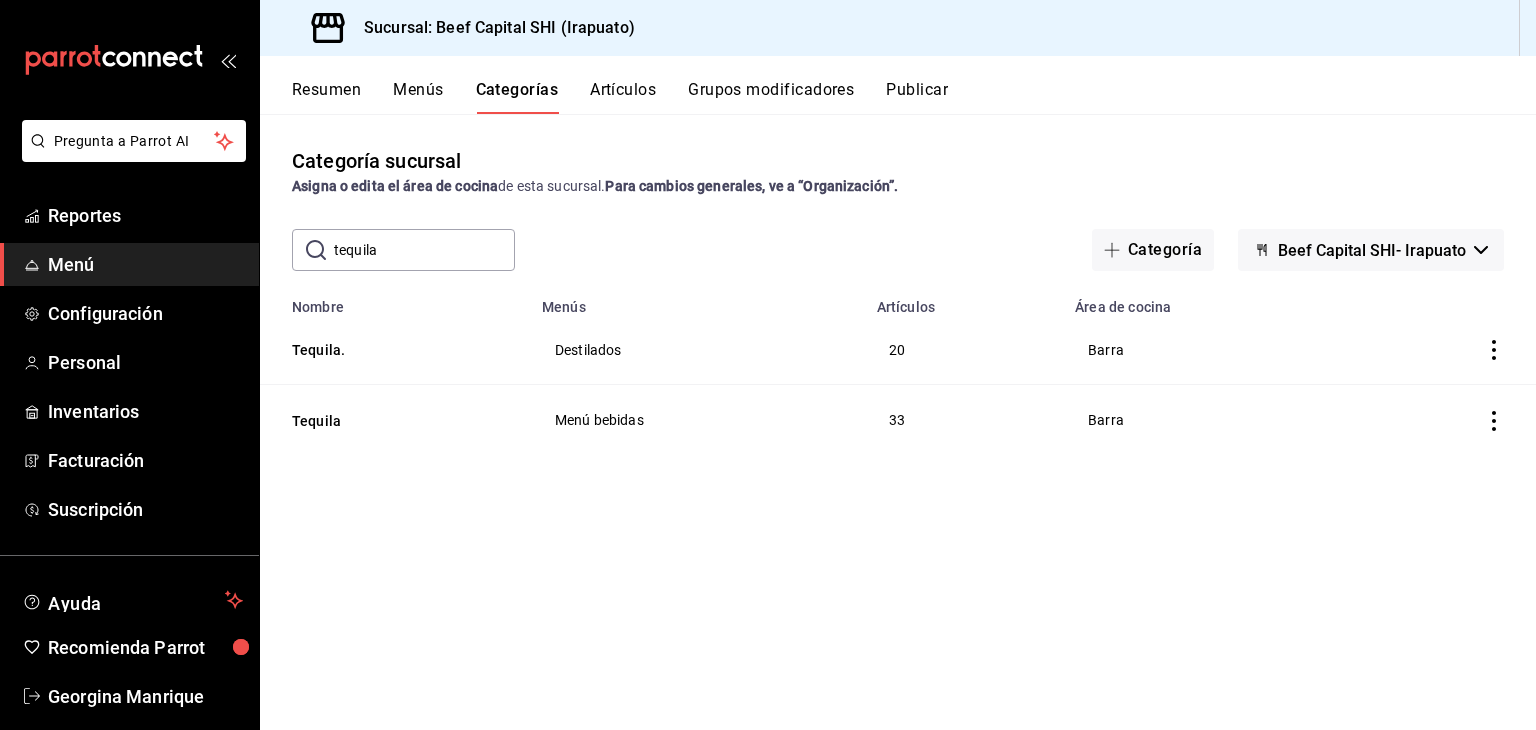 click on "[PRODUCT_NAME]" at bounding box center [898, 421] 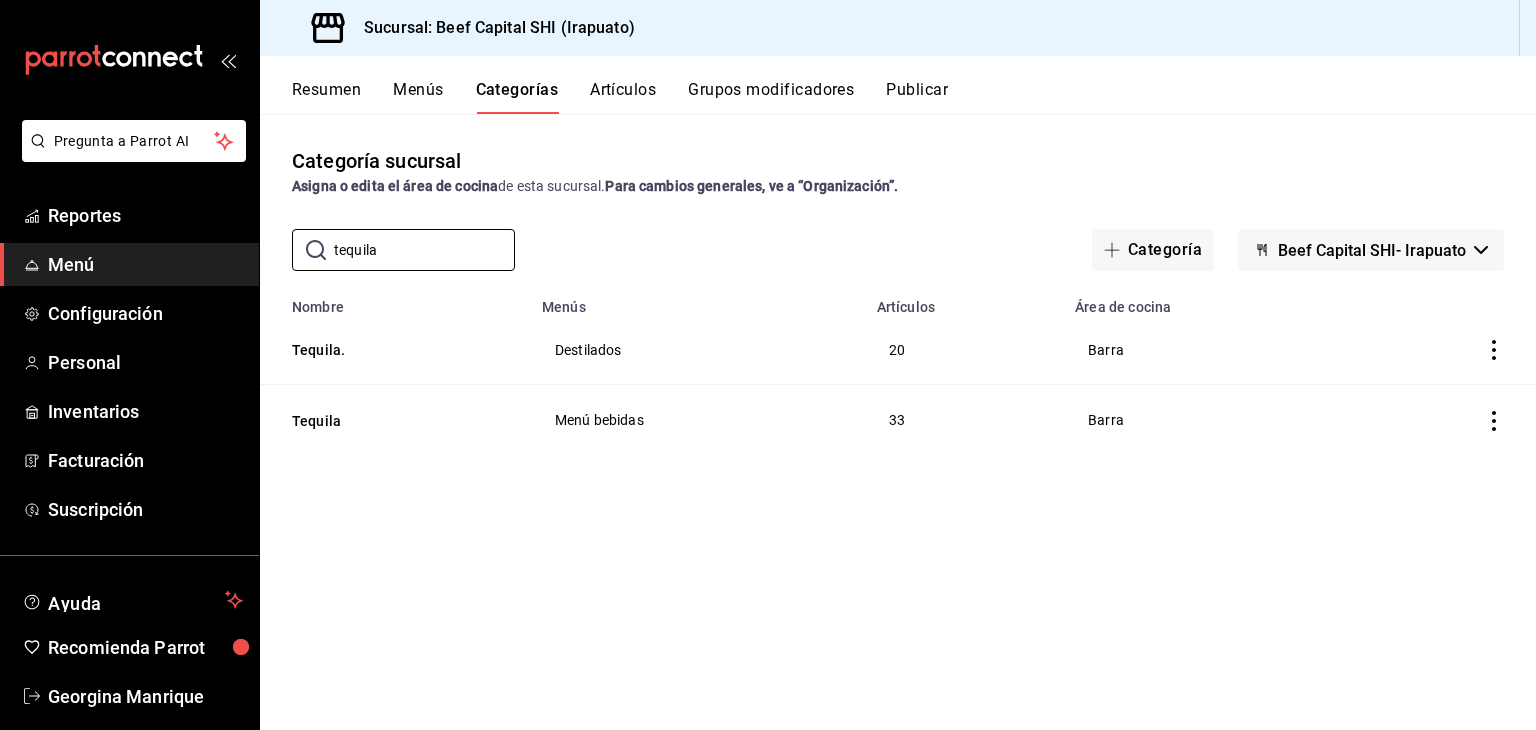 drag, startPoint x: 413, startPoint y: 229, endPoint x: 284, endPoint y: 233, distance: 129.062 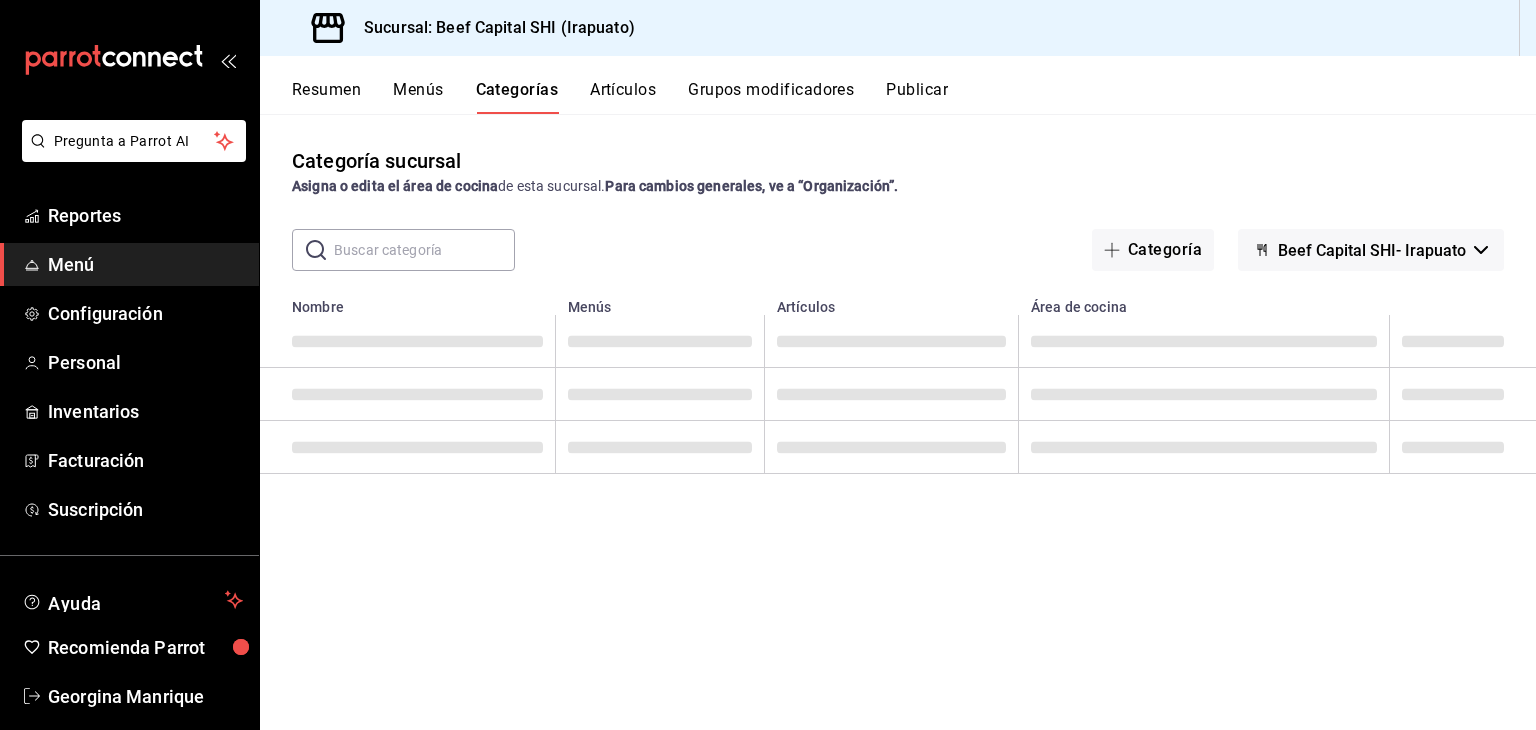 click at bounding box center (424, 250) 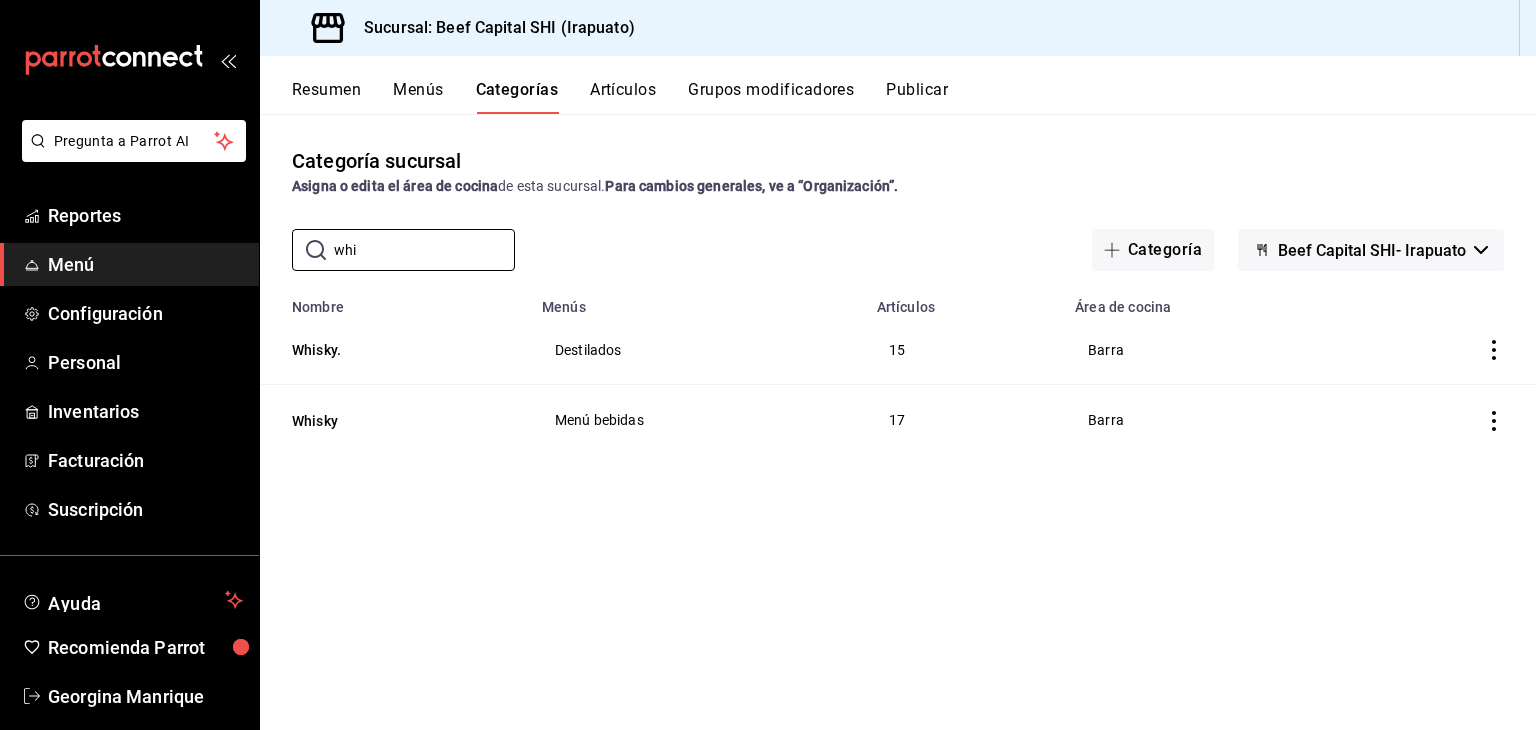 type on "whi" 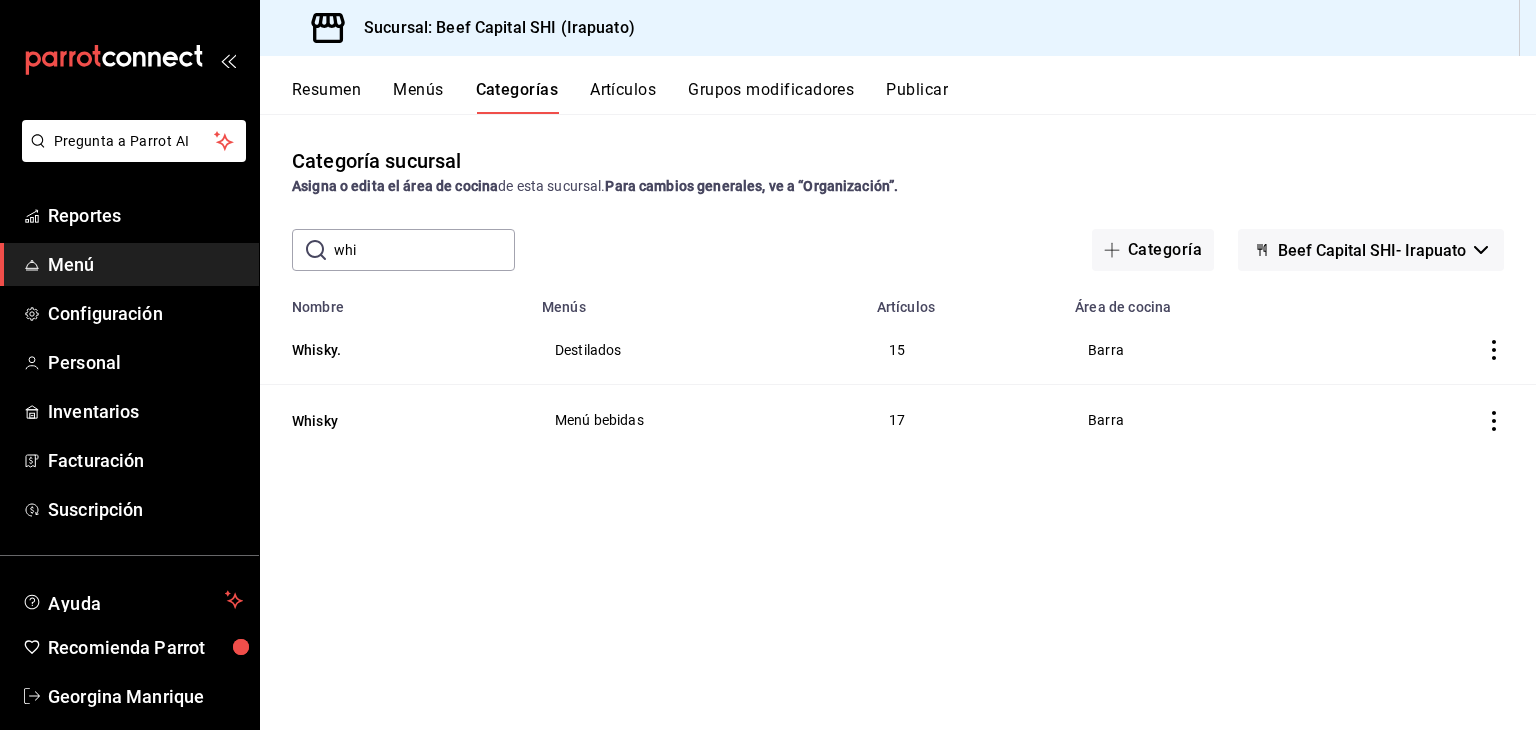 click 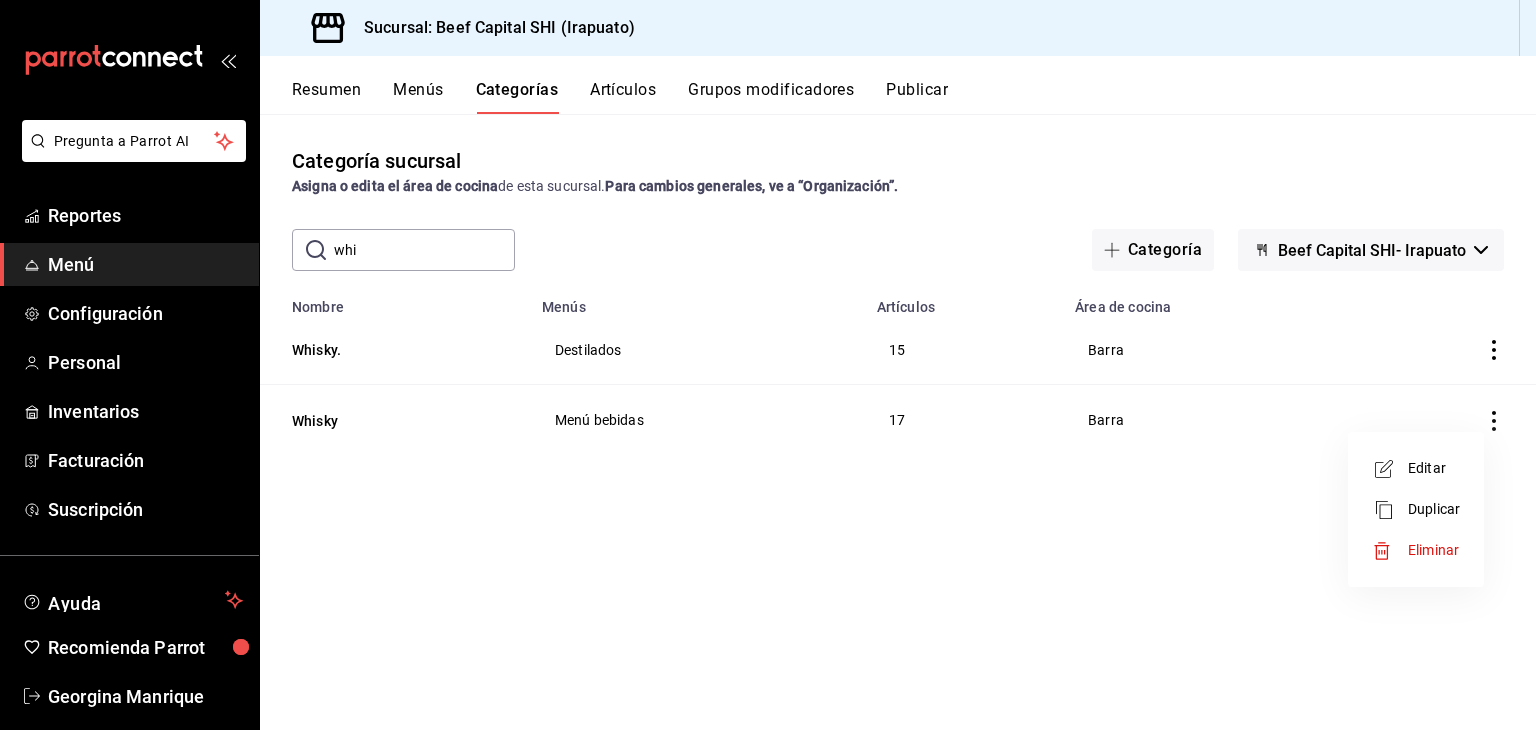 click on "Eliminar" at bounding box center [1433, 550] 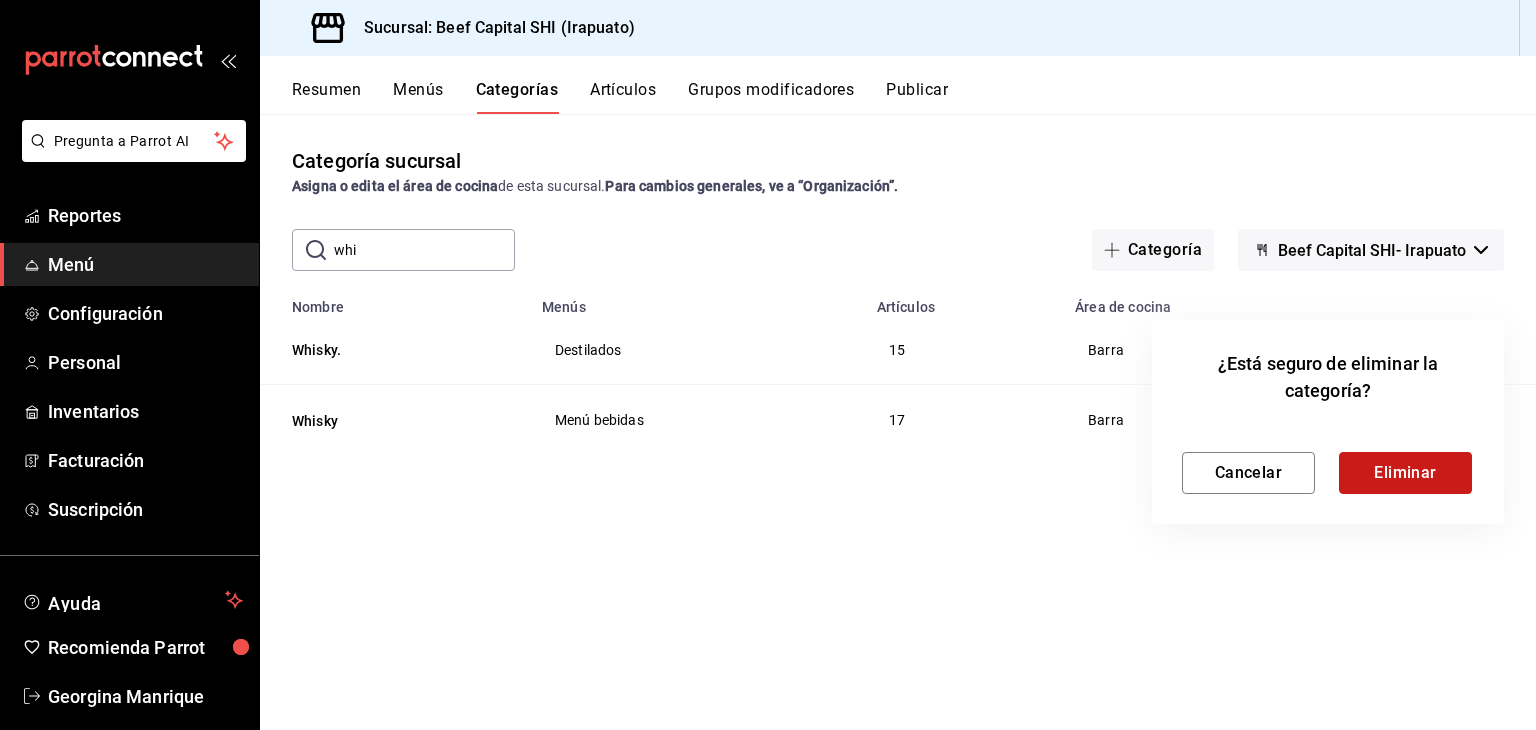 click on "Eliminar" at bounding box center [1405, 473] 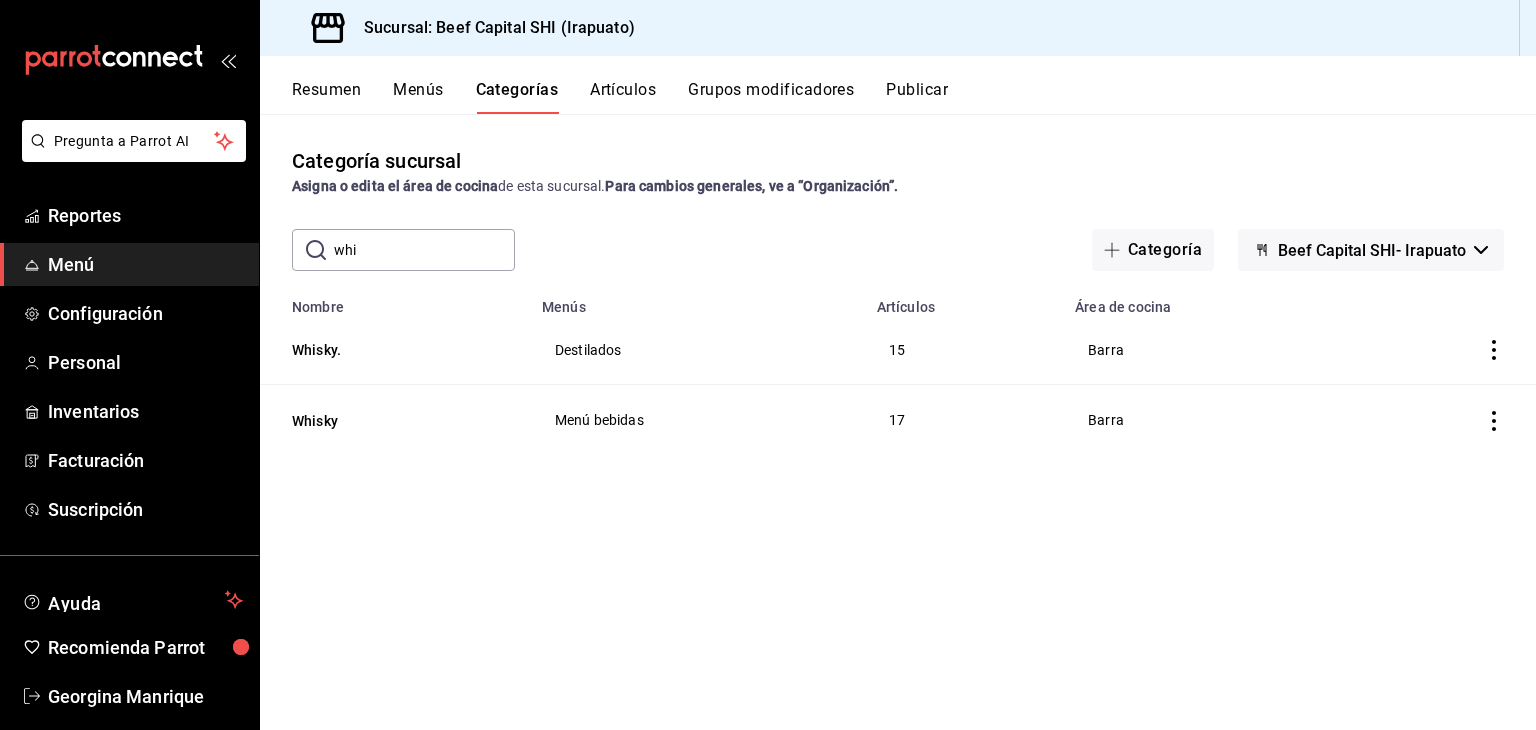 click on "Categoría sucursal Asigna o edita el área de cocina de esta sucursal. Para cambios generales, ve a “Organización”. ​ whi ​ Categoría Beef Capital SHI- Irapuato Nombre Menús Artículos Área de cocina Whisky. Destilados 15 Barra Whisky Menú bebidas 17 Barra" at bounding box center [898, 421] 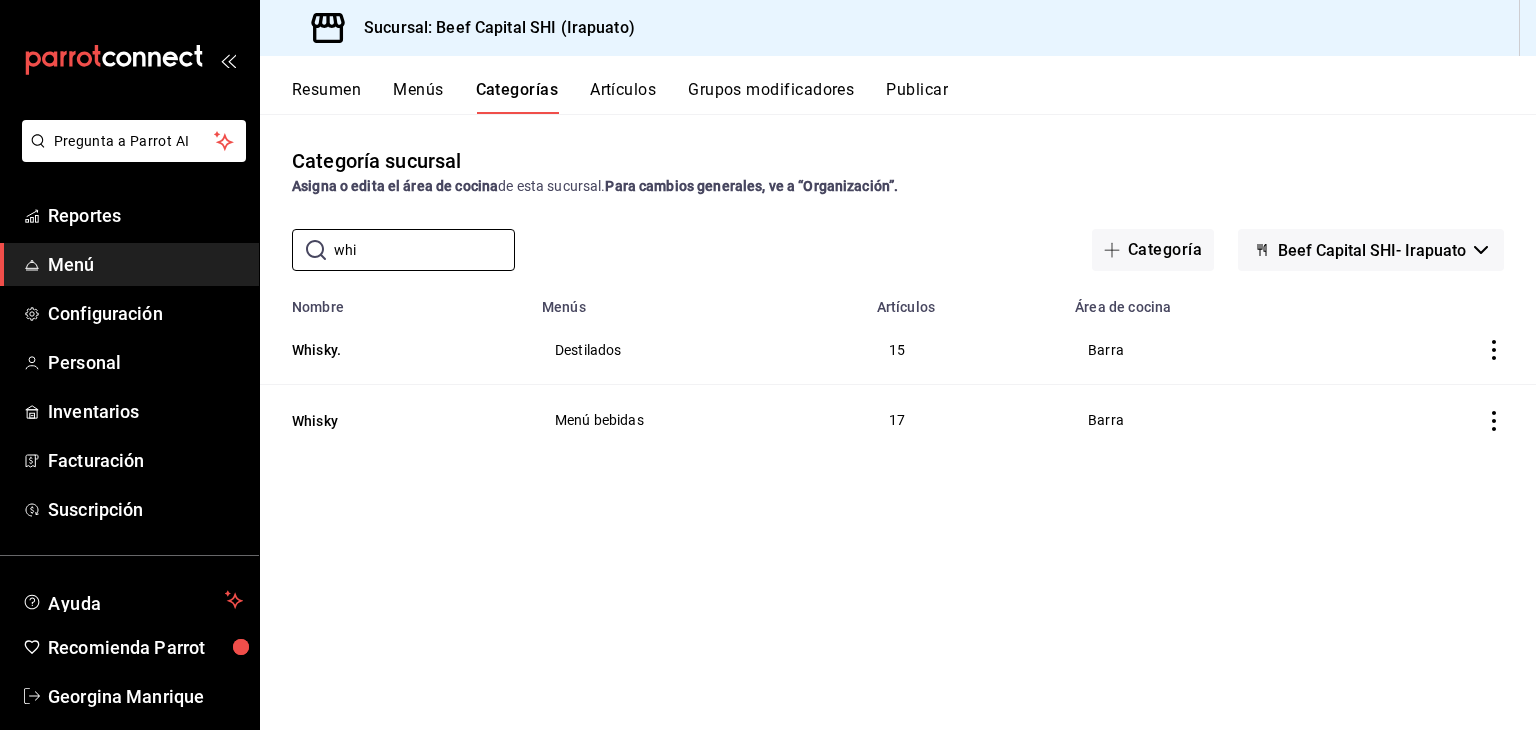 drag, startPoint x: 365, startPoint y: 240, endPoint x: 276, endPoint y: 247, distance: 89.27486 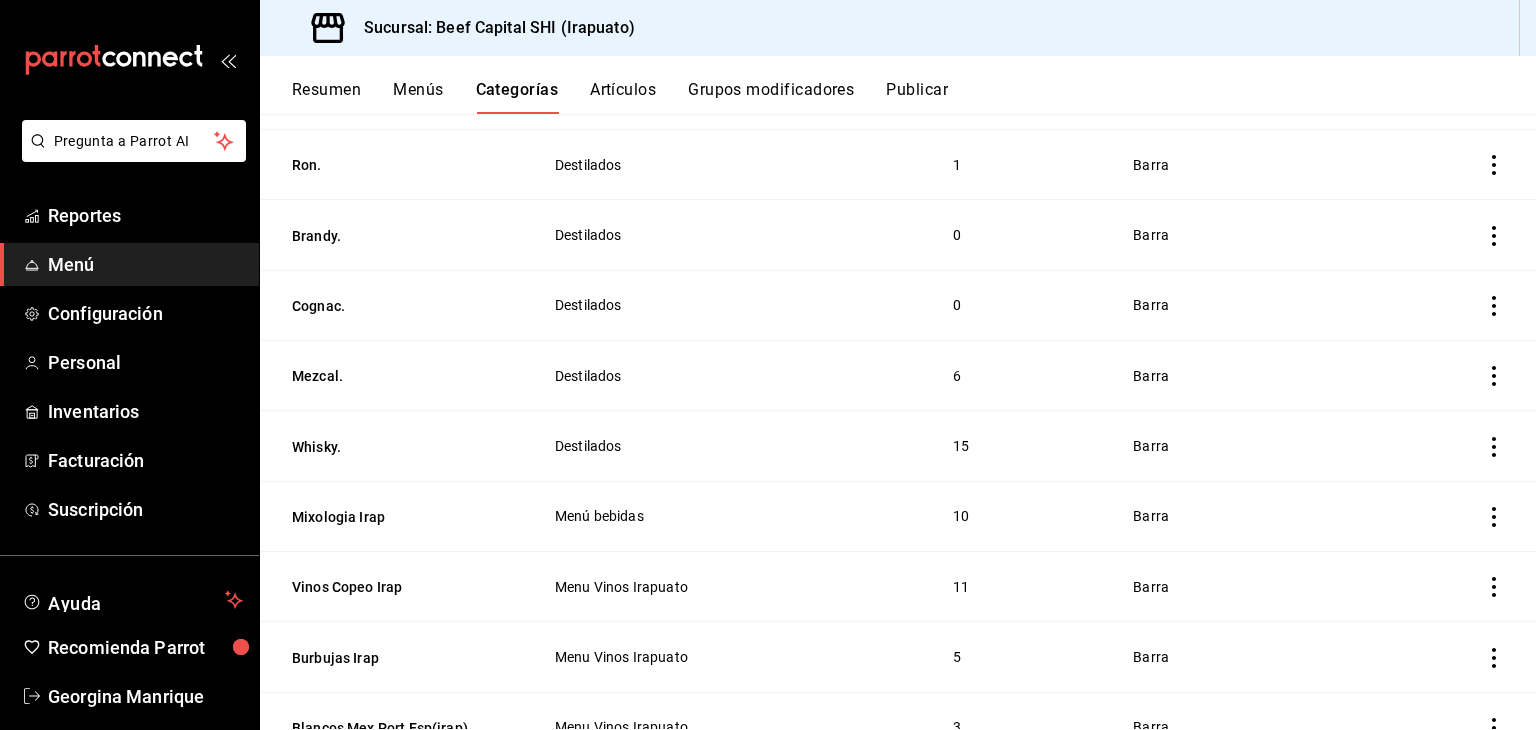 scroll, scrollTop: 0, scrollLeft: 0, axis: both 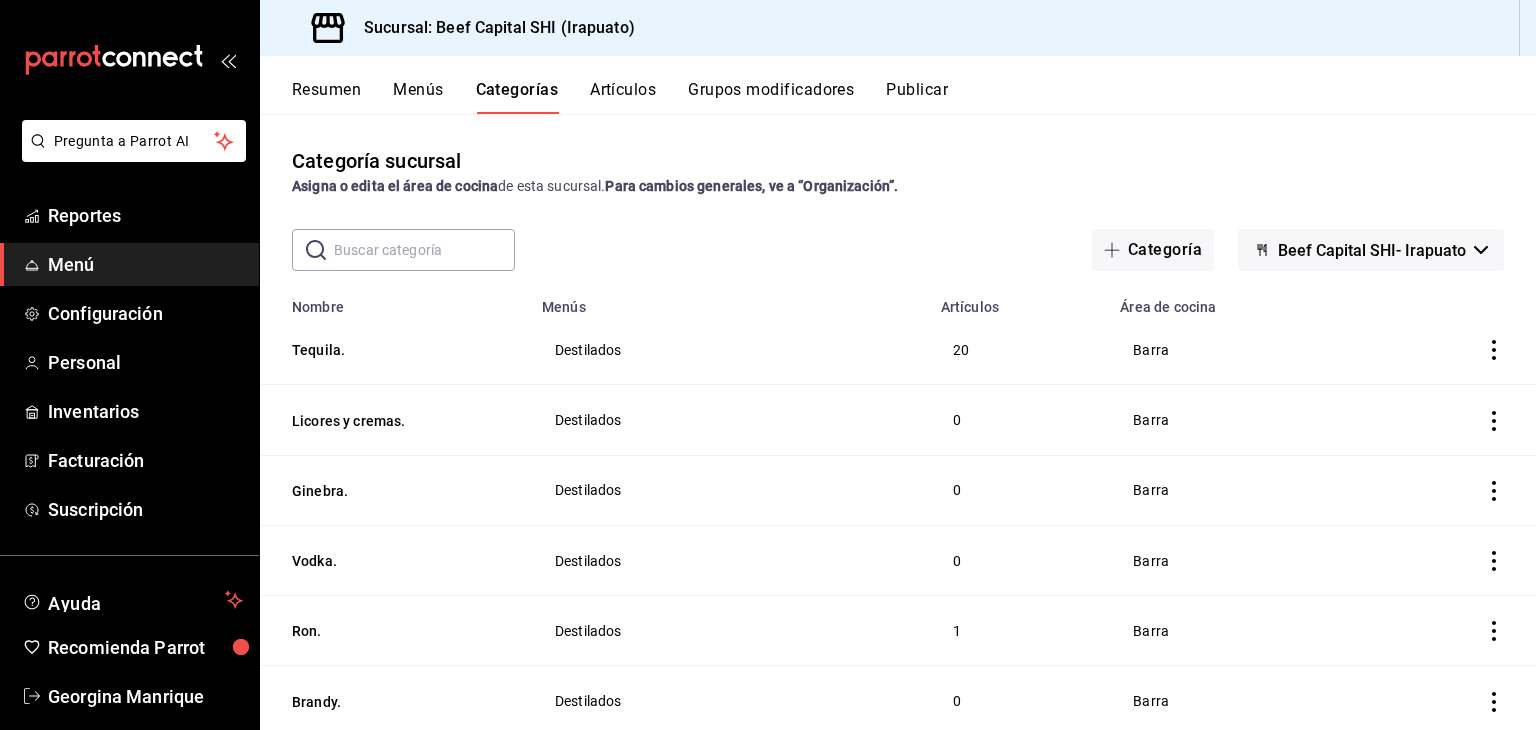 click at bounding box center [424, 250] 